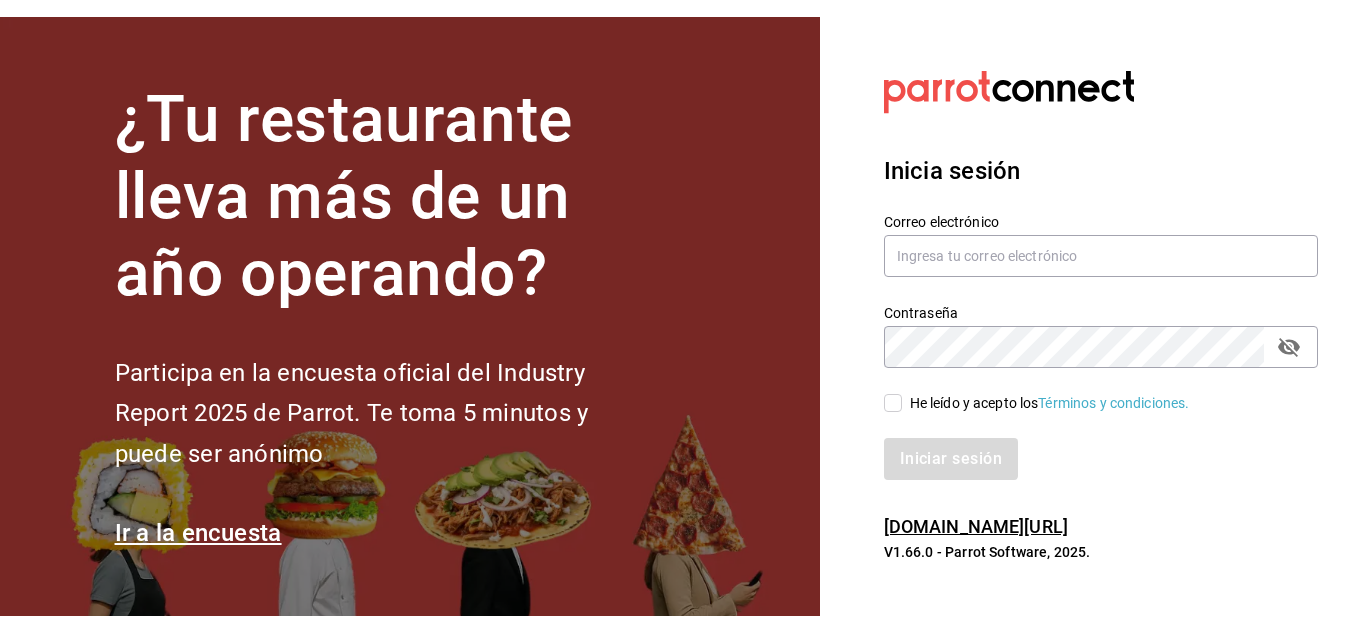 scroll, scrollTop: 0, scrollLeft: 0, axis: both 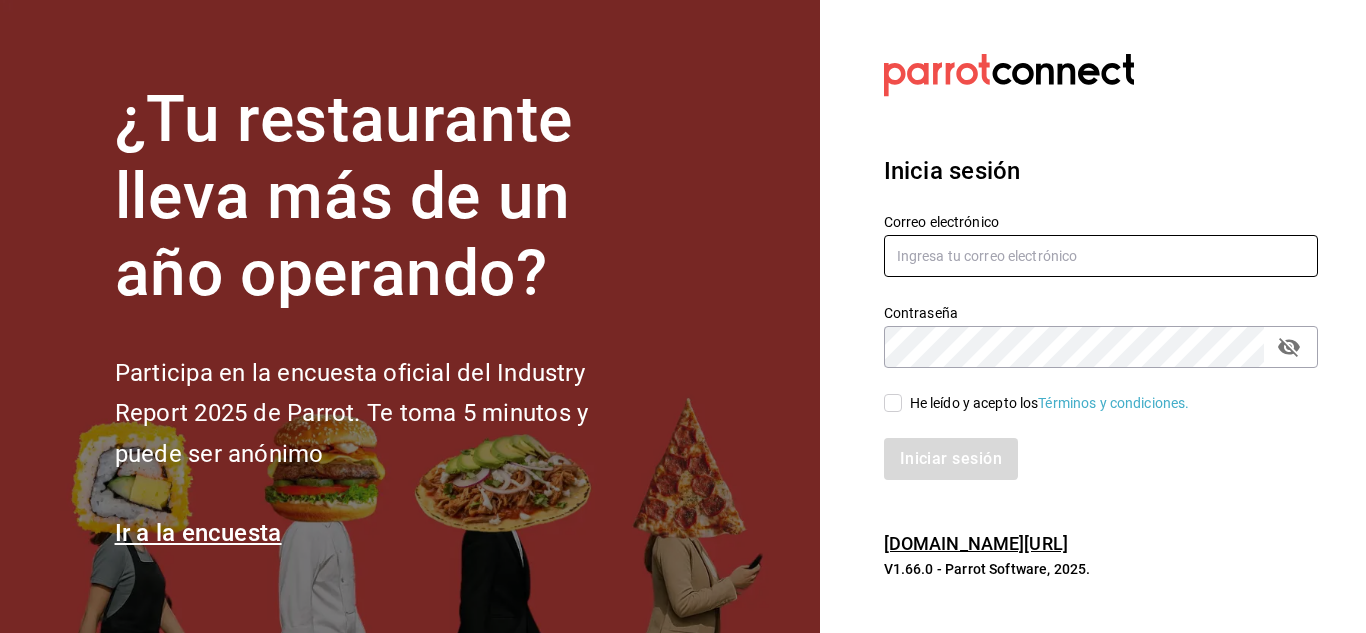 click at bounding box center [1101, 256] 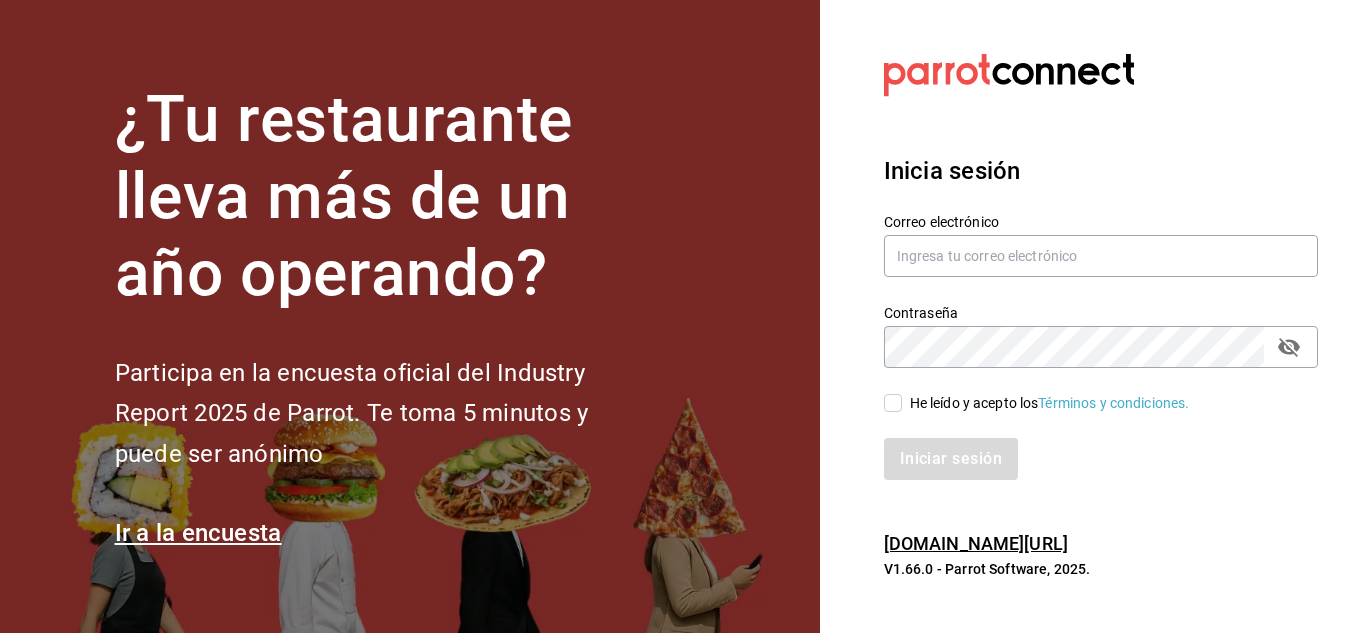 click on "He leído y acepto los  Términos y condiciones." at bounding box center [893, 403] 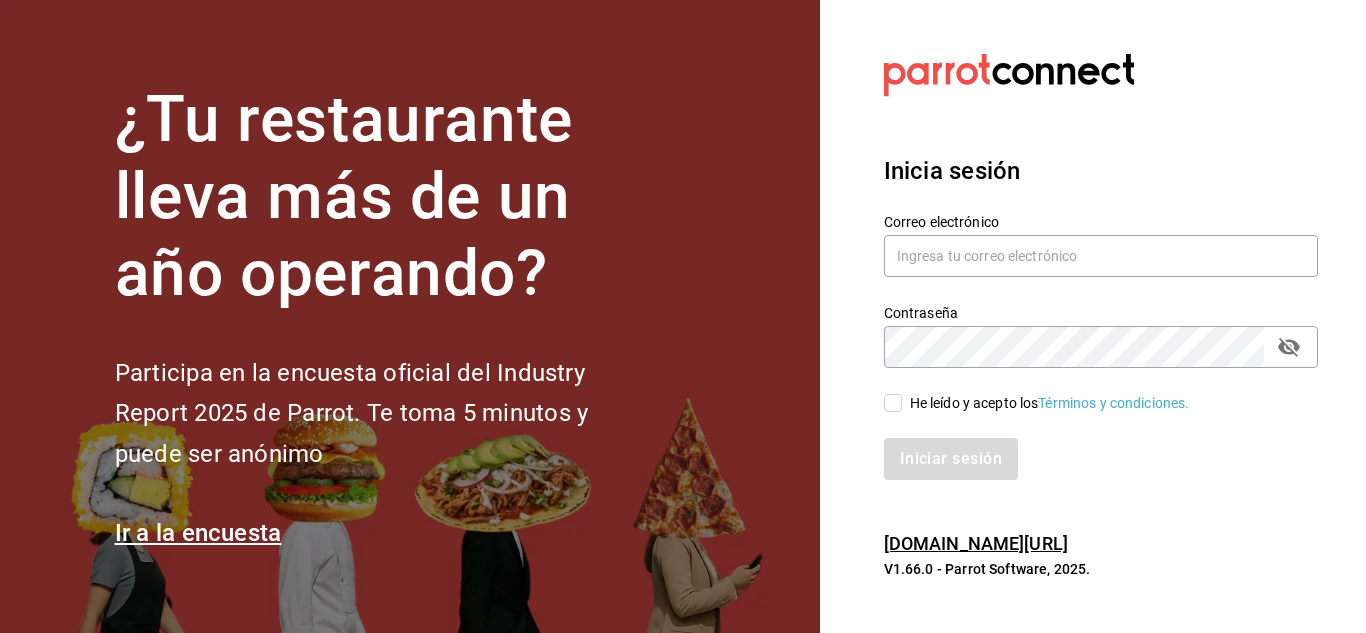 checkbox on "true" 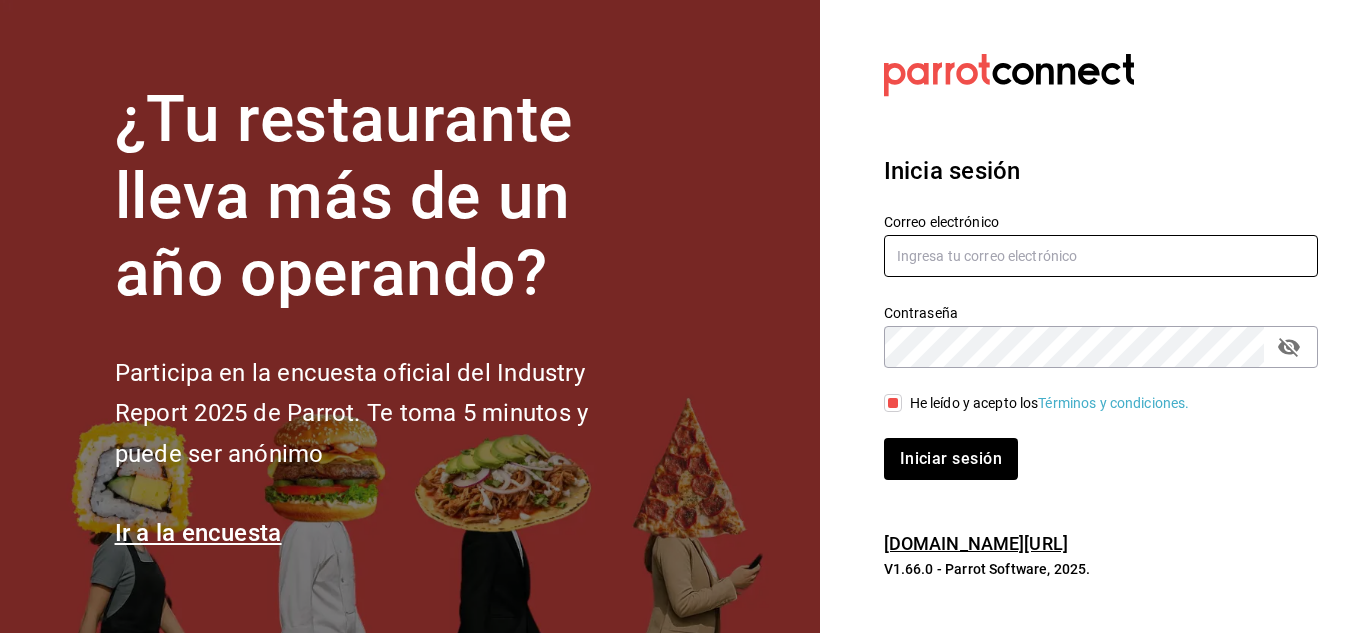 click at bounding box center [1101, 256] 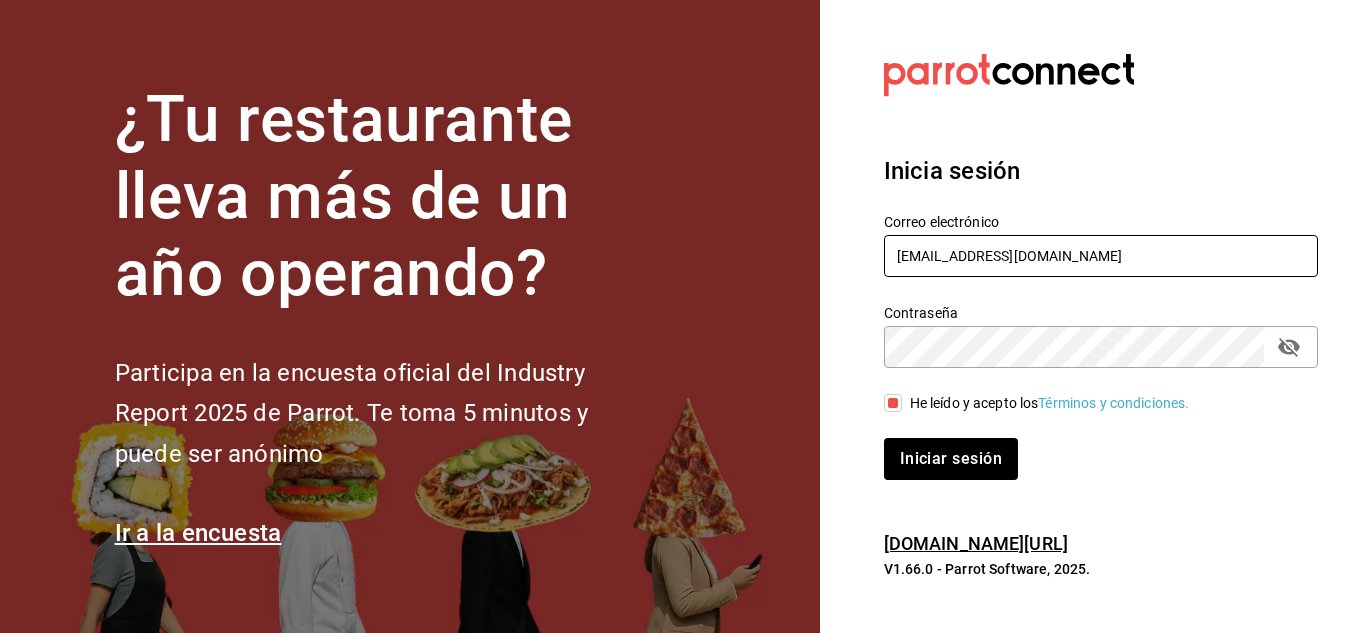 type on "erickraa@gmail.com" 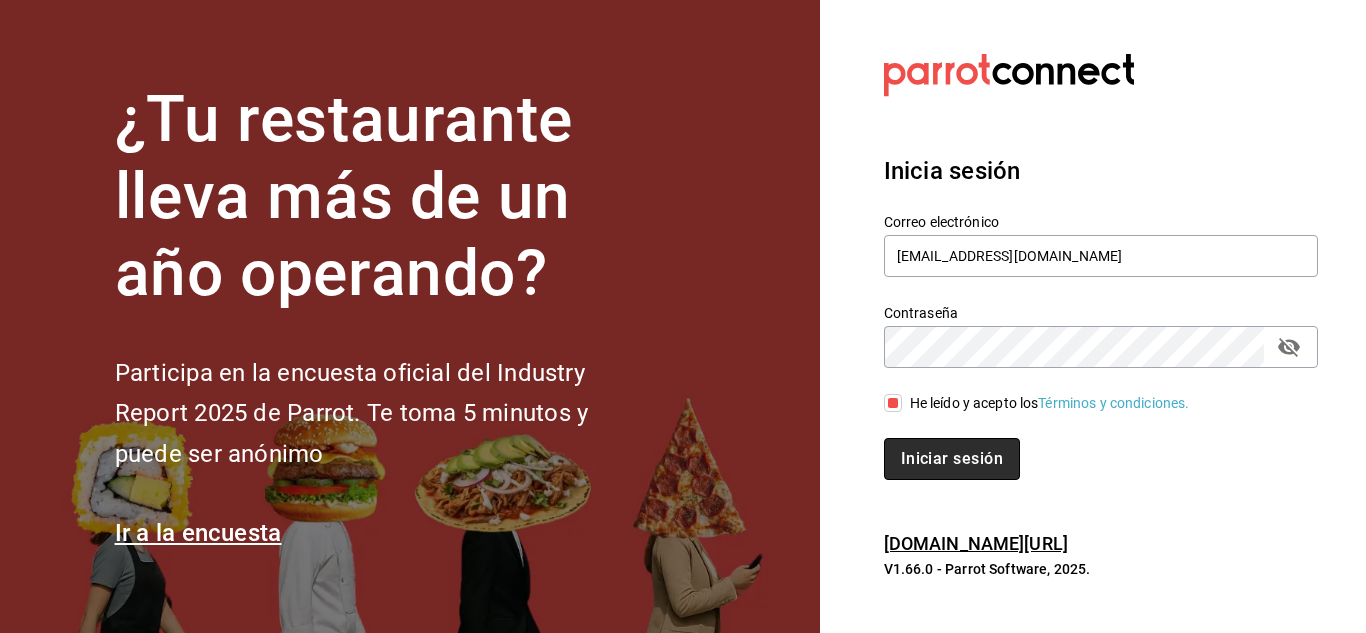 click on "Iniciar sesión" at bounding box center [952, 459] 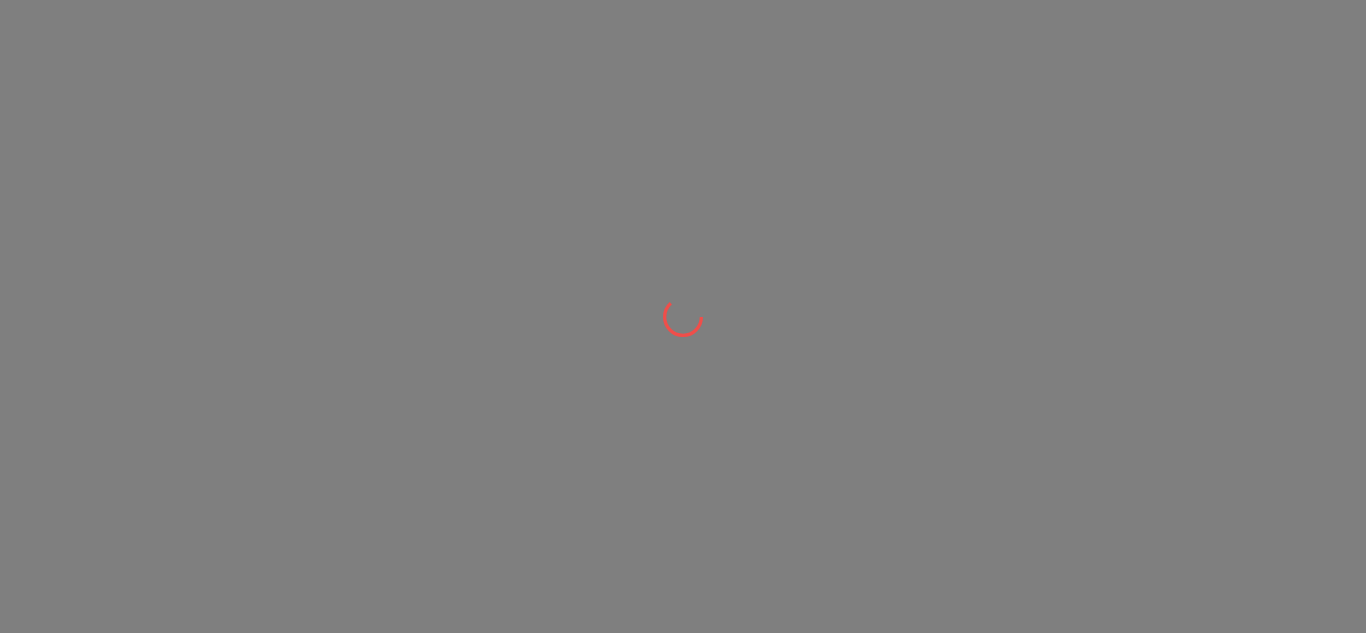 scroll, scrollTop: 0, scrollLeft: 0, axis: both 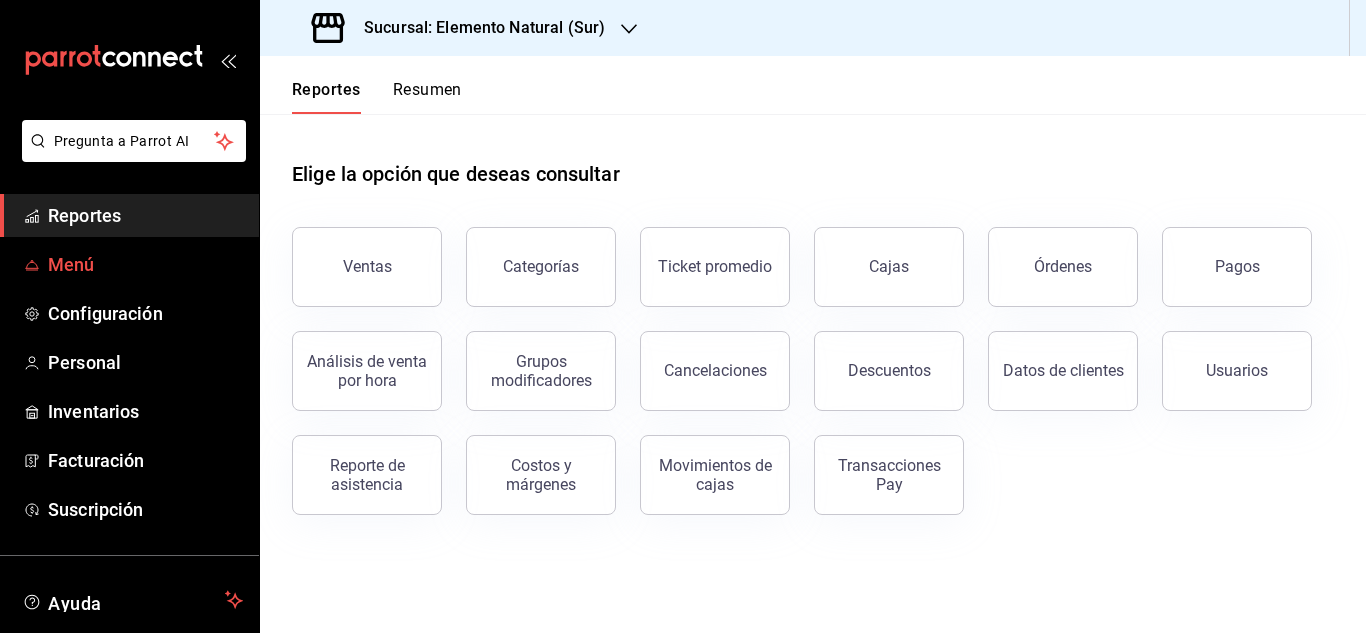 click on "Menú" at bounding box center [145, 264] 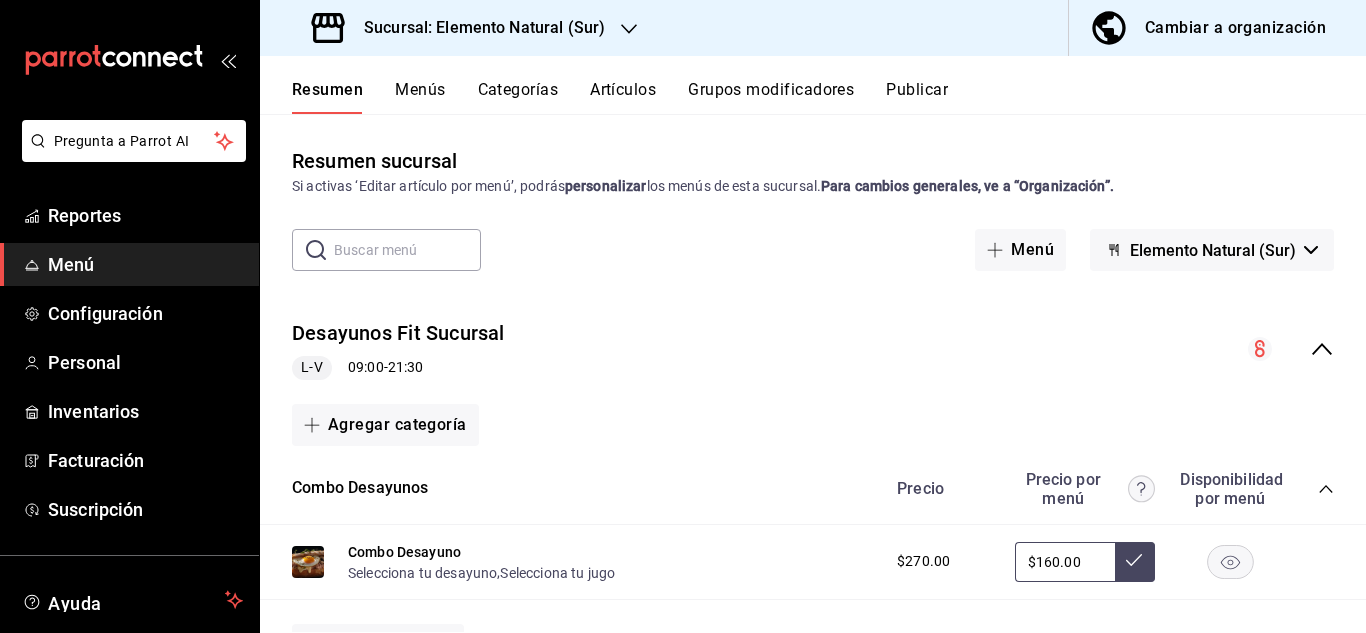 click 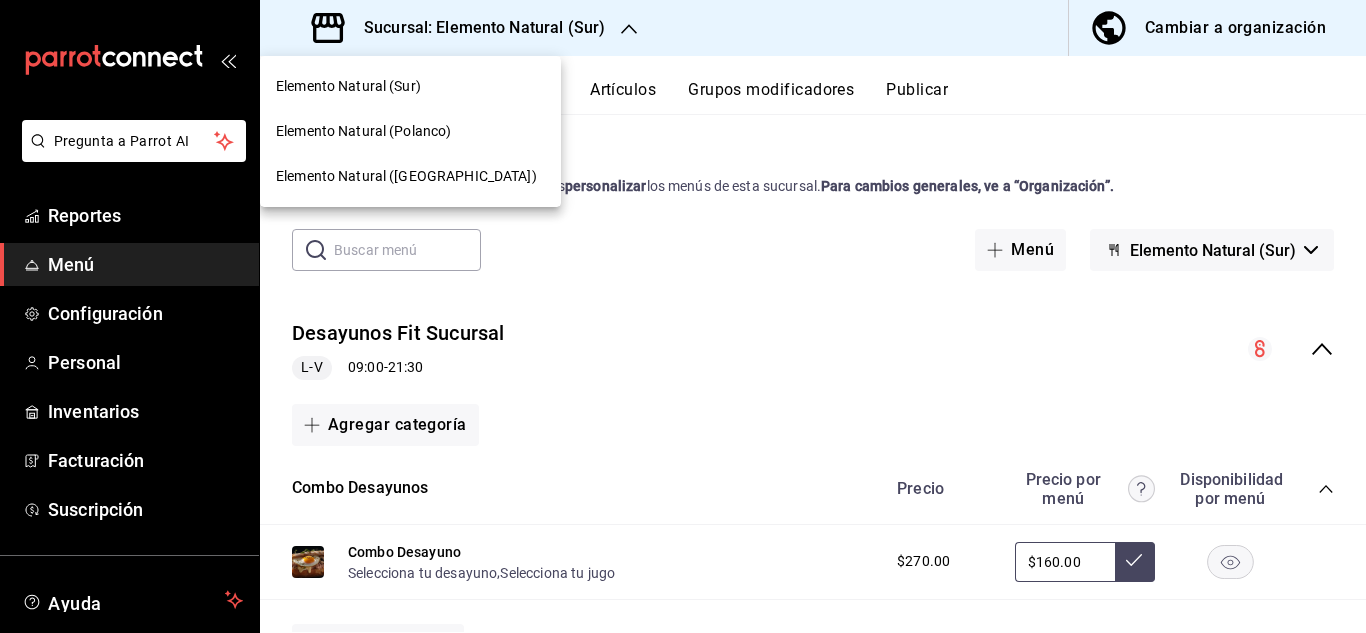 click on "Elemento Natural (Sur)" at bounding box center (410, 86) 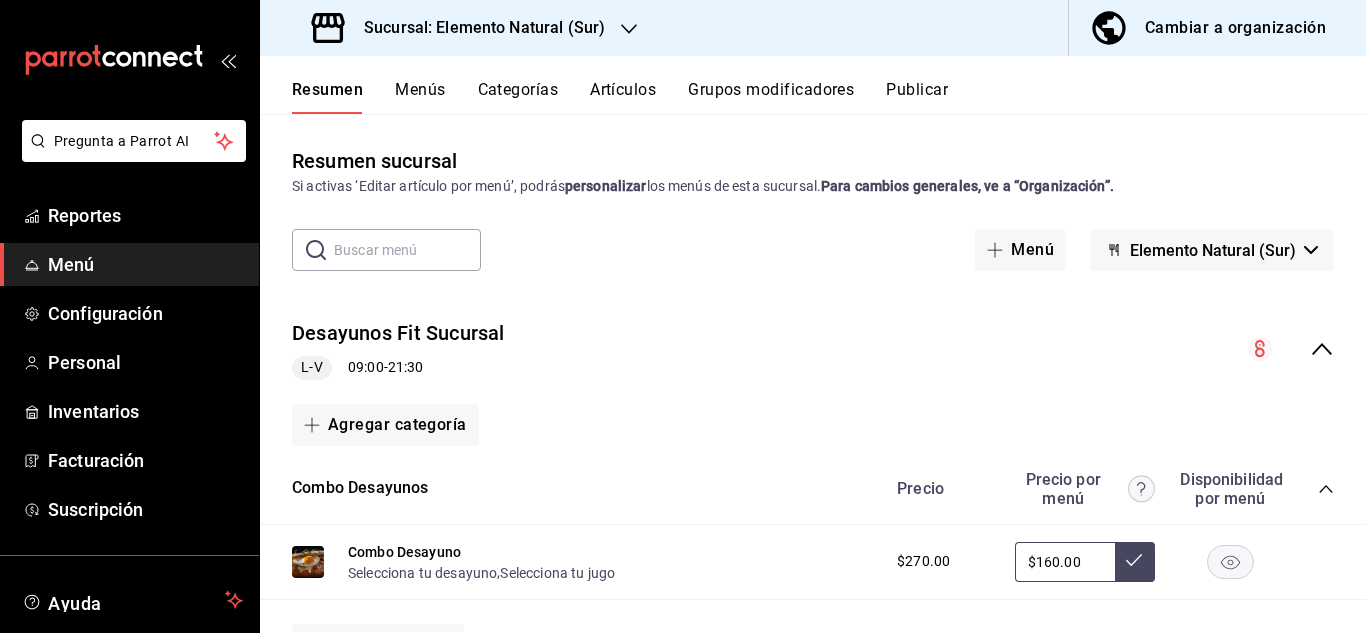 click 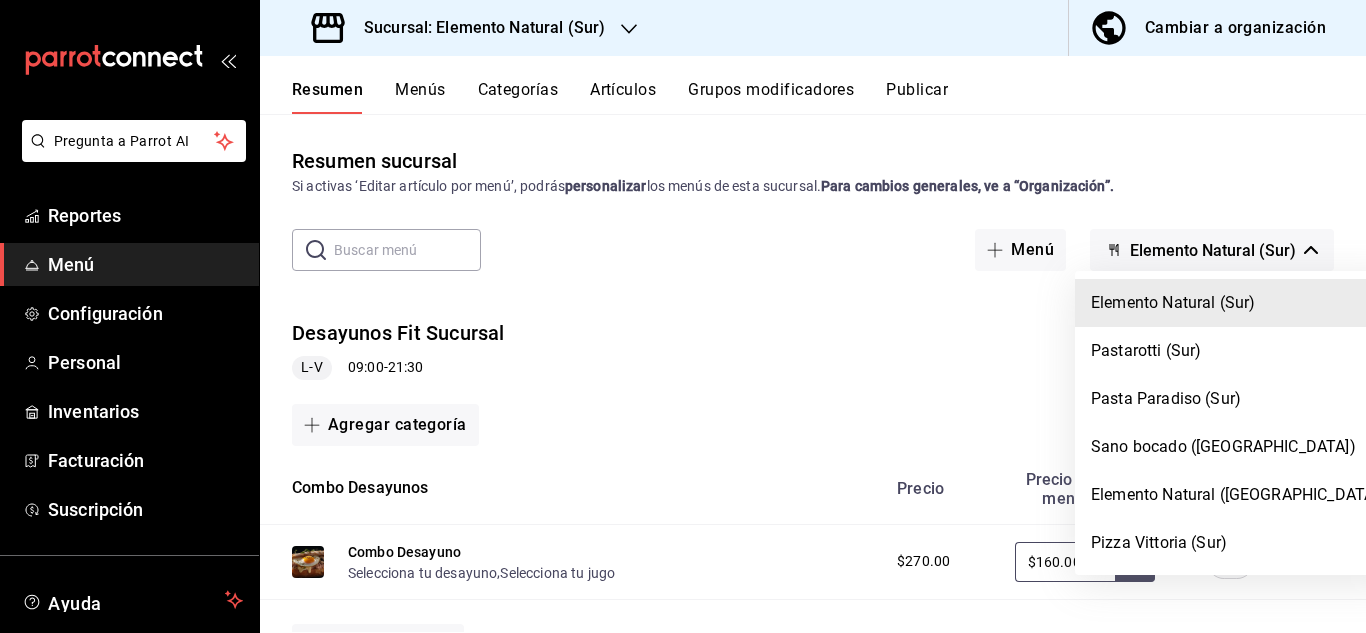 drag, startPoint x: 1359, startPoint y: 234, endPoint x: 1359, endPoint y: 259, distance: 25 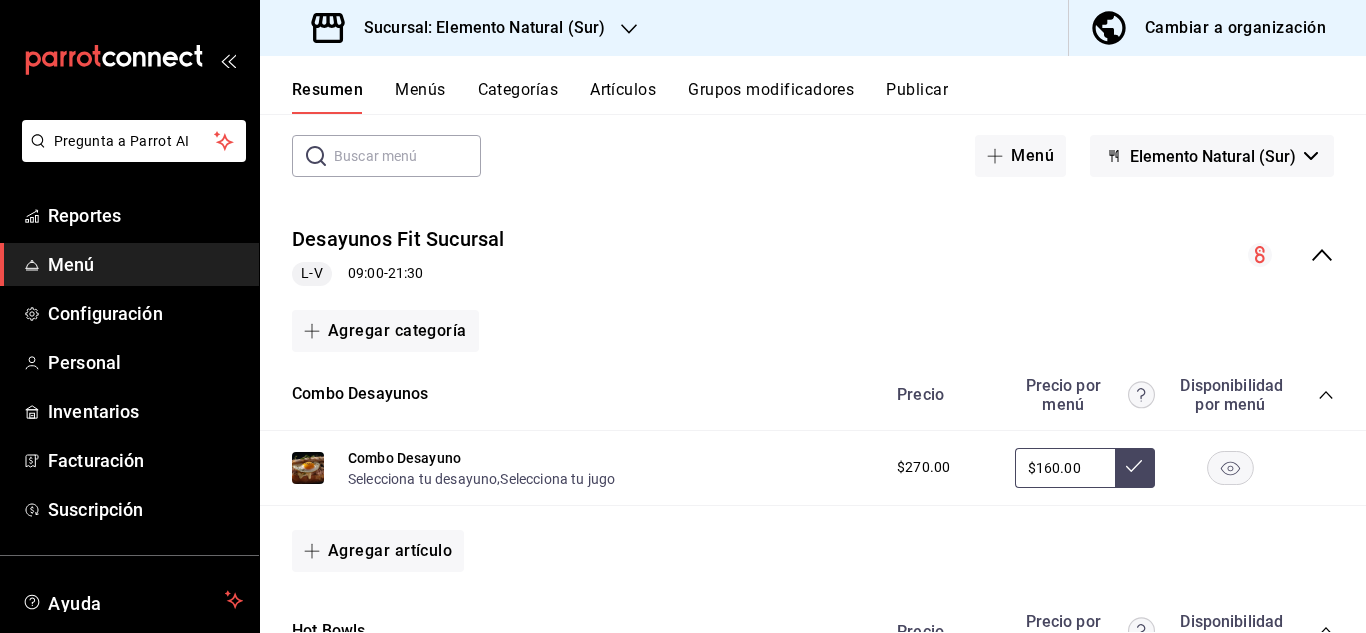 scroll, scrollTop: 103, scrollLeft: 0, axis: vertical 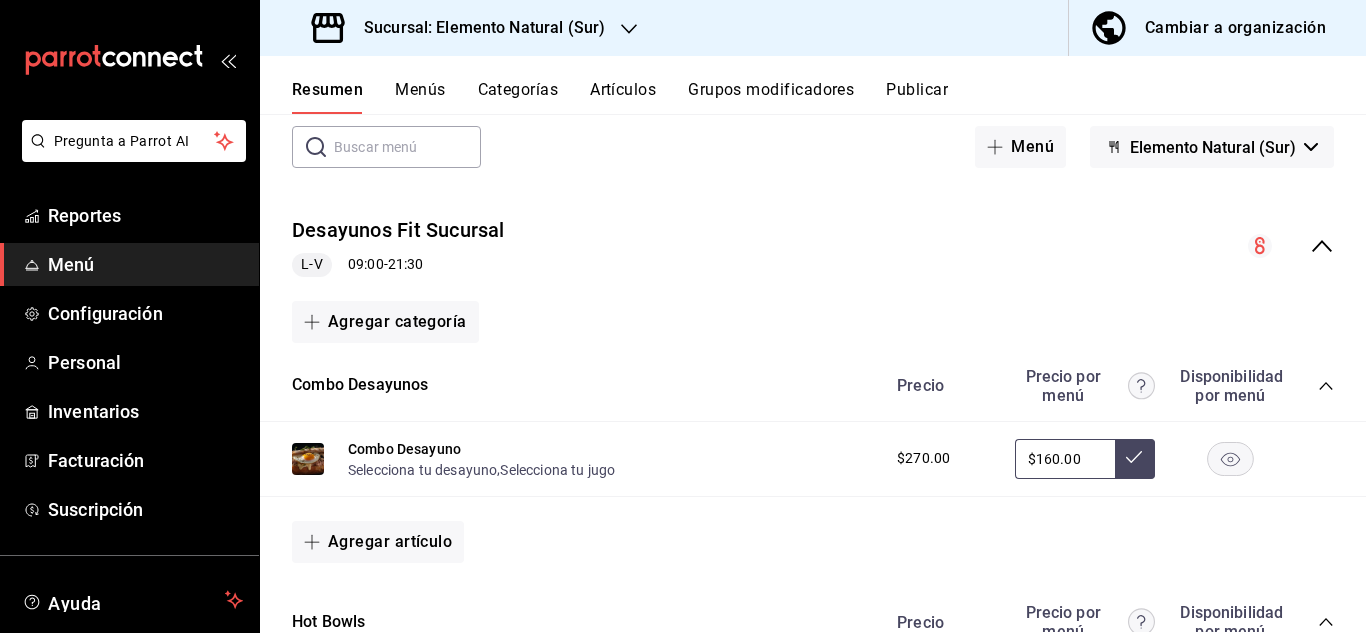 click 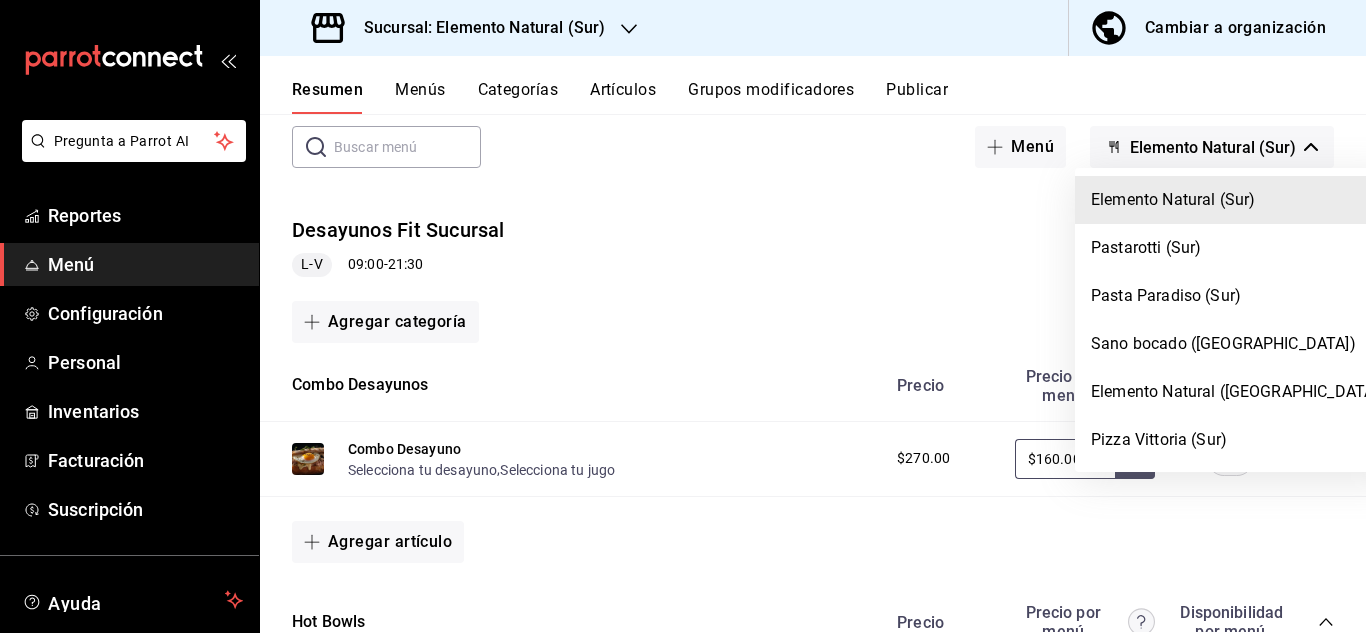 click at bounding box center [683, 316] 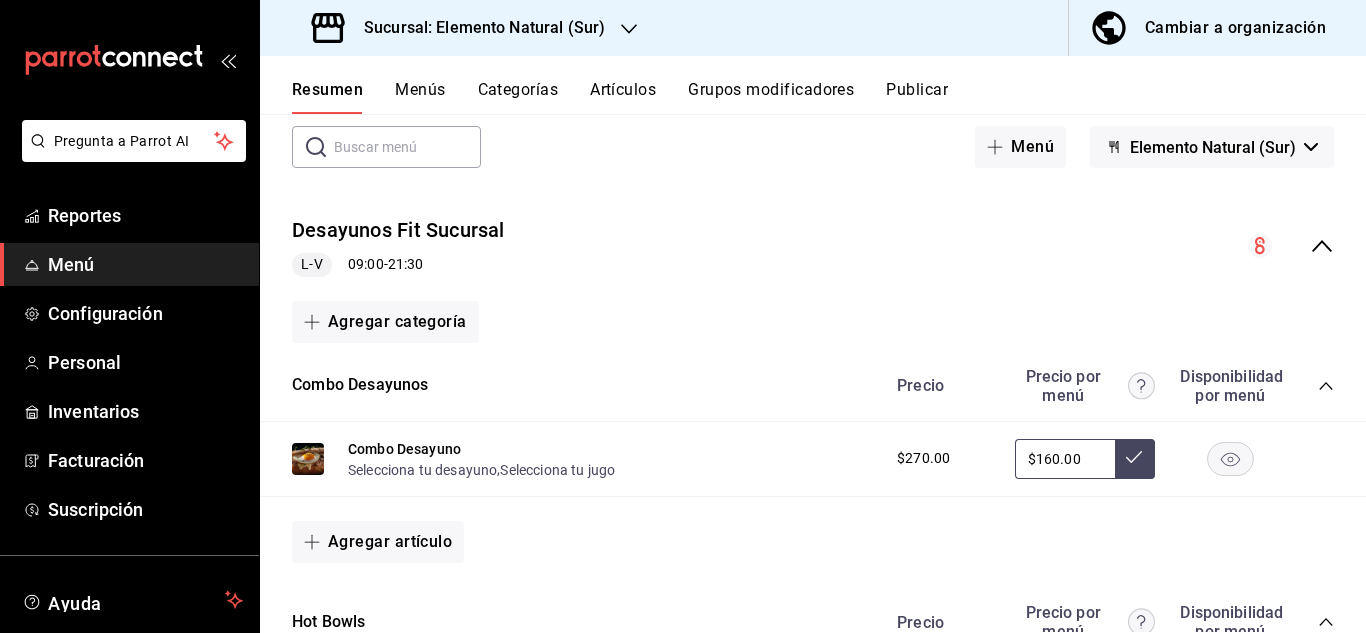 click 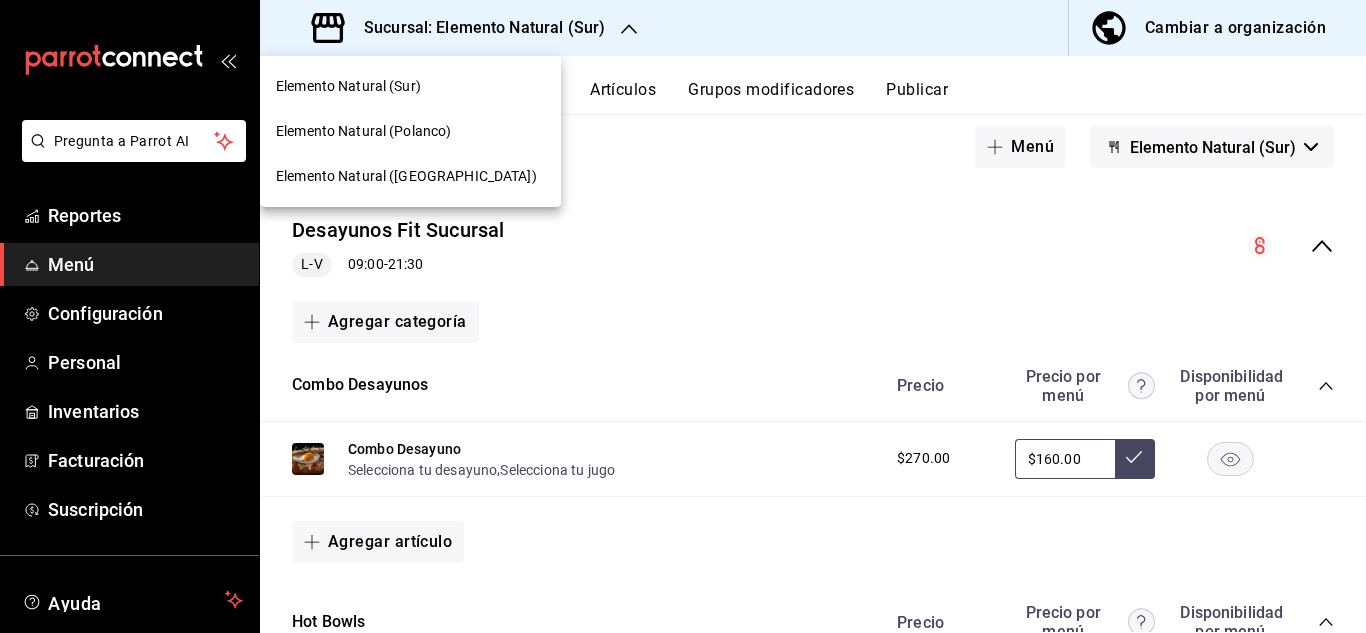 click on "Elemento Natural (Polanco)" at bounding box center [410, 131] 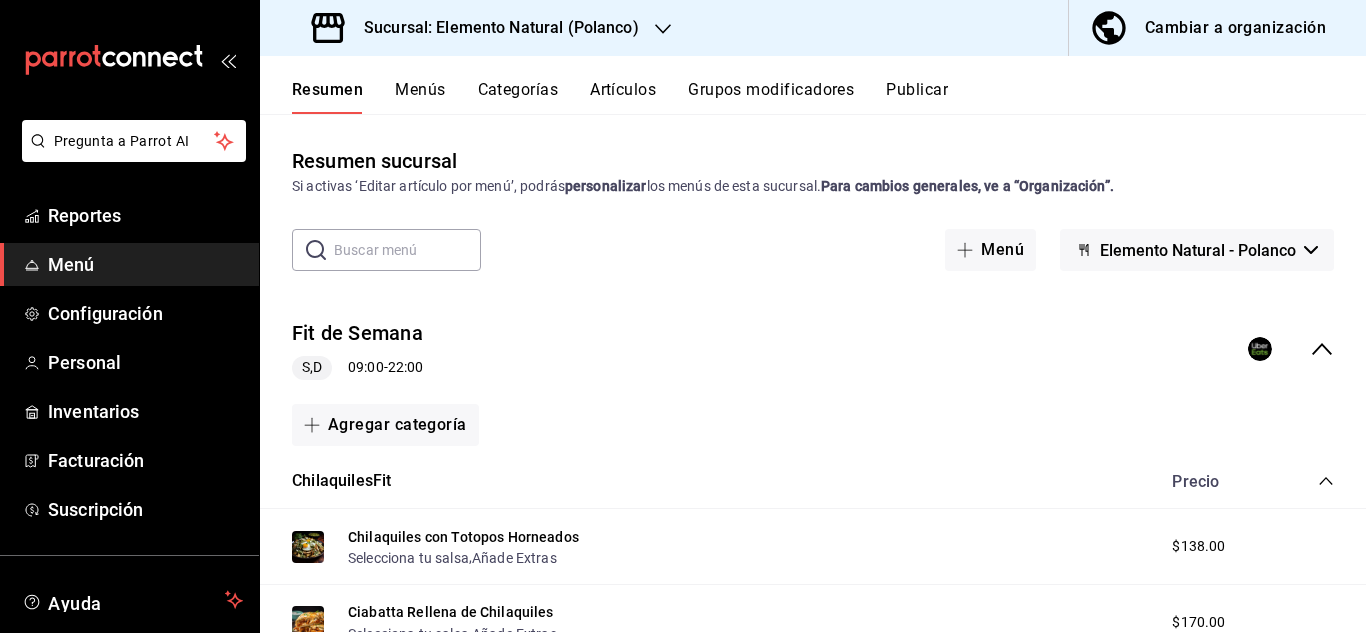 click 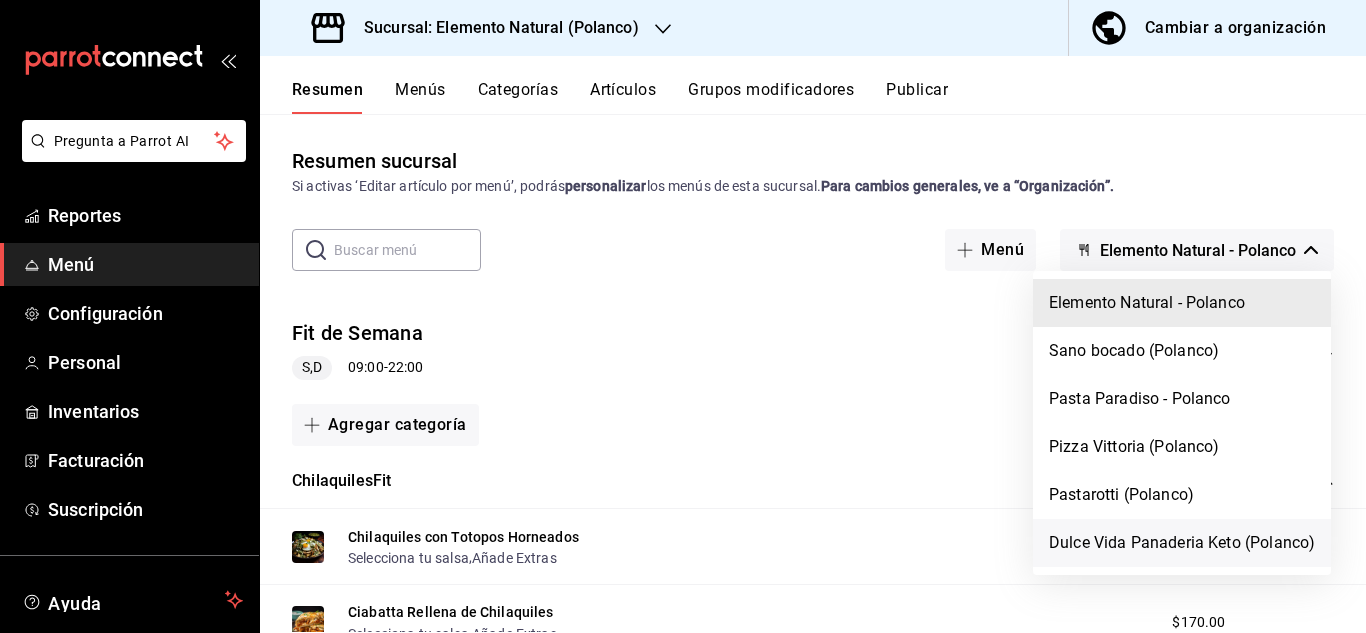 click on "Dulce Vida Panaderia Keto (Polanco)" at bounding box center [1182, 543] 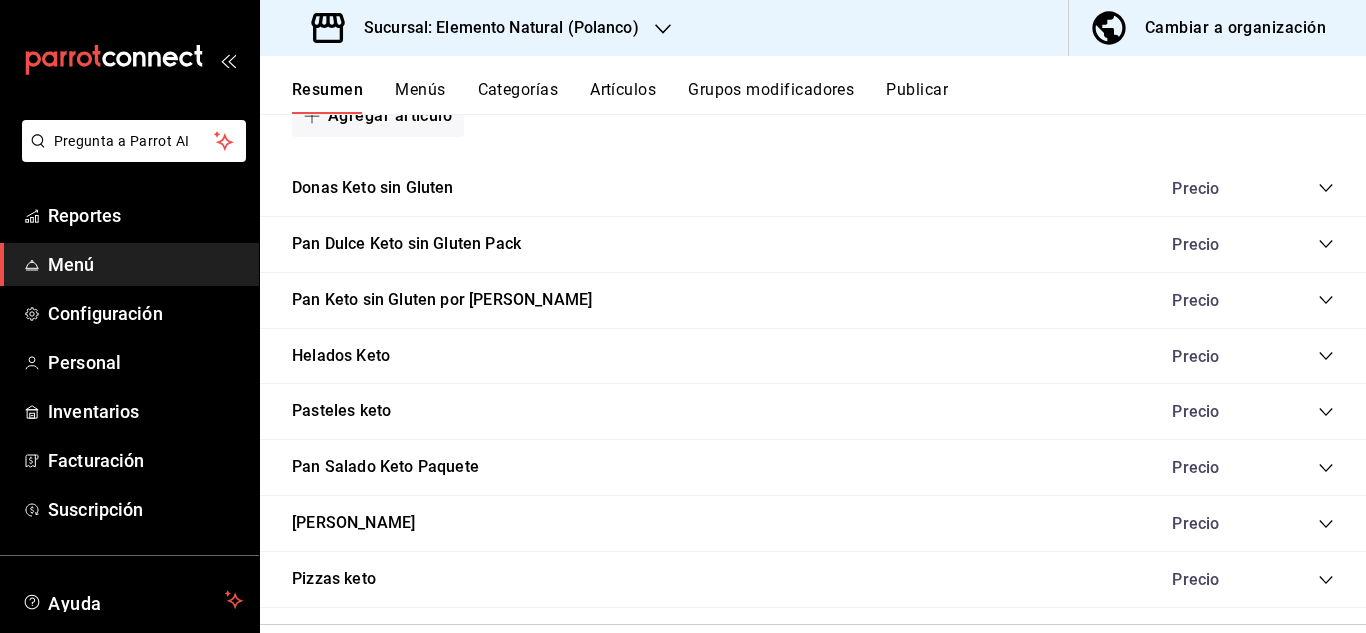 scroll, scrollTop: 794, scrollLeft: 0, axis: vertical 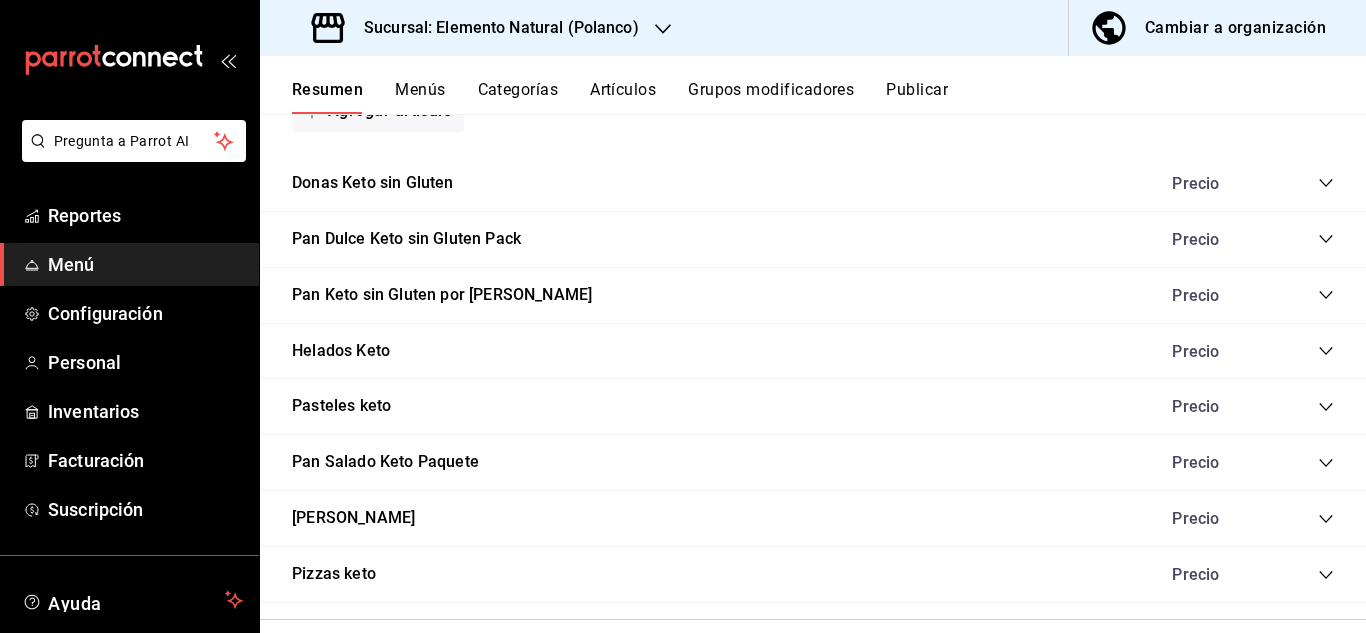 click 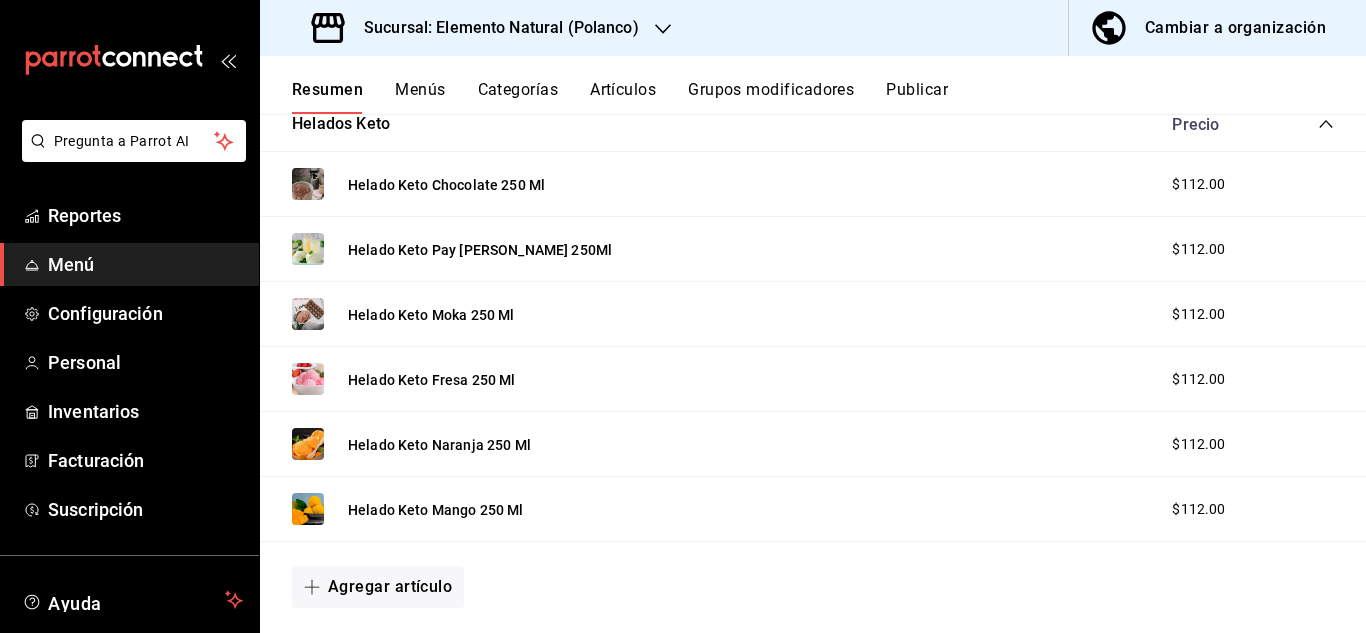 scroll, scrollTop: 1081, scrollLeft: 0, axis: vertical 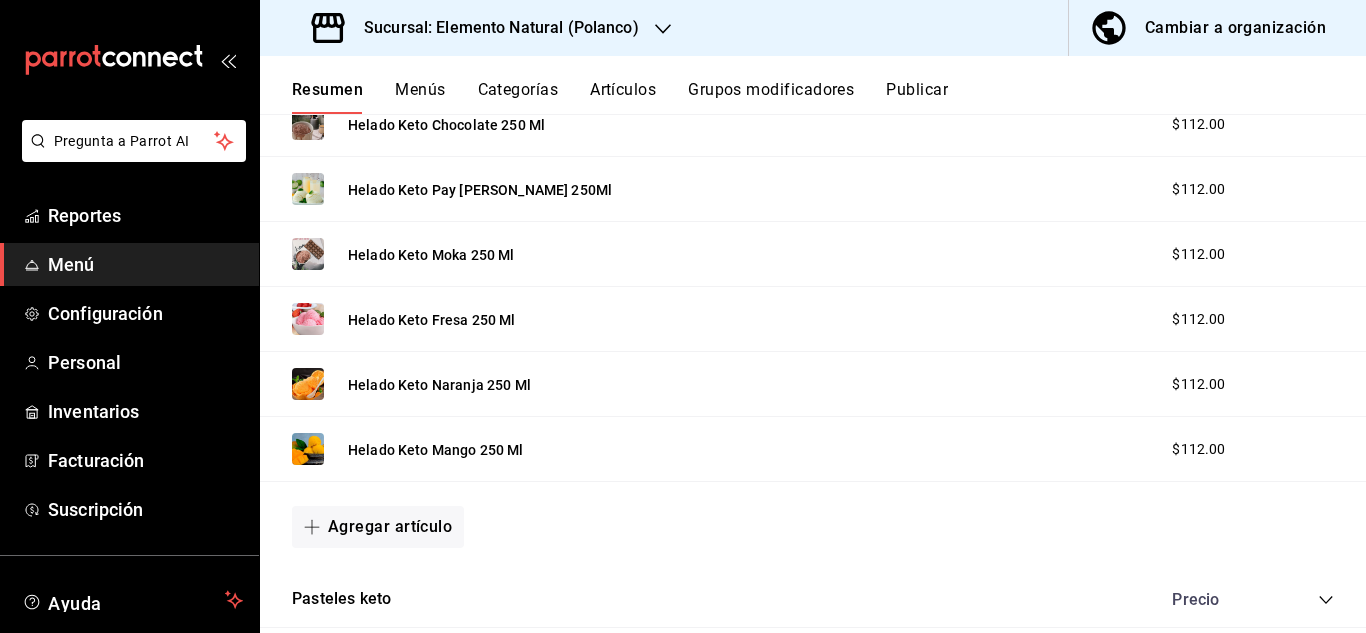 click on "Artículos" at bounding box center [623, 97] 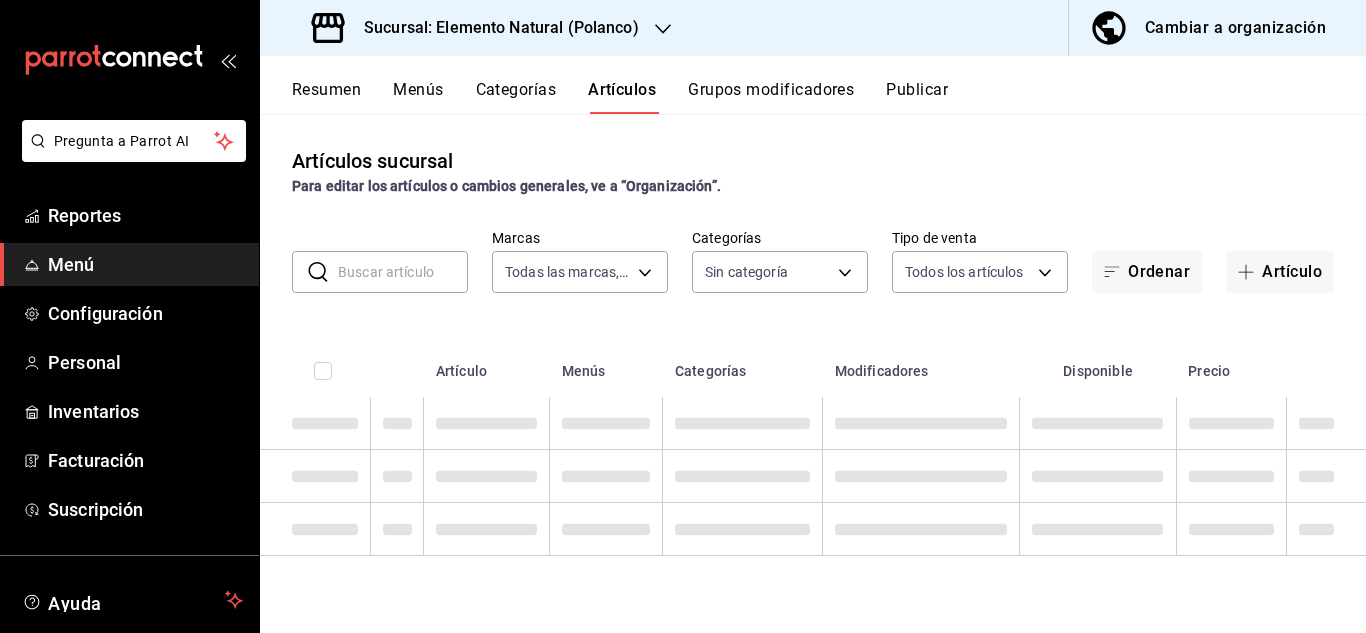 type on "41e1c8ee-1a3d-41e4-828f-1ad35f4fbf3f,8bce2263-dbc6-4f22-8ca9-8870b9b5e3ca,9cfa5be6-3b1a-4989-8bd6-67af20d95aab,550dfec2-e318-4ec0-af20-b64545ad3b6b,af27d2dc-cb8e-40dd-875b-41d890ca5610,f695a947-61a7-442d-9dd8-5ef080206984" 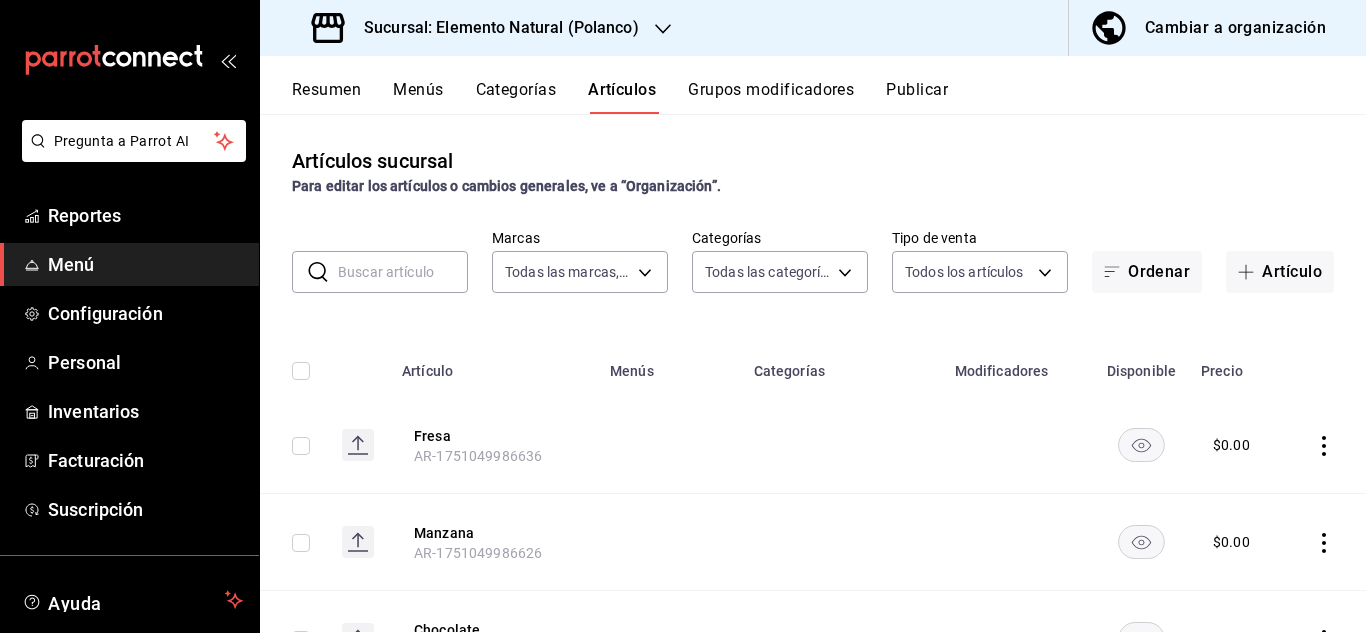 type on "5b2e9e28-5bc7-432b-993f-c38f02e7f466,5bc47fcc-f5a7-45eb-8826-695c4cbec2e8,678d086b-eb1f-41fc-9182-cf517a54473e,97bf34fc-a86b-4161-b4ce-dd79e2d7f6a6,a50b071a-eb3e-4222-b6ba-f99f2a571efd,2623b449-866e-4df9-adf6-98ef63cedbd6,6a27fd9d-7065-40f9-8c72-3cd3006d2404,4f199926-404a-4c02-a098-573455f9a034,88ad77bc-7418-4acd-98e3-3c570fe80b67,c4044417-f87e-456c-b537-84c7d15a7aff,6770b3db-1495-4e99-9cfe-6b7f6e5a2346,383fda68-3166-44ff-b380-f15238472b3f,d765c192-20d5-48ce-9285-a3c6efd43f58,2d4df3f1-ba50-44e5-9083-fcc2e55336e5,56e76522-ae97-463c-95d0-b7a5d2be3639,1ae1530d-4f56-4be6-a094-9f67933fbf41,2b9fd52d-8987-4ad7-a8bb-e7d215759f0d,7a7eb209-77f2-4d86-8212-14ef5cabf2fc,fae747c4-3f1f-4afd-a4cf-c664fb5d04b4,ee8742c2-7eb2-476d-8a6e-62acb2c786c2,23308028-463f-46b5-9f91-36089b419a74,c97248c6-95bc-4a86-b491-a93d475a3050,a929305b-7b0a-4171-9127-90ea4e3d8252,8b8bf667-4b8b-4c04-b814-3e99f6b0a5f0,ff52a4de-c67c-4da5-9d92-b421d406f0fe,427a0972-549b-4ab3-8f3b-d23c380272ea,4bf94c25-6d50-4a6b-8a84-c6828d40d3fa,49c921c7-dde7-4394-8a3..." 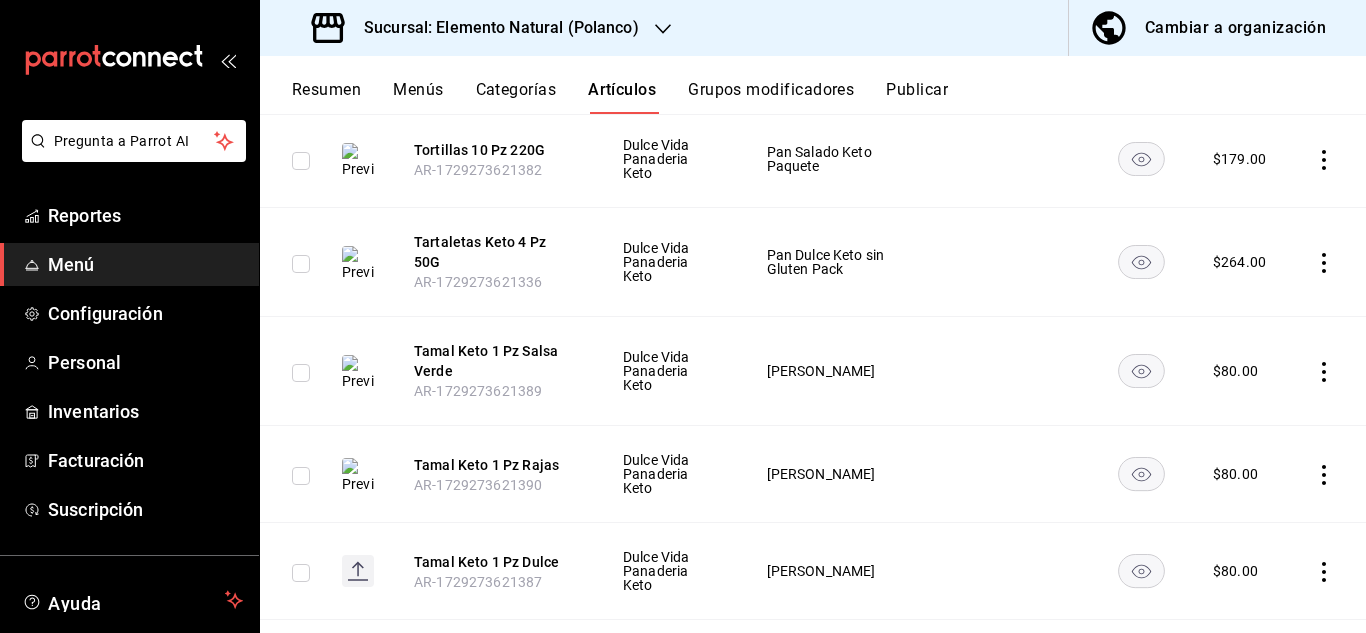 scroll, scrollTop: 2058, scrollLeft: 0, axis: vertical 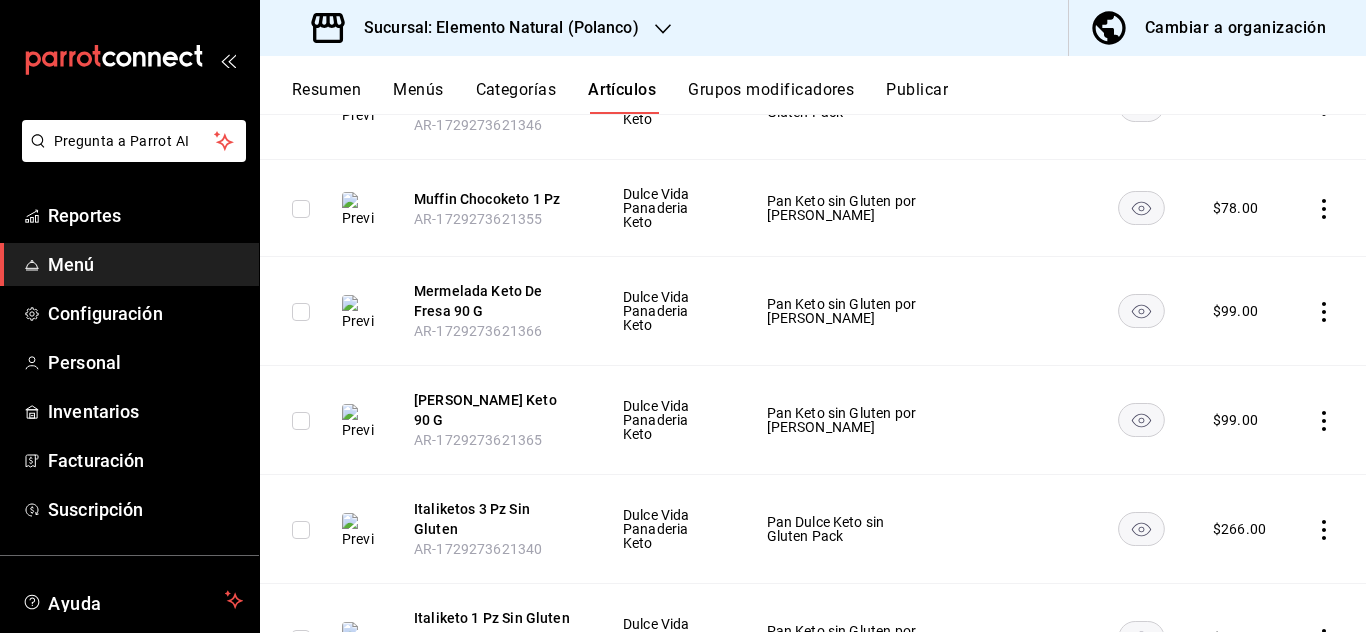 click 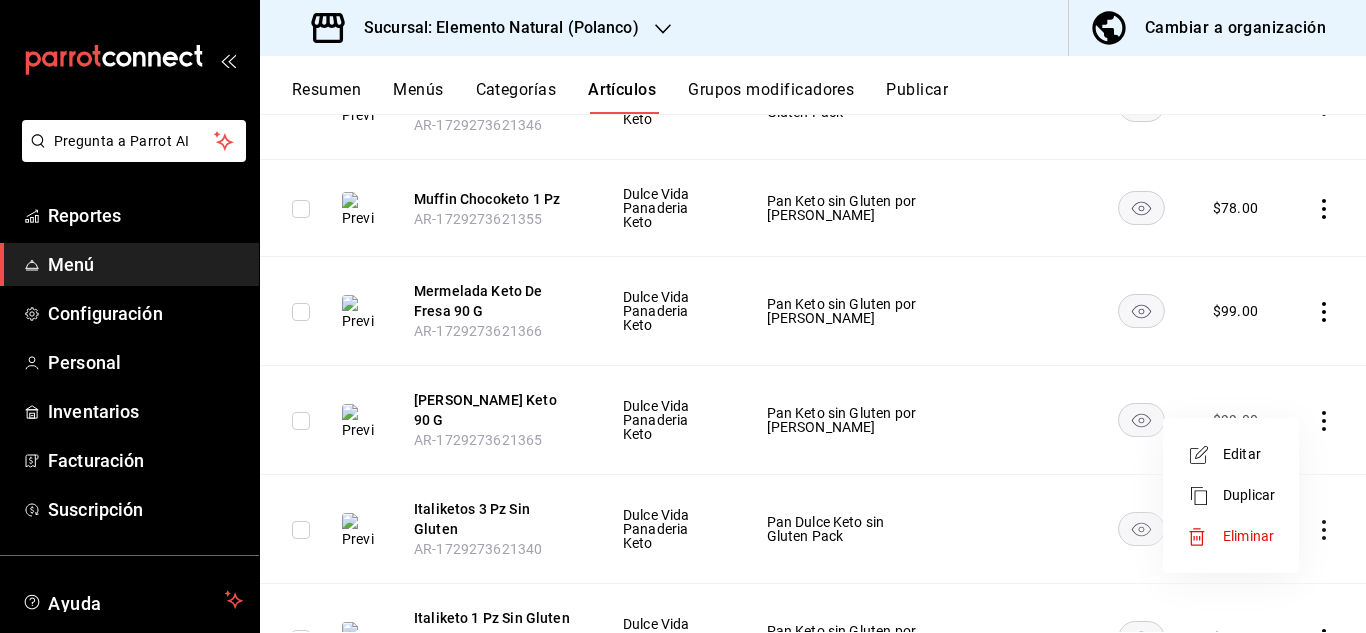 click on "Eliminar" at bounding box center (1248, 536) 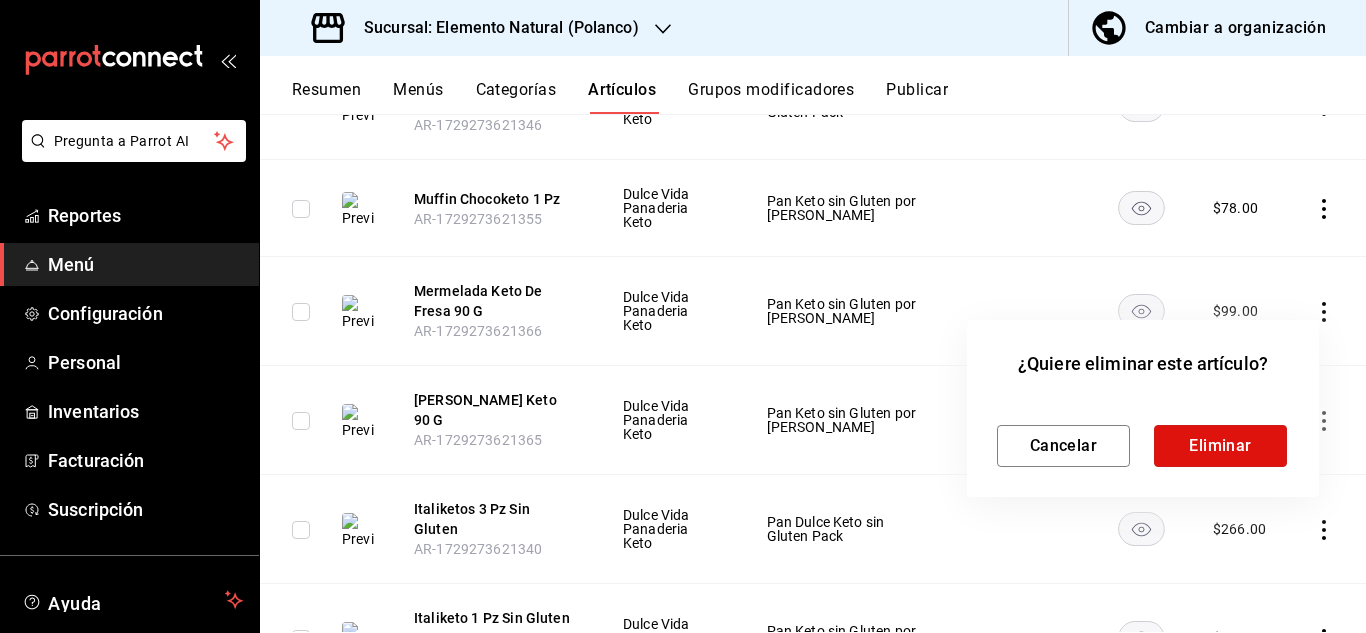 click on "Eliminar" at bounding box center (1220, 446) 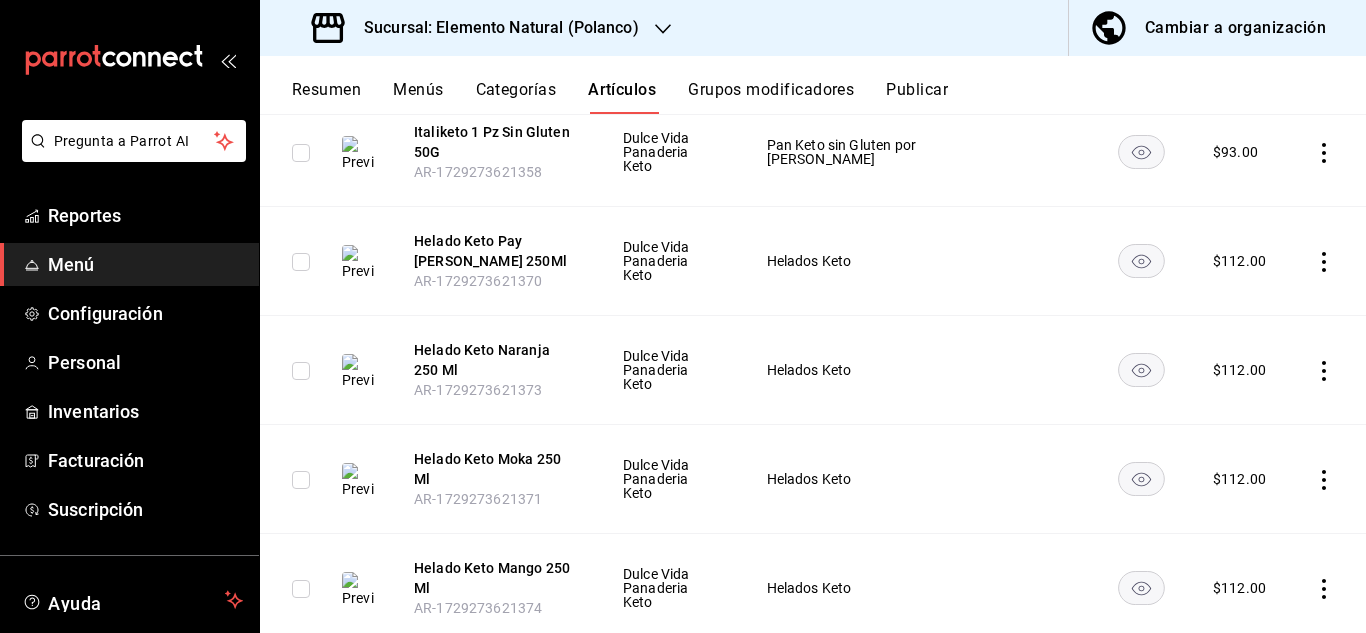 scroll, scrollTop: 4844, scrollLeft: 0, axis: vertical 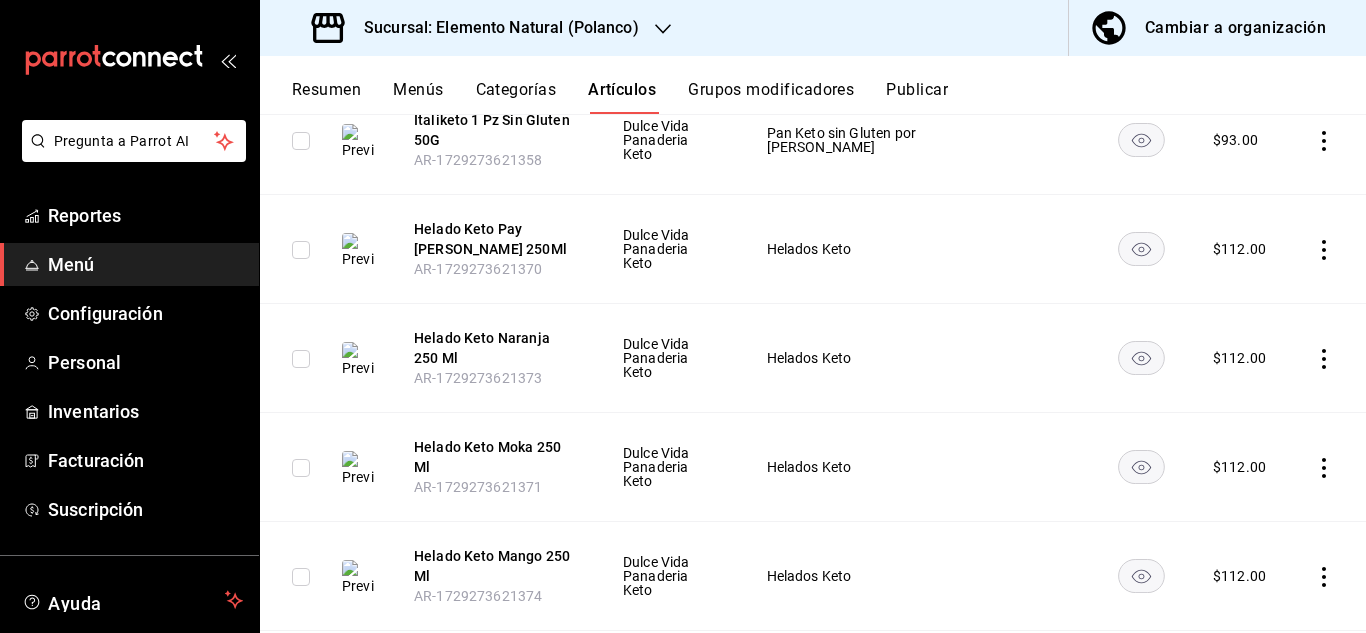 click 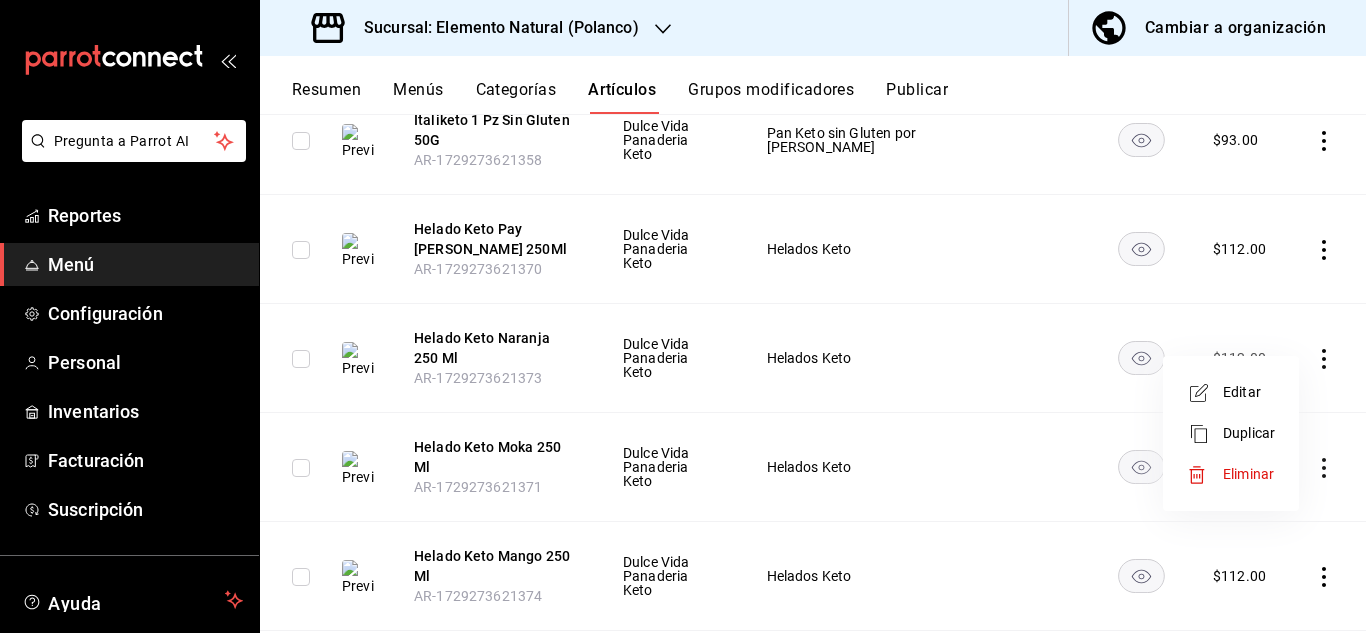 click on "Eliminar" at bounding box center [1249, 474] 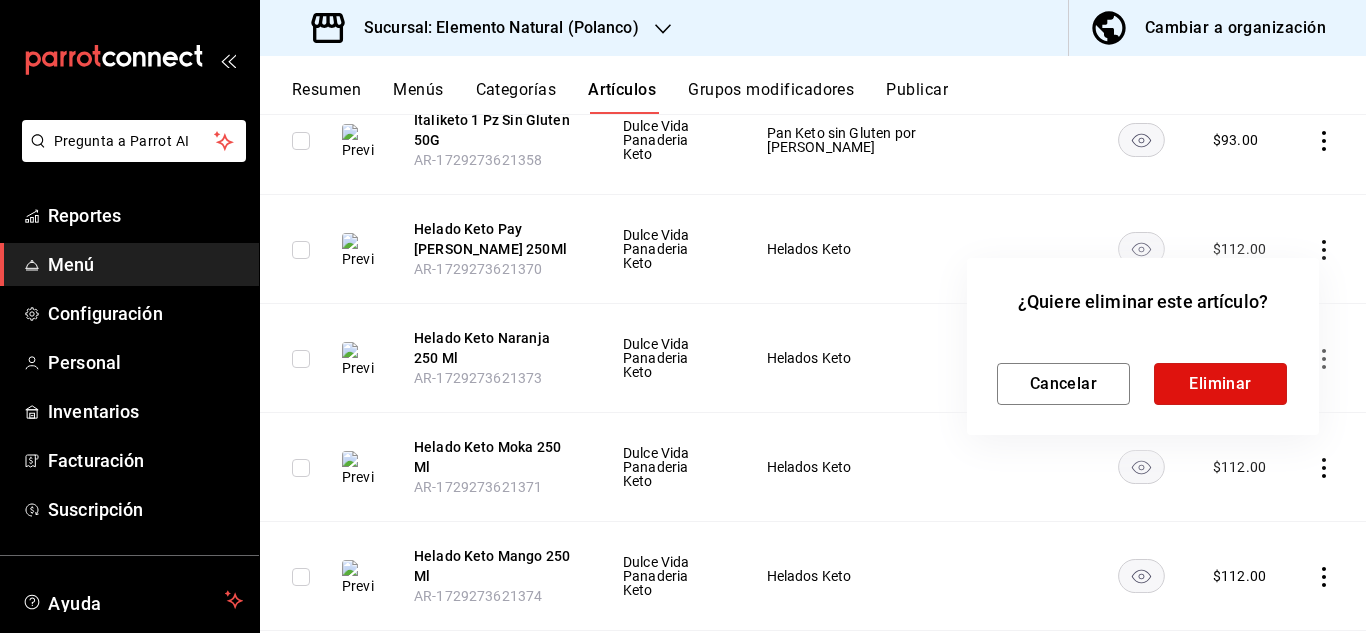 click on "Eliminar" at bounding box center [1220, 384] 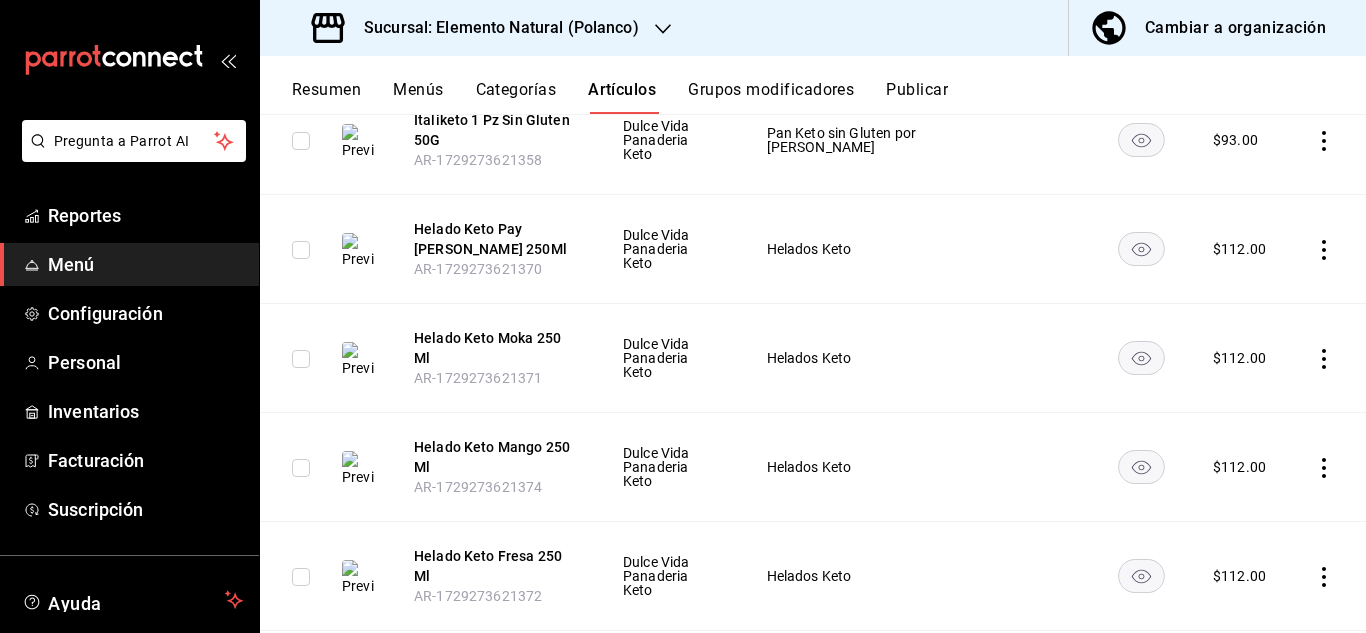 click 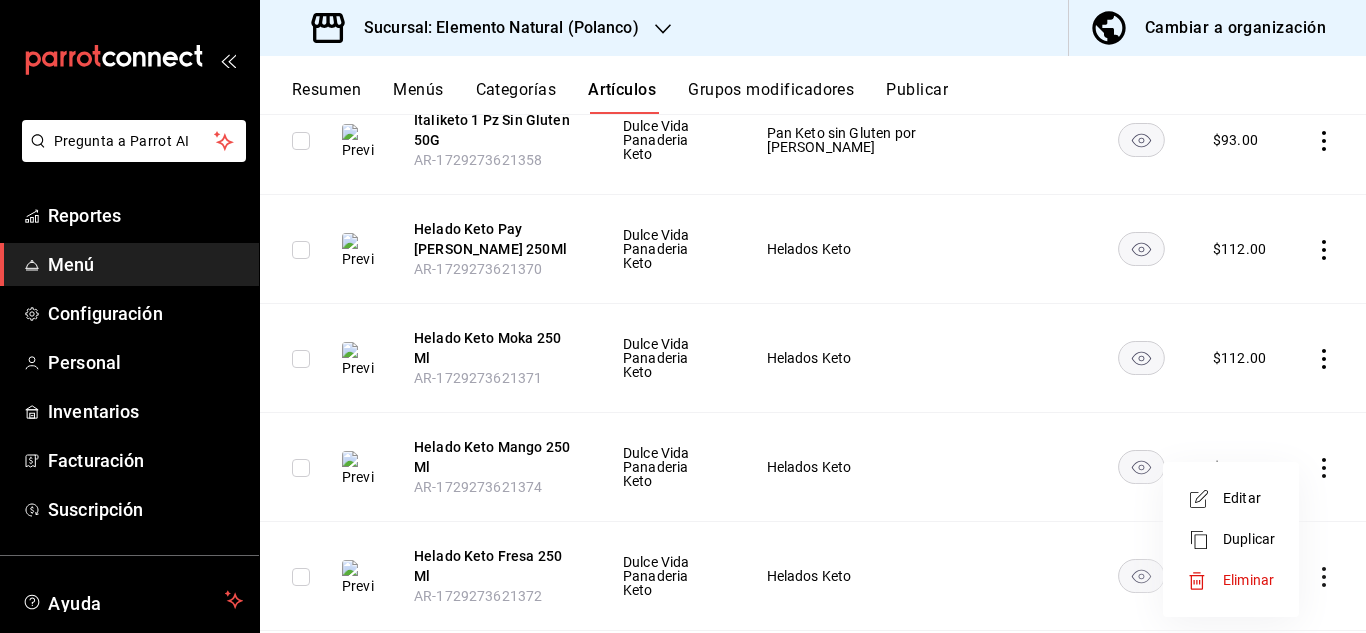 click on "Eliminar" at bounding box center (1231, 580) 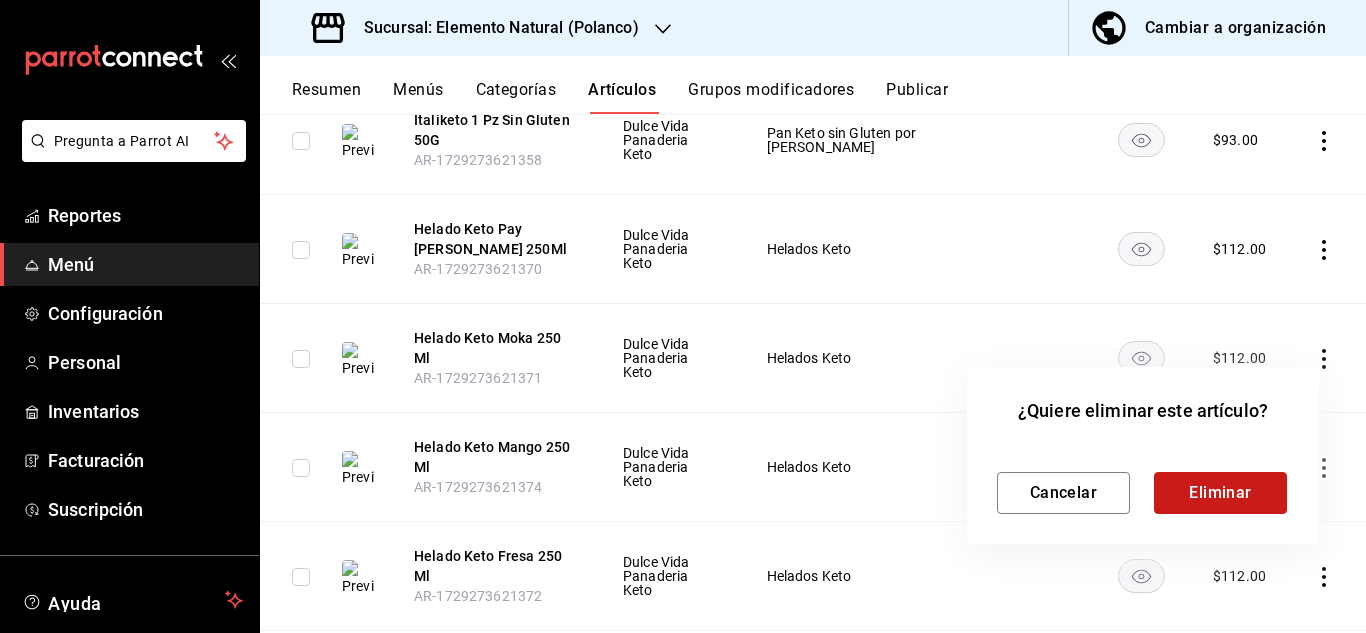 click on "Eliminar" at bounding box center (1220, 493) 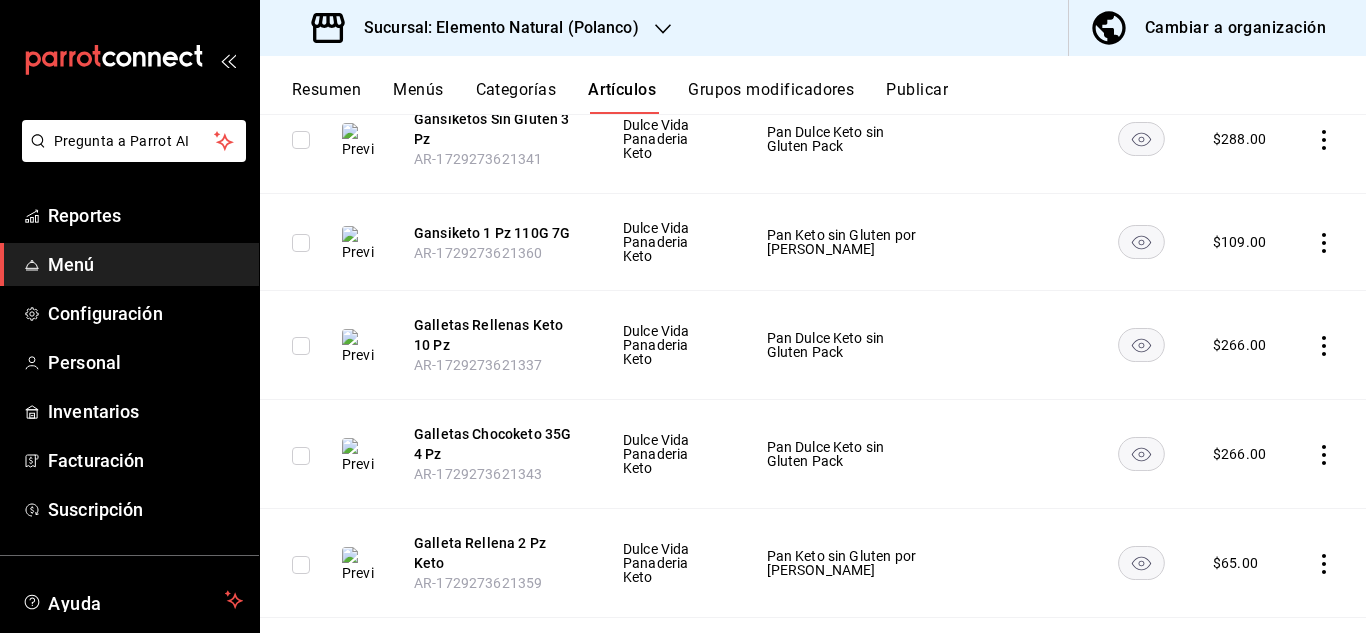 scroll, scrollTop: 5416, scrollLeft: 0, axis: vertical 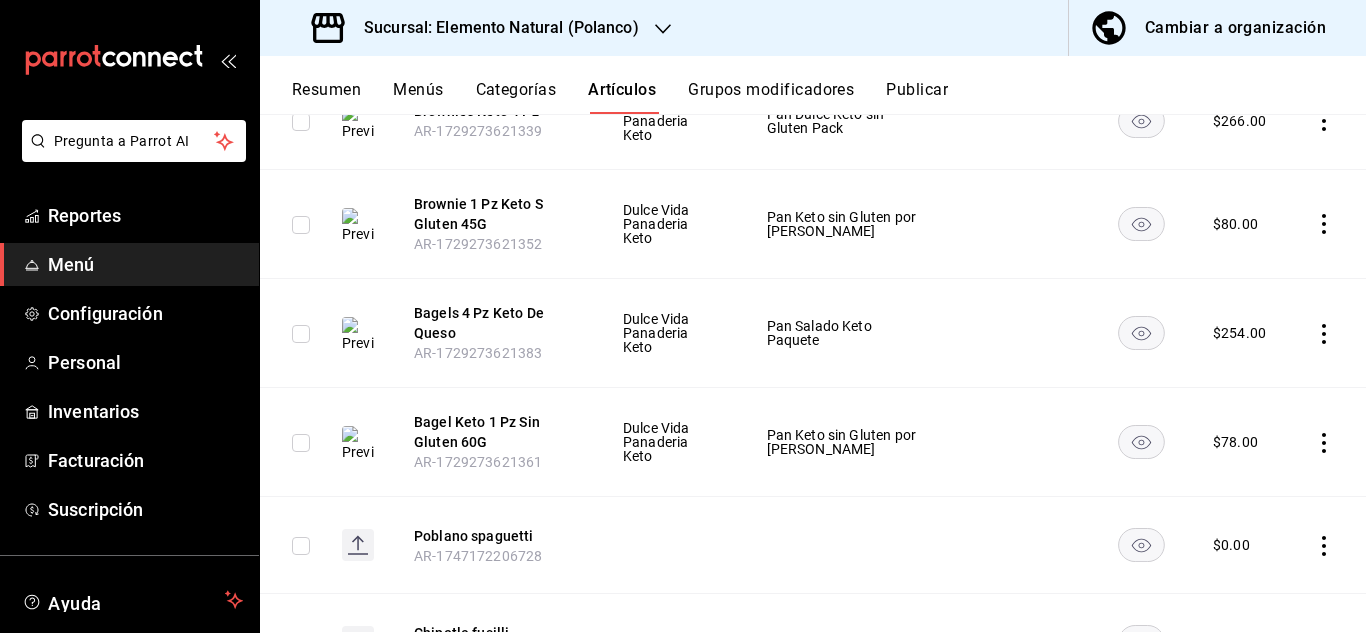click 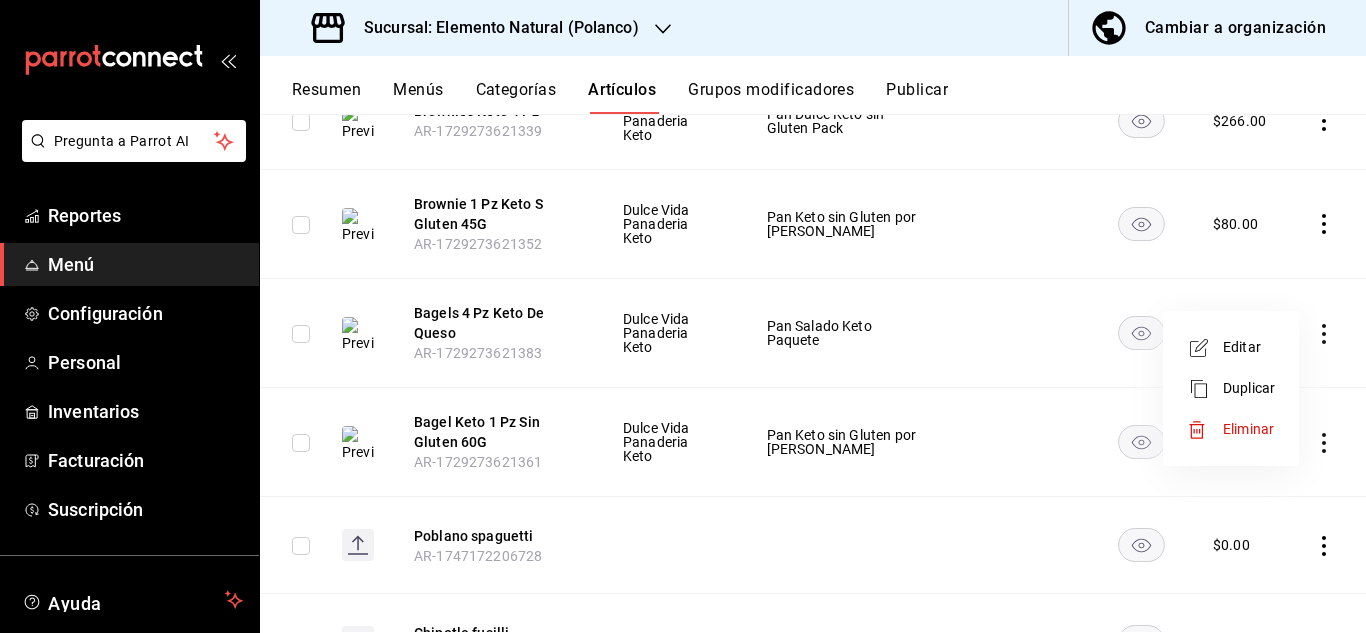 click on "Eliminar" at bounding box center (1248, 429) 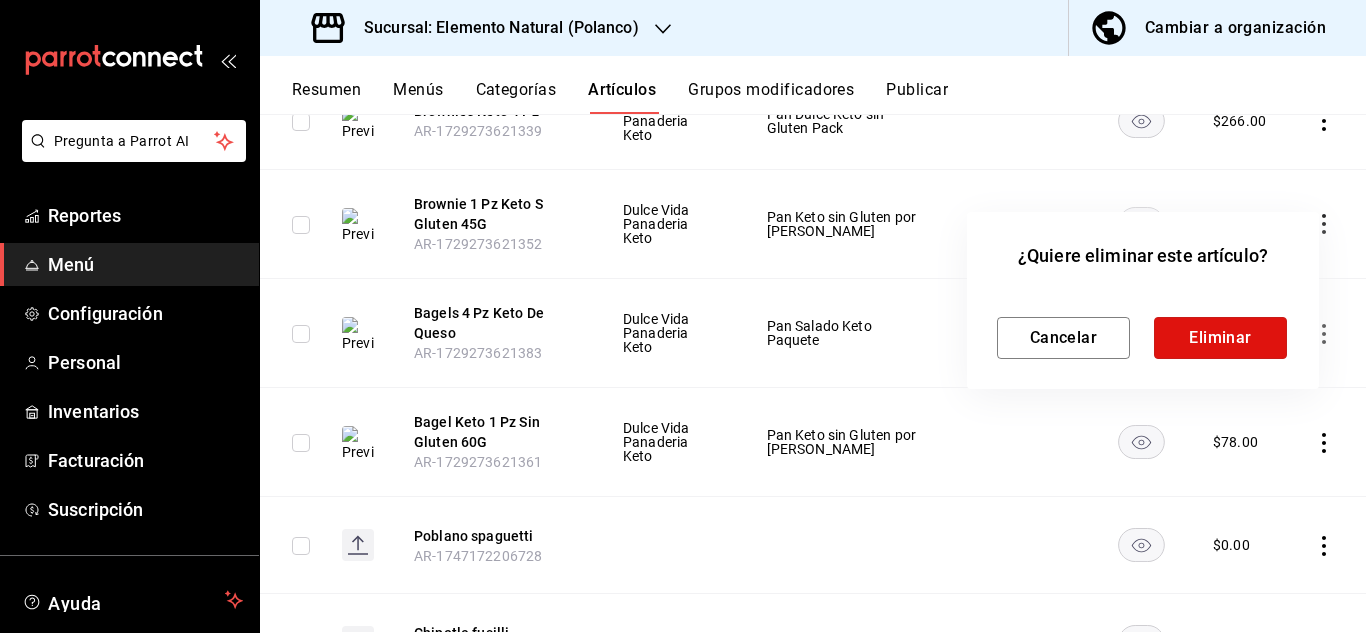 click on "Eliminar" at bounding box center (1220, 338) 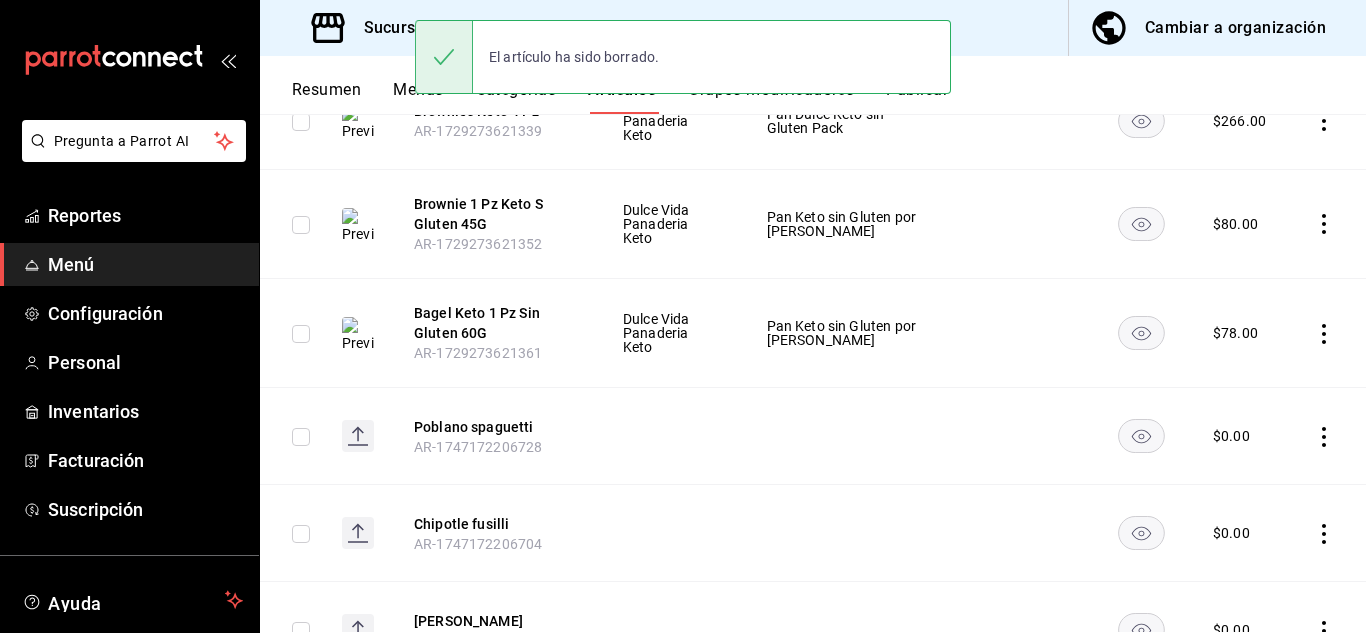 click 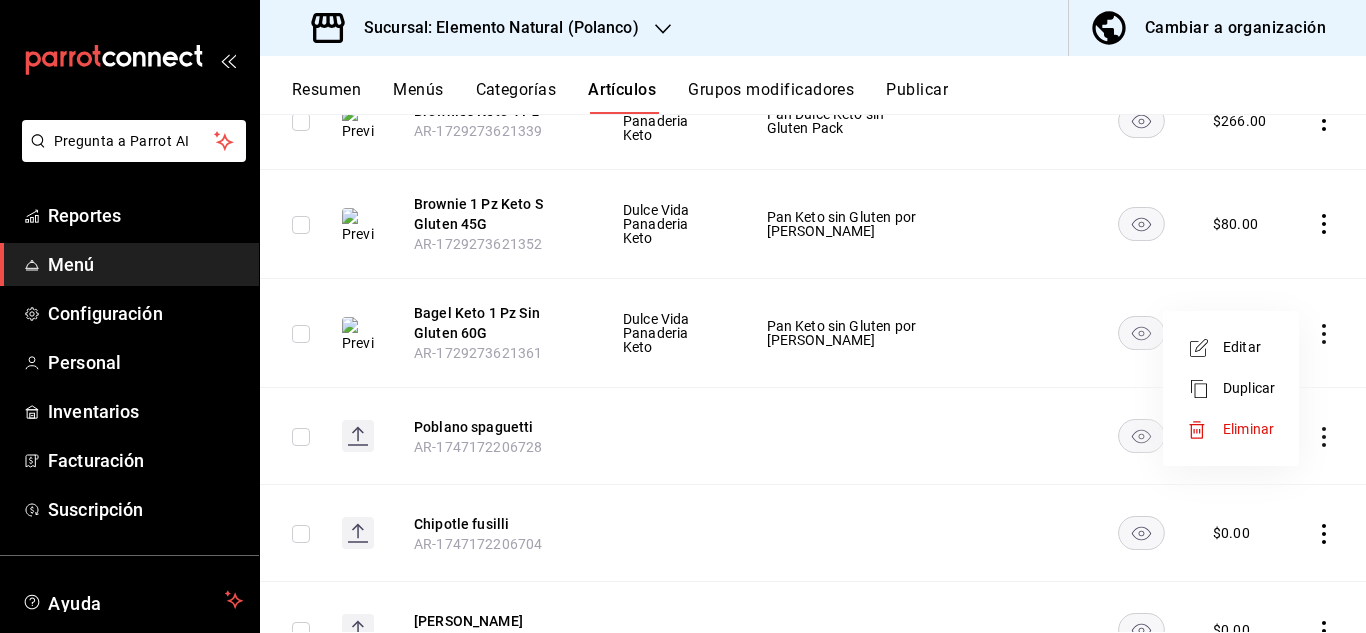 click on "Eliminar" at bounding box center (1249, 429) 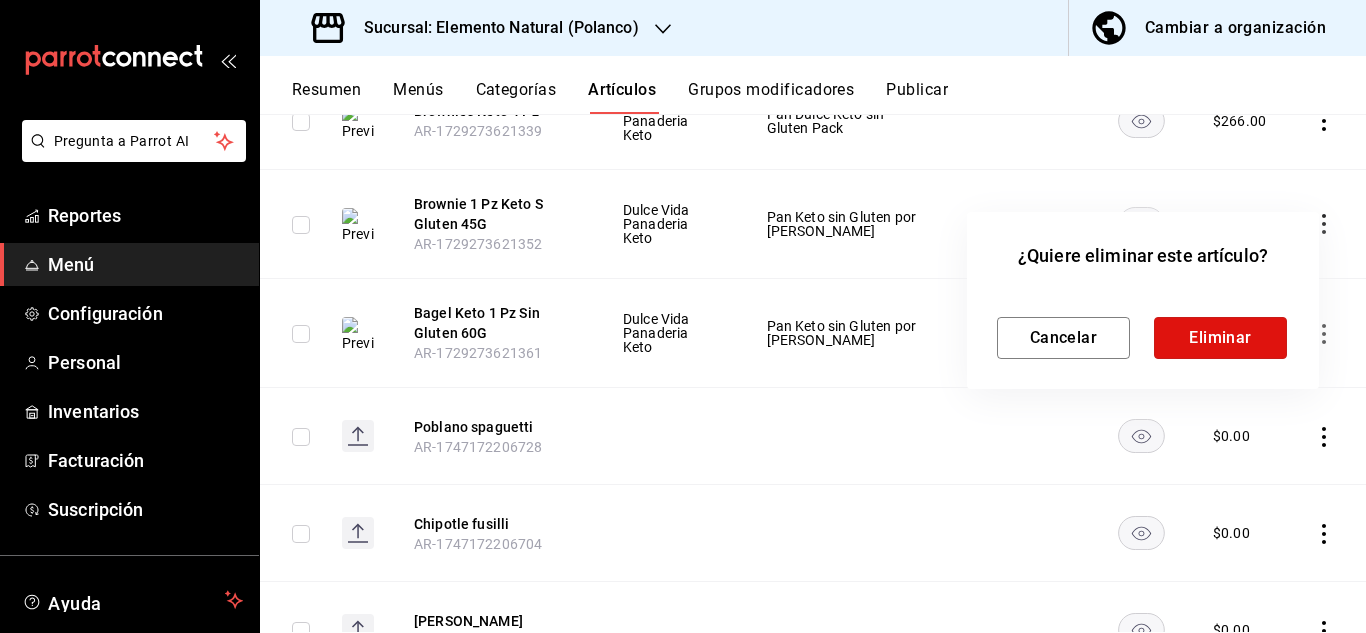 click on "Eliminar" at bounding box center (1220, 338) 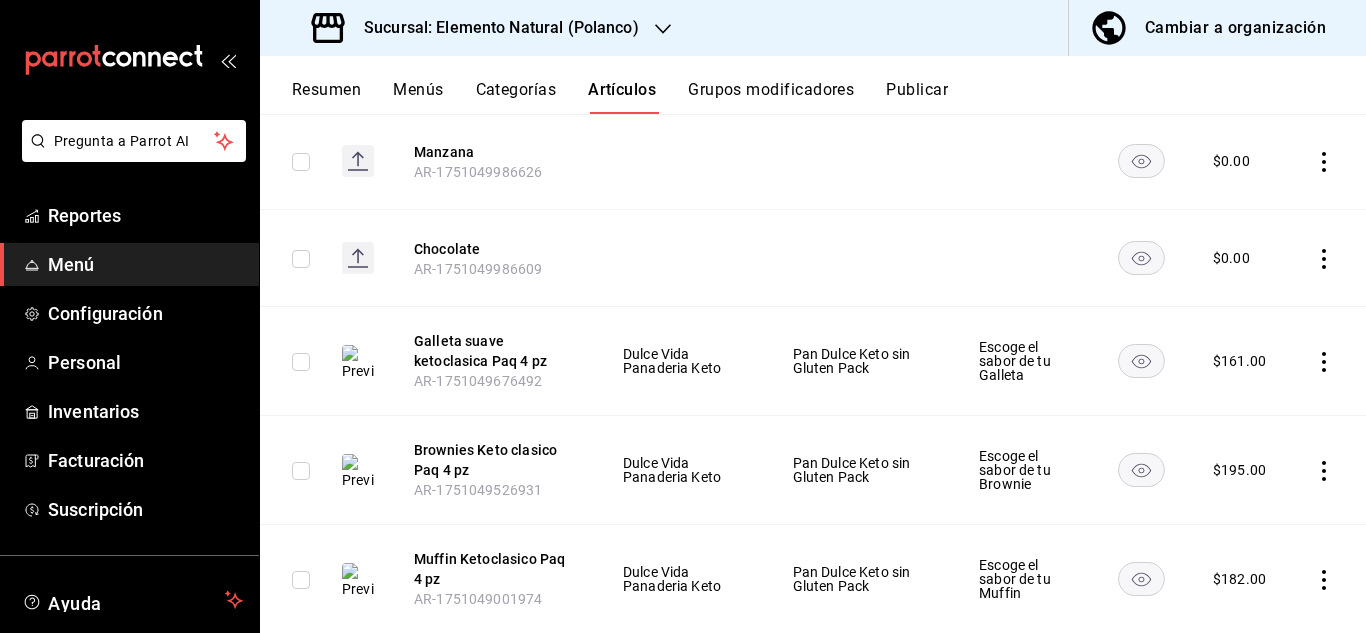 scroll, scrollTop: 0, scrollLeft: 0, axis: both 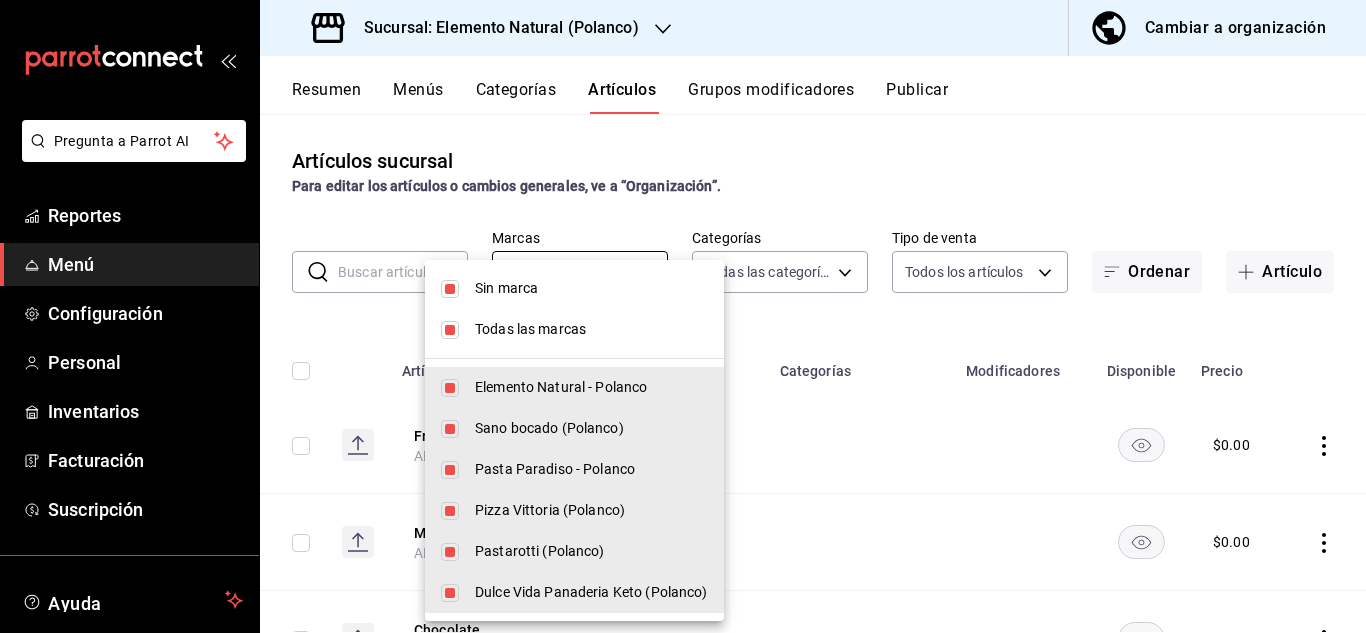 click on "Pregunta a Parrot AI Reportes   Menú   Configuración   Personal   Inventarios   Facturación   Suscripción   Ayuda Recomienda Parrot   [PERSON_NAME]   Sugerir nueva función   Sucursal: Elemento Natural ([PERSON_NAME]) Cambiar a organización Resumen Menús Categorías Artículos Grupos modificadores Publicar Artículos sucursal Para editar los artículos o cambios generales, ve a “Organización”. ​ ​ Marcas Todas las marcas, Sin marca 41e1c8ee-1a3d-41e4-828f-1ad35f4fbf3f,8bce2263-dbc6-4f22-8ca9-8870b9b5e3ca,9cfa5be6-3b1a-4989-8bd6-67af20d95aab,550dfec2-e318-4ec0-af20-b64545ad3b6b,af27d2dc-cb8e-40dd-875b-41d890ca5610,f695a947-61a7-442d-9dd8-5ef080206984 Categorías Todas las categorías, Sin categoría Tipo de venta Todos los artículos ALL Ordenar Artículo Artículo Menús Categorías Modificadores Disponible Precio Fresa AR-1751049986636 $ 0.00 Manzana AR-1751049986626 $ 0.00 Chocolate AR-1751049986609 $ 0.00 Galleta suave ketoclasica  Paq 4 pz AR-1751049676492 Dulce Vida Panaderia Keto $ 161.00 $ $ $" at bounding box center [683, 316] 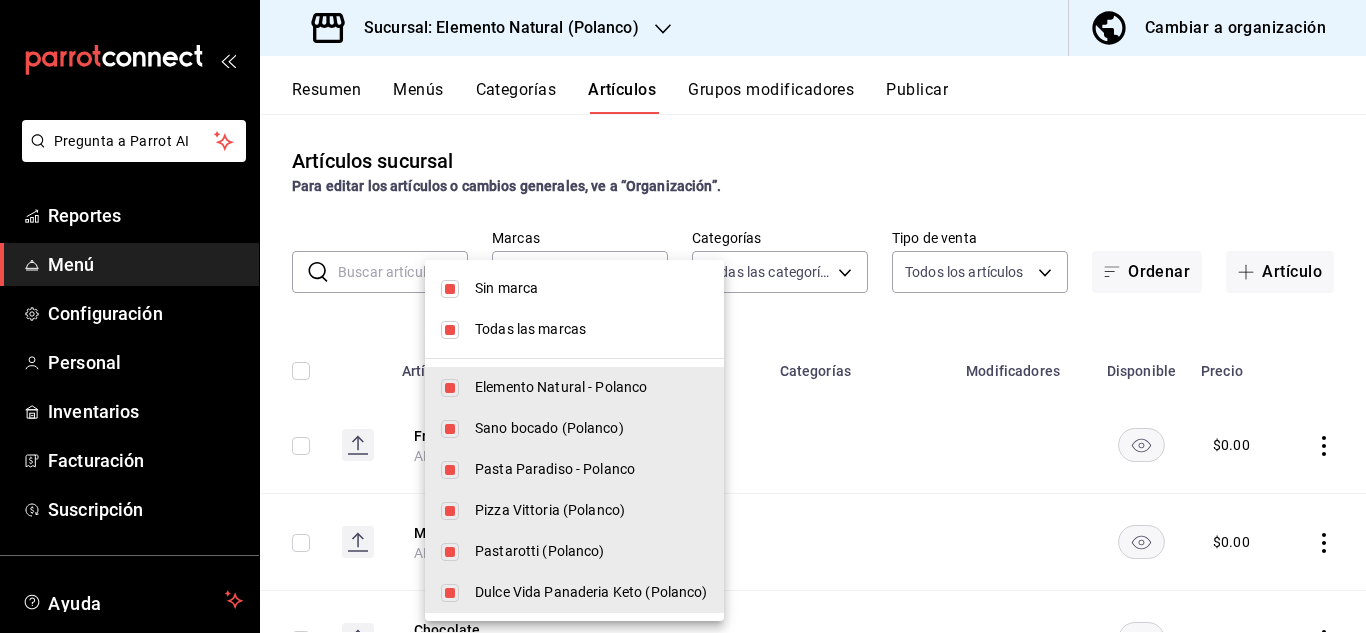 click on "Dulce Vida Panaderia Keto (Polanco)" at bounding box center [591, 592] 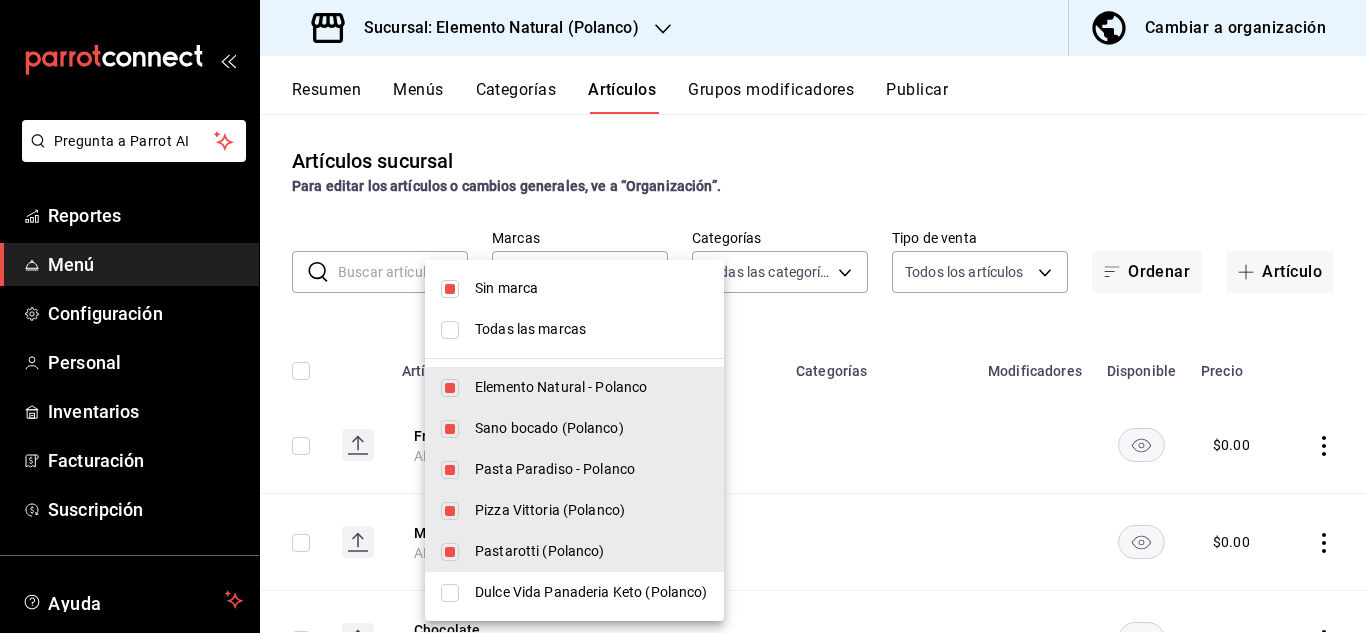 click at bounding box center (450, 330) 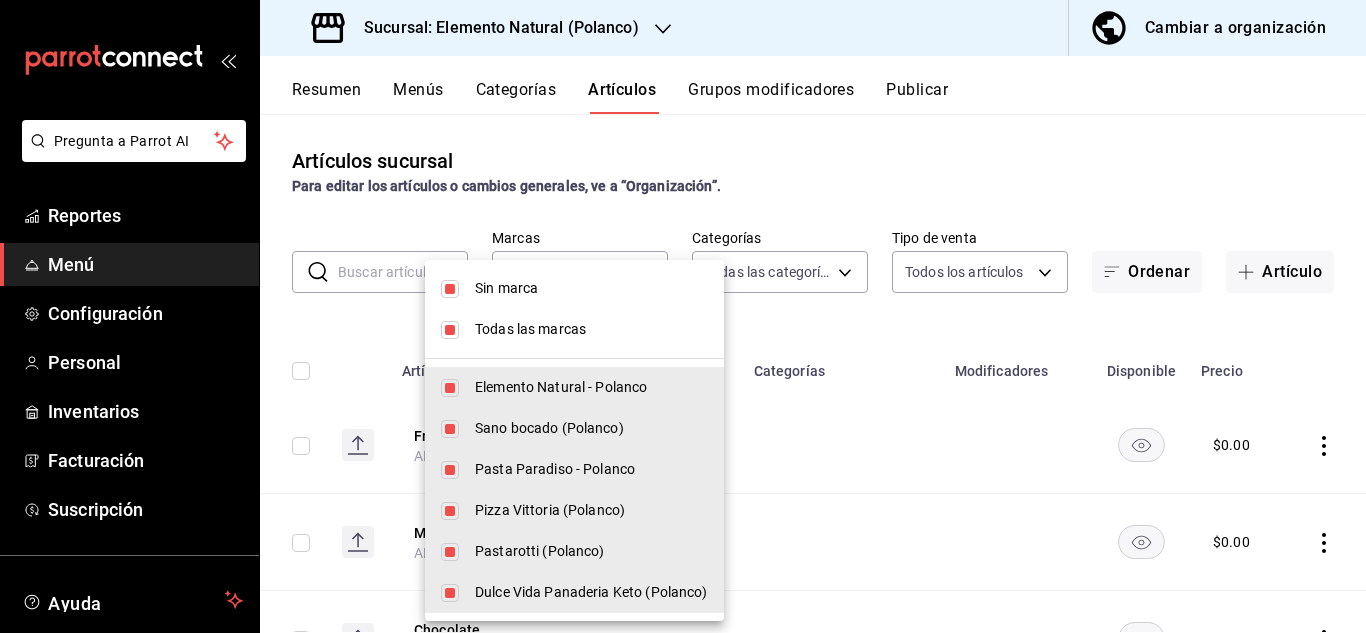 click at bounding box center [450, 330] 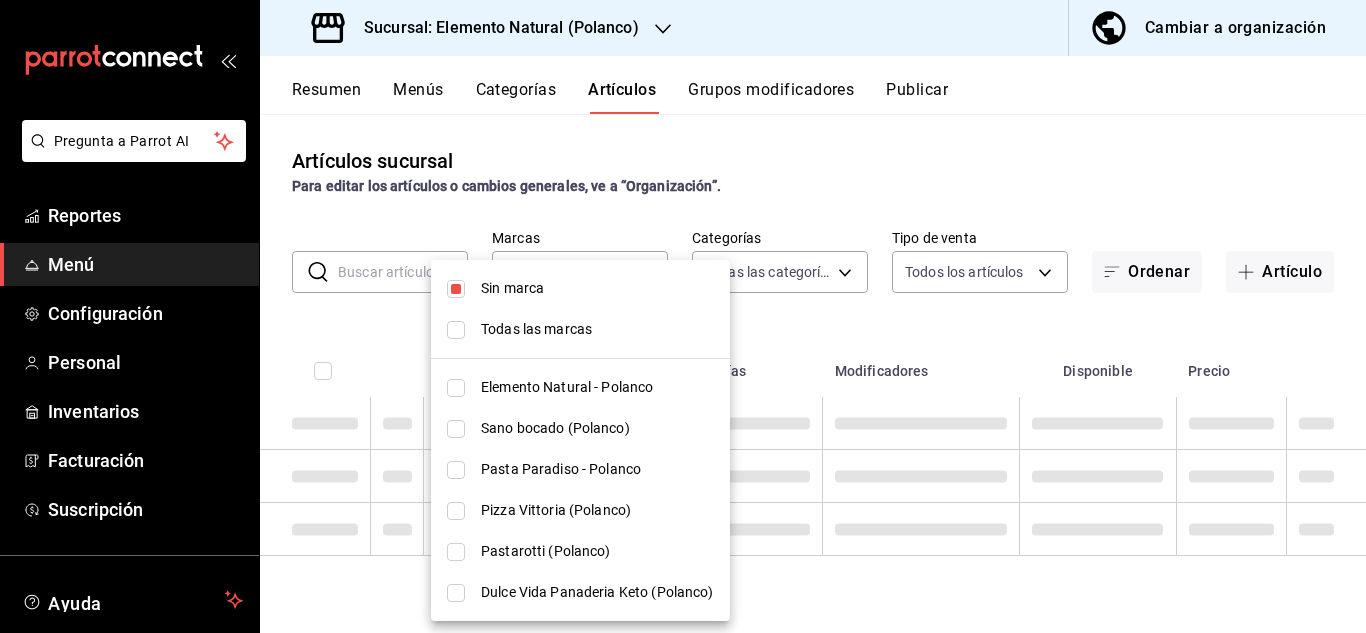 click at bounding box center (456, 289) 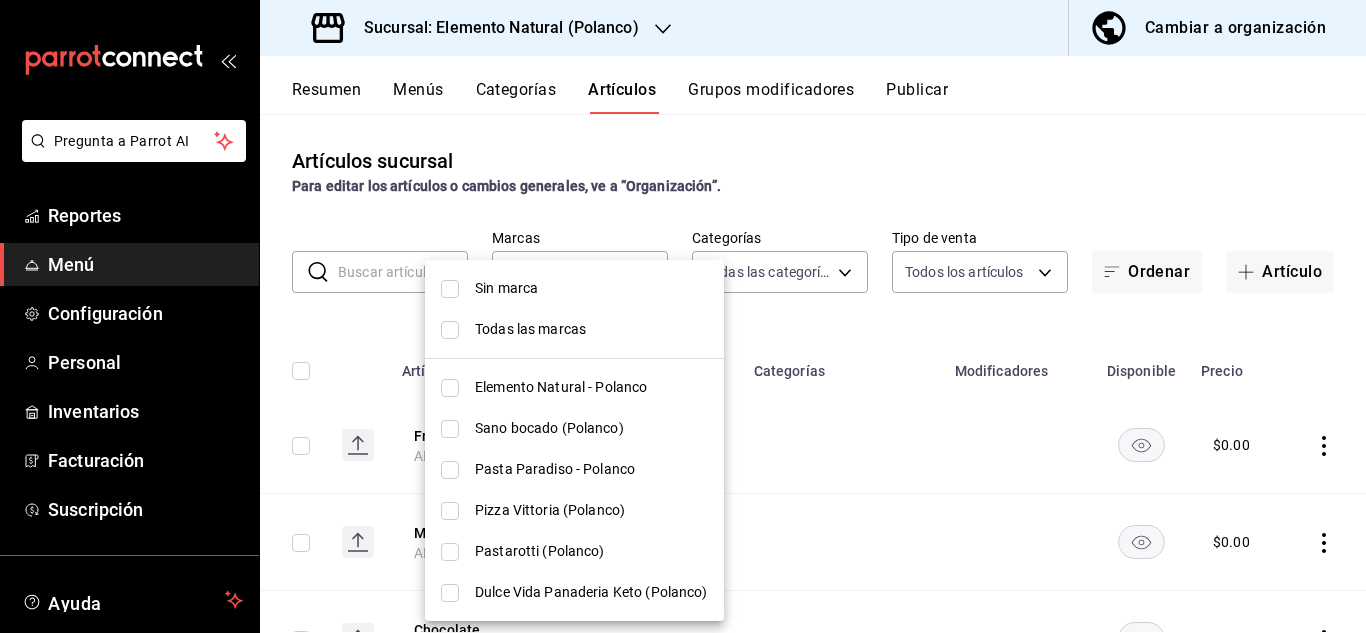 click on "Dulce Vida Panaderia Keto (Polanco)" at bounding box center [574, 592] 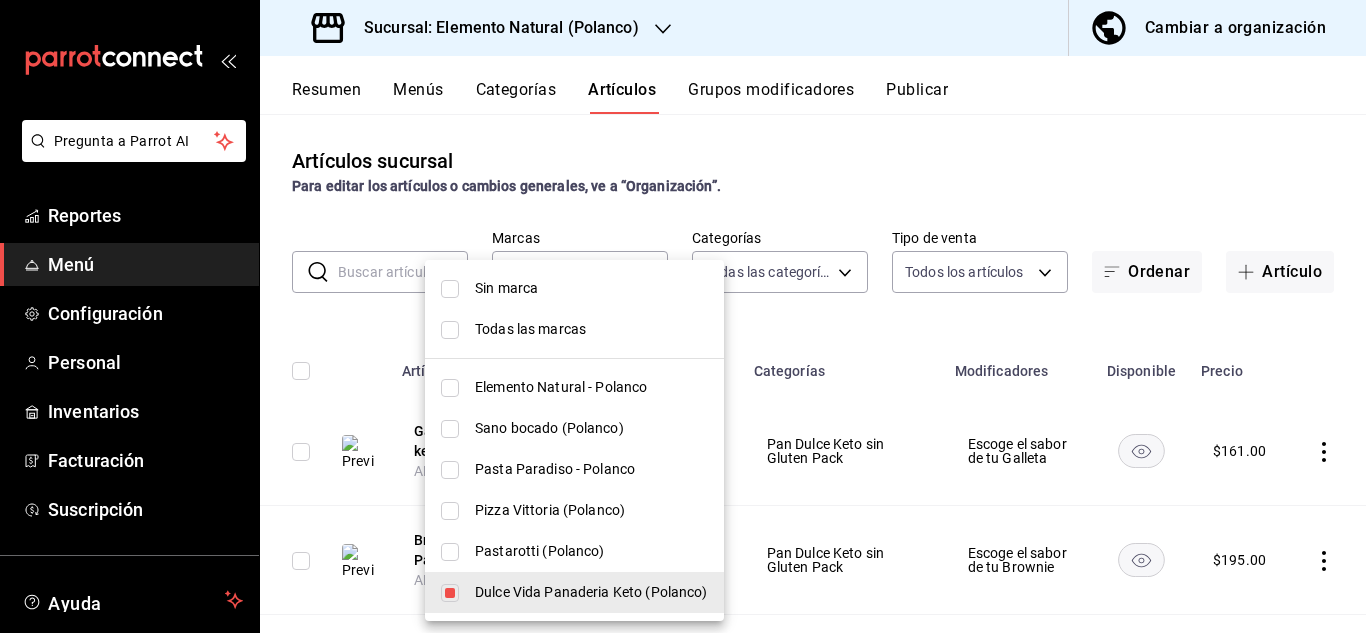 click at bounding box center [683, 316] 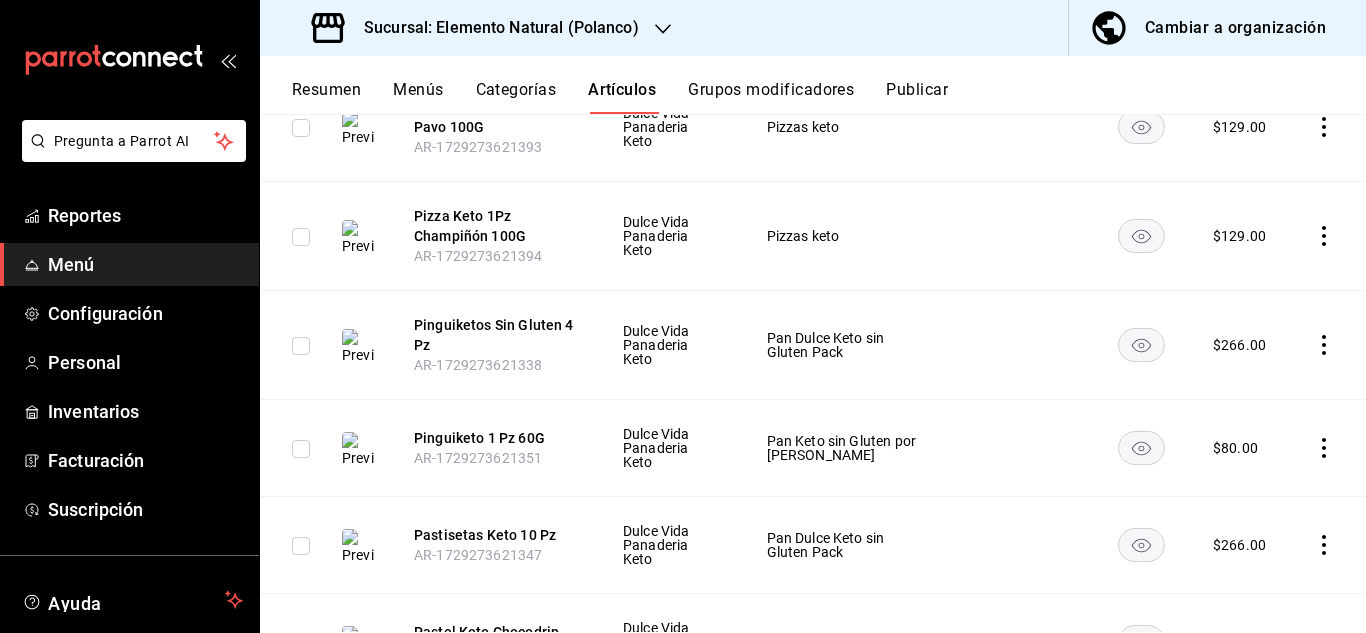 scroll, scrollTop: 2264, scrollLeft: 0, axis: vertical 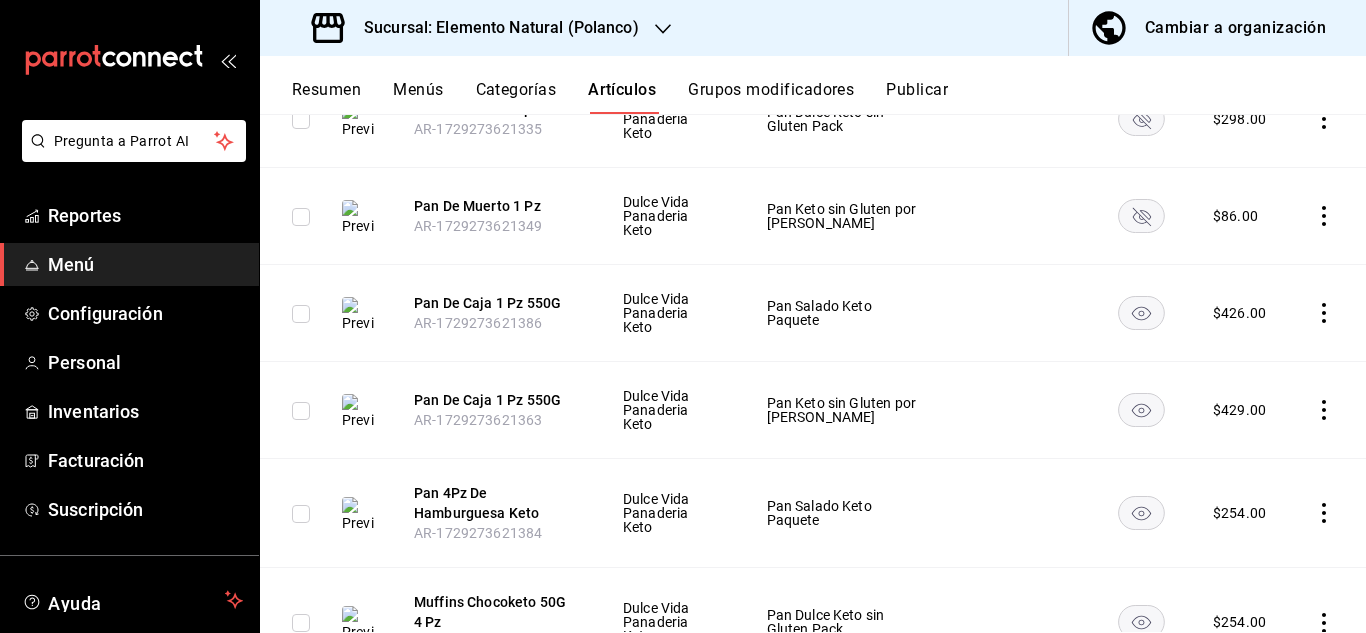 click 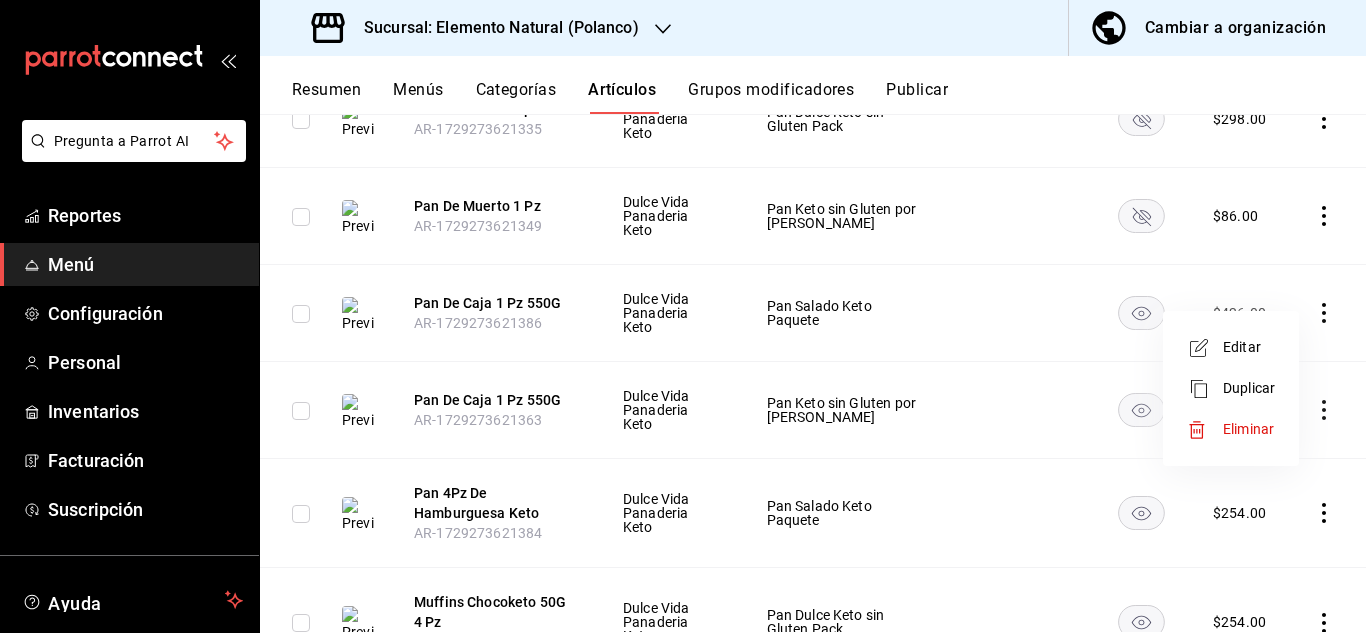 click on "Eliminar" at bounding box center (1248, 429) 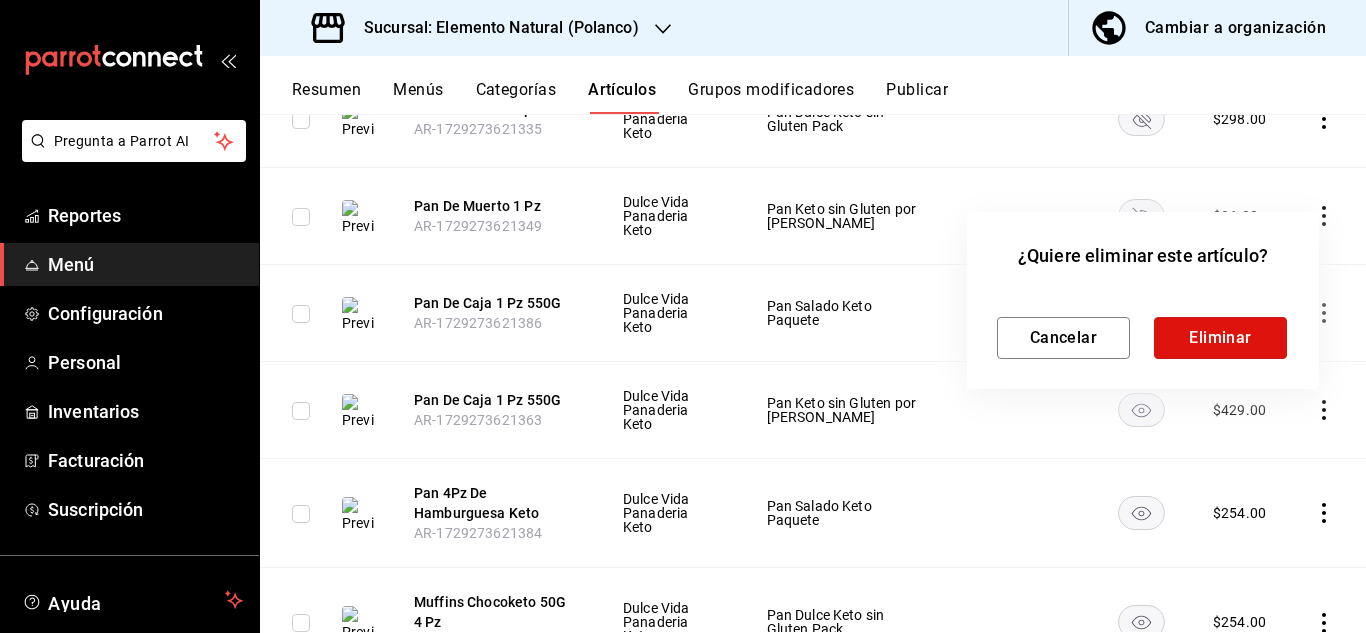 click on "Eliminar" at bounding box center [1220, 338] 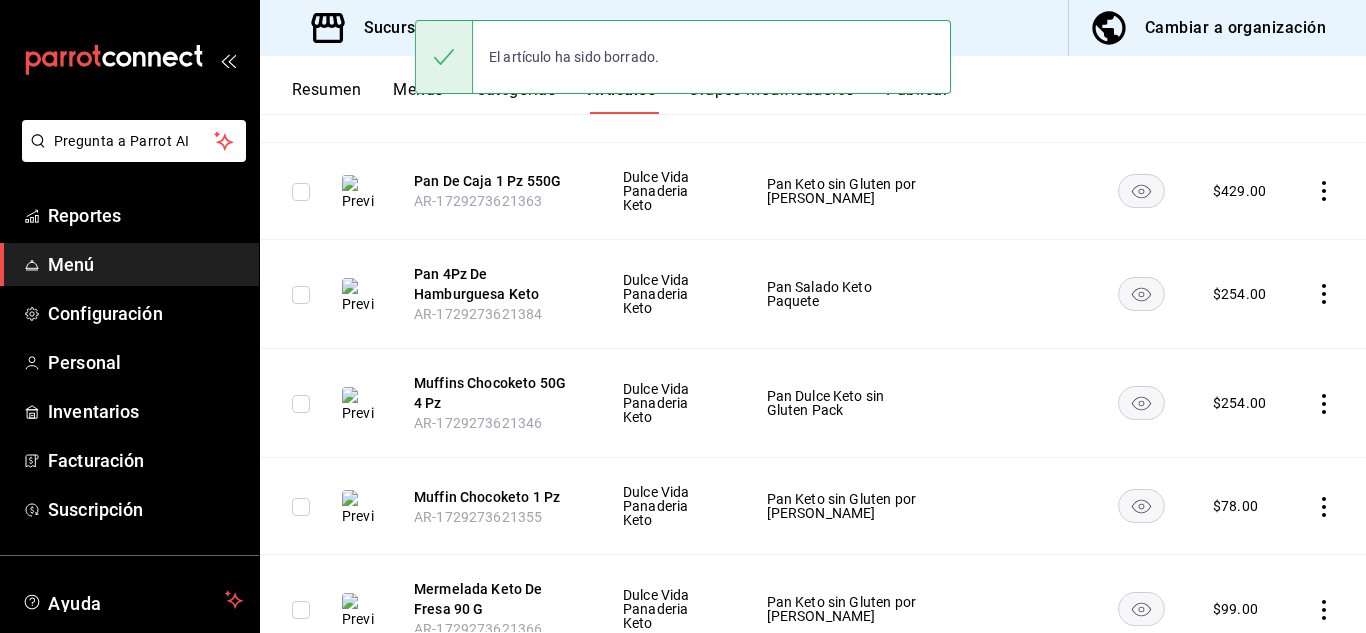 scroll, scrollTop: 3290, scrollLeft: 0, axis: vertical 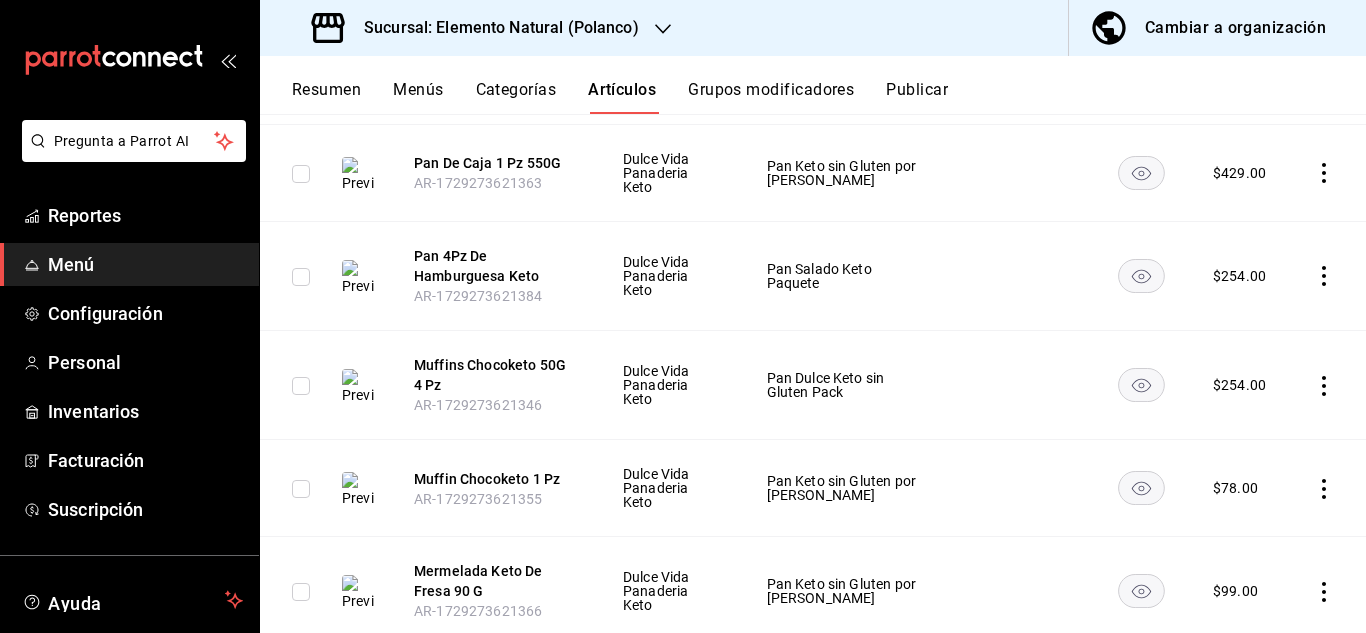 click 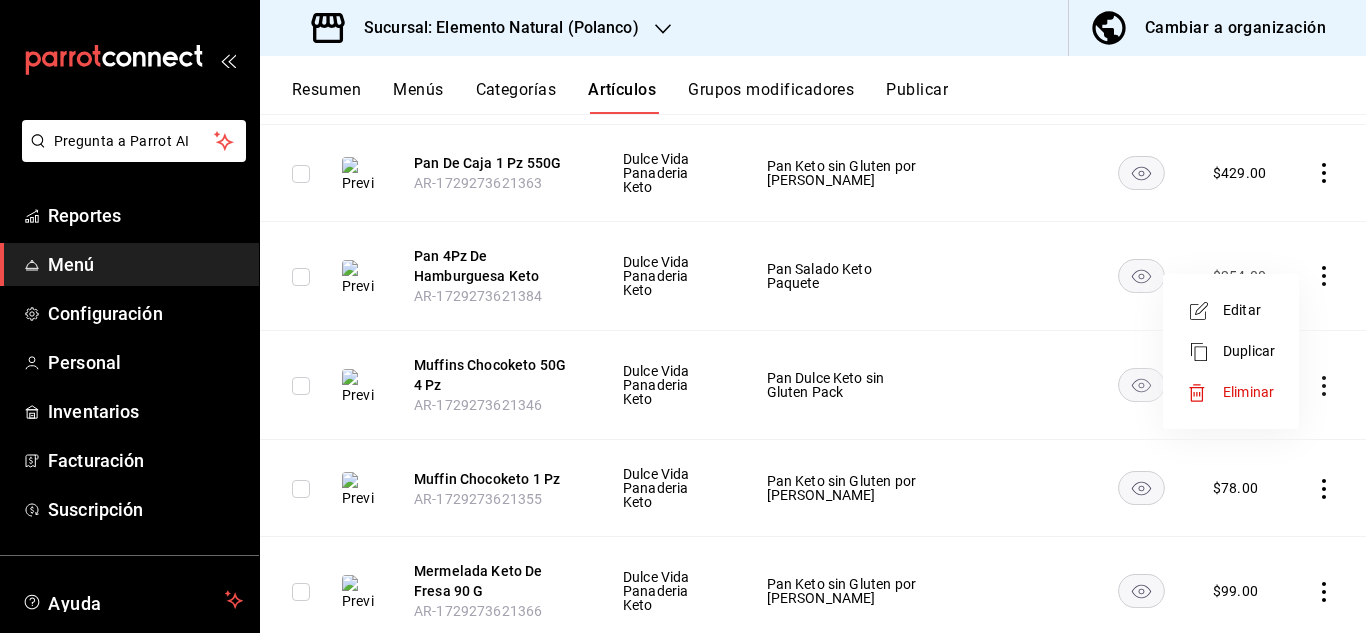 click on "Eliminar" at bounding box center [1249, 392] 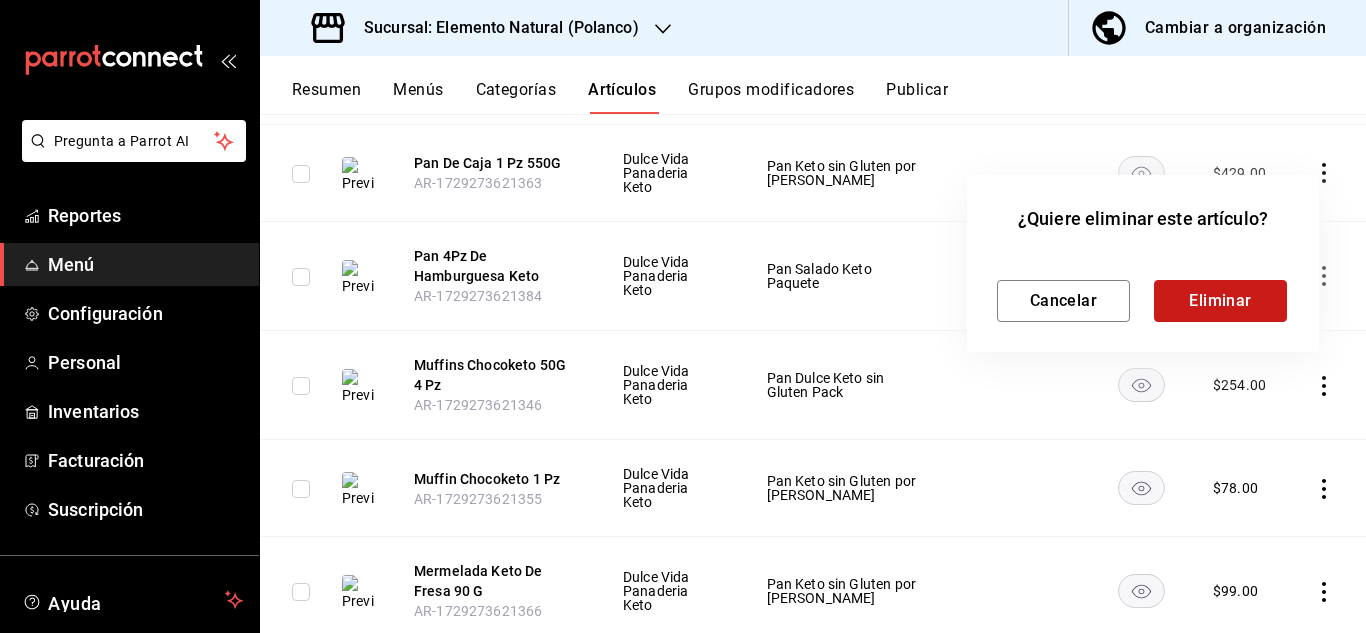 click on "Eliminar" at bounding box center (1220, 301) 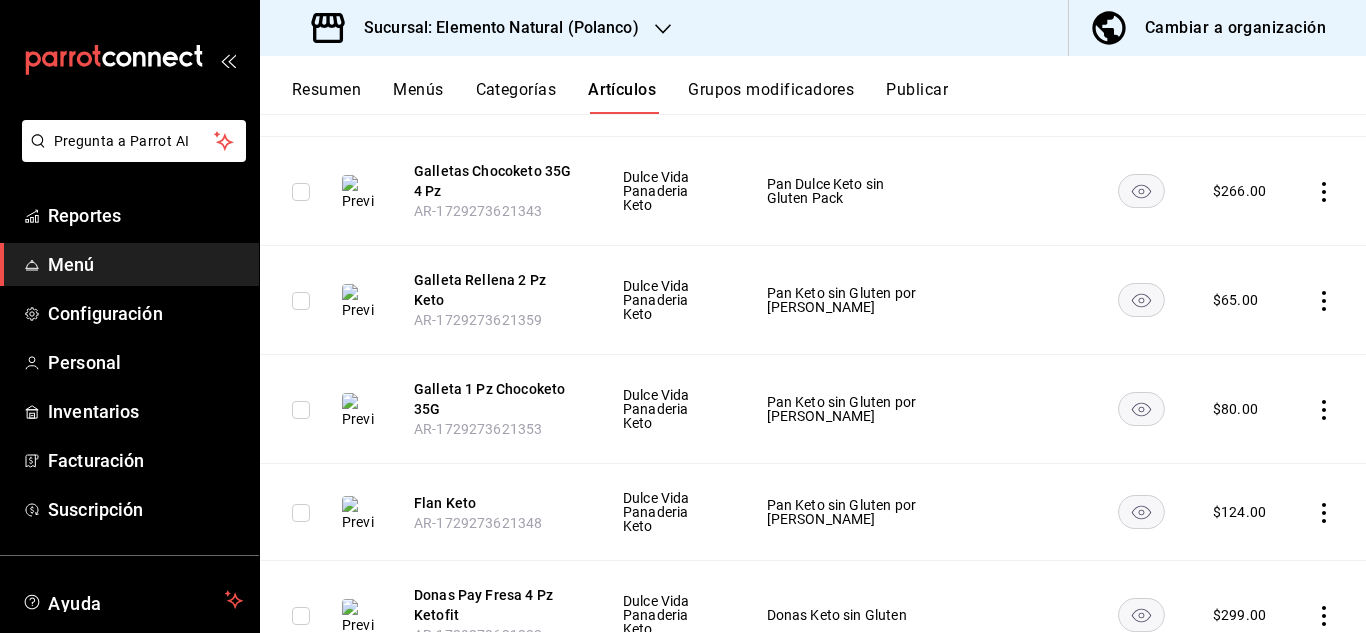scroll, scrollTop: 4480, scrollLeft: 0, axis: vertical 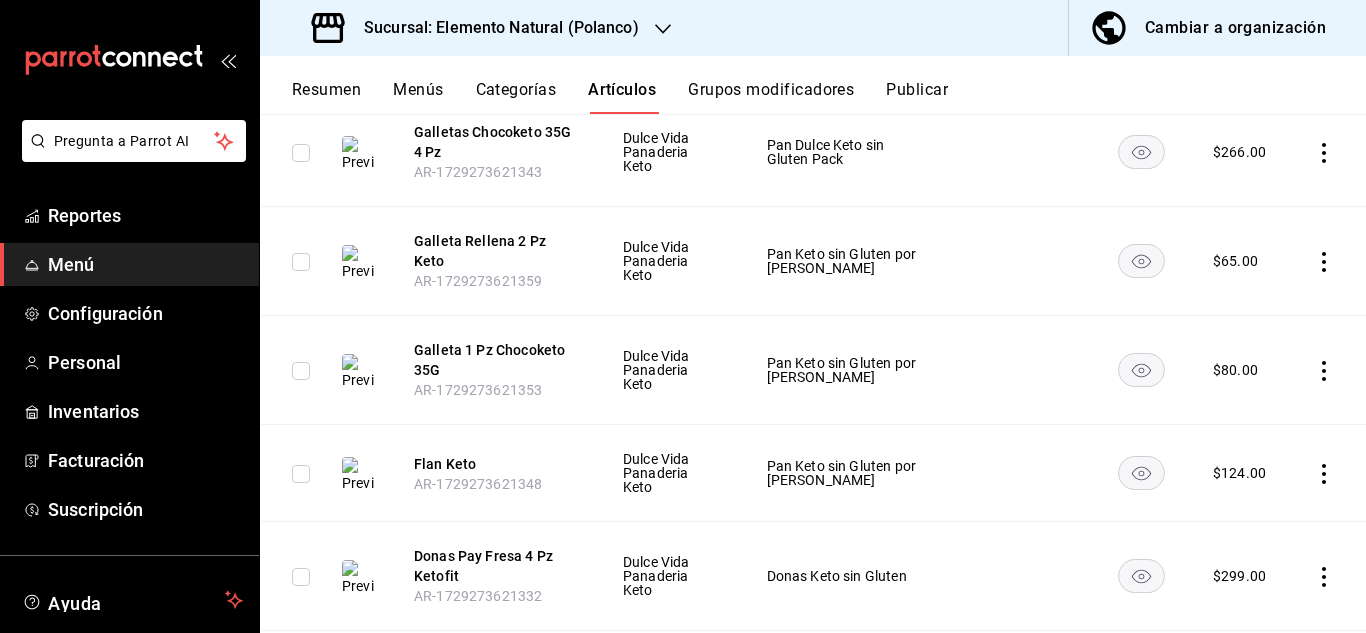 click 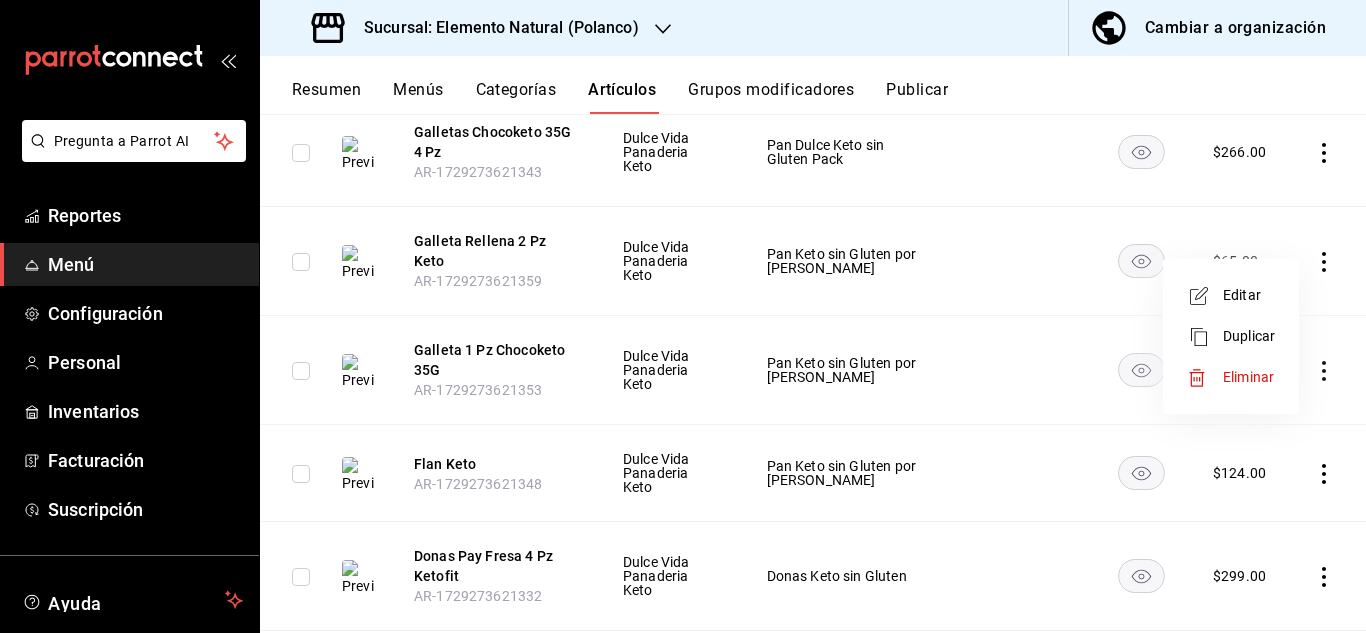 click on "Eliminar" at bounding box center (1248, 377) 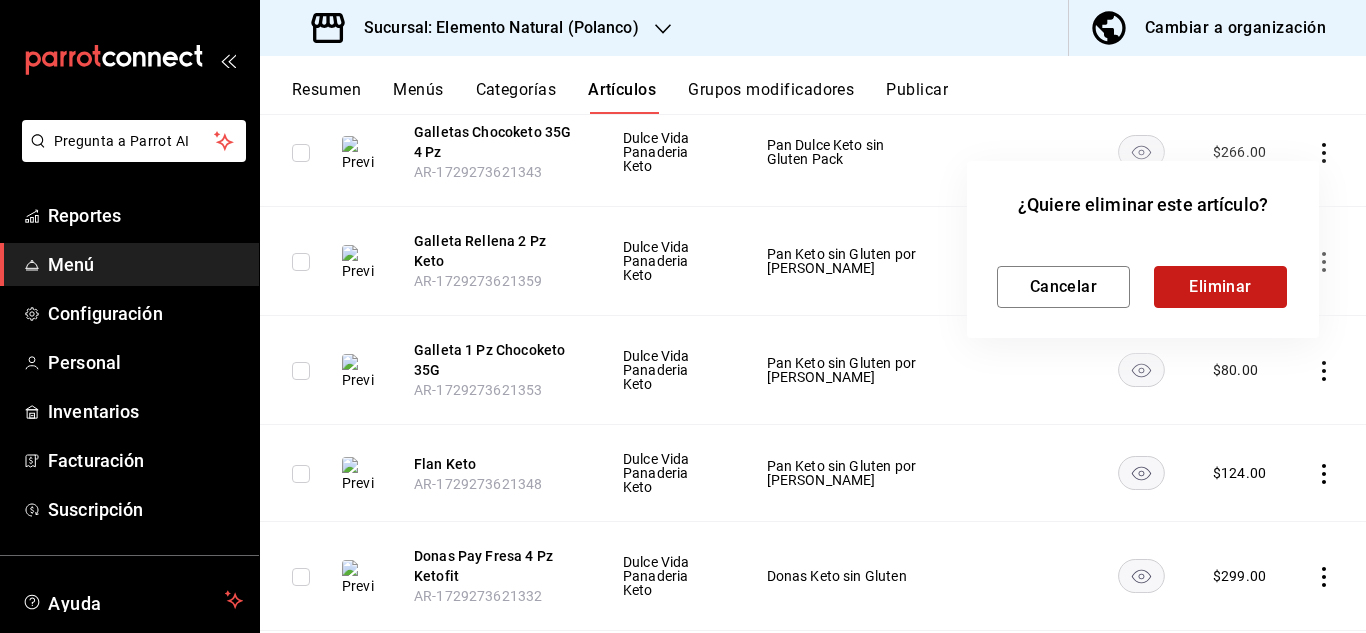 click on "Eliminar" at bounding box center (1220, 287) 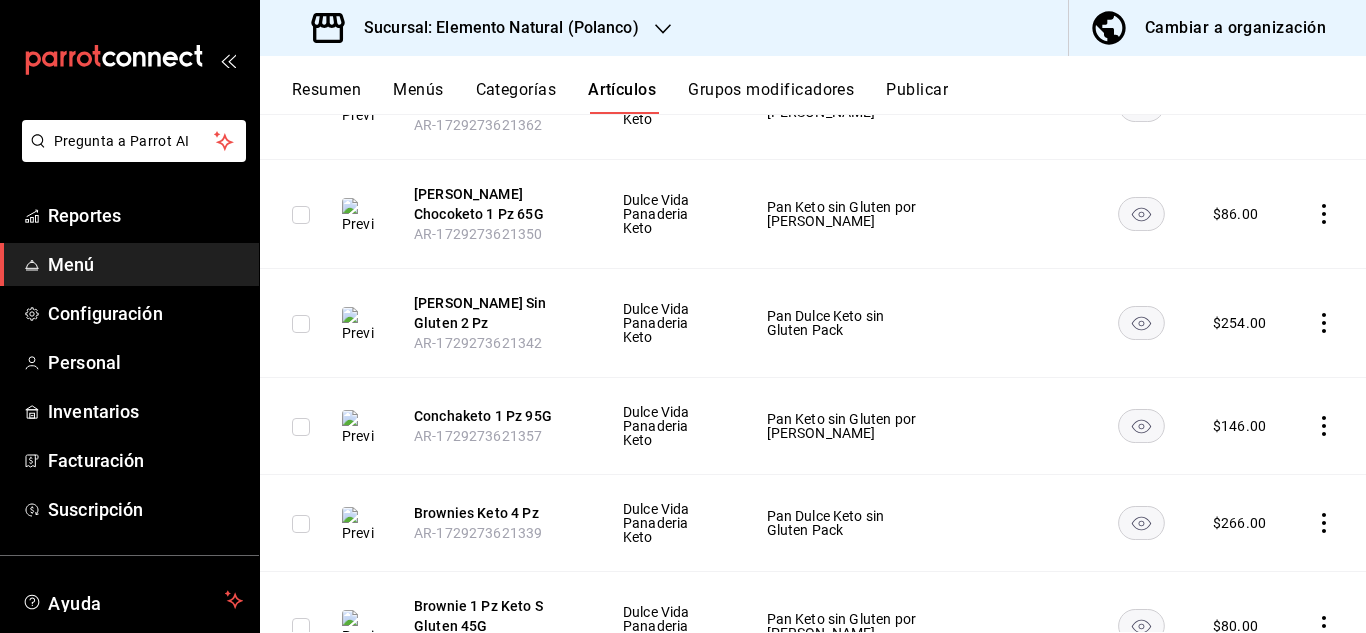 scroll, scrollTop: 5581, scrollLeft: 0, axis: vertical 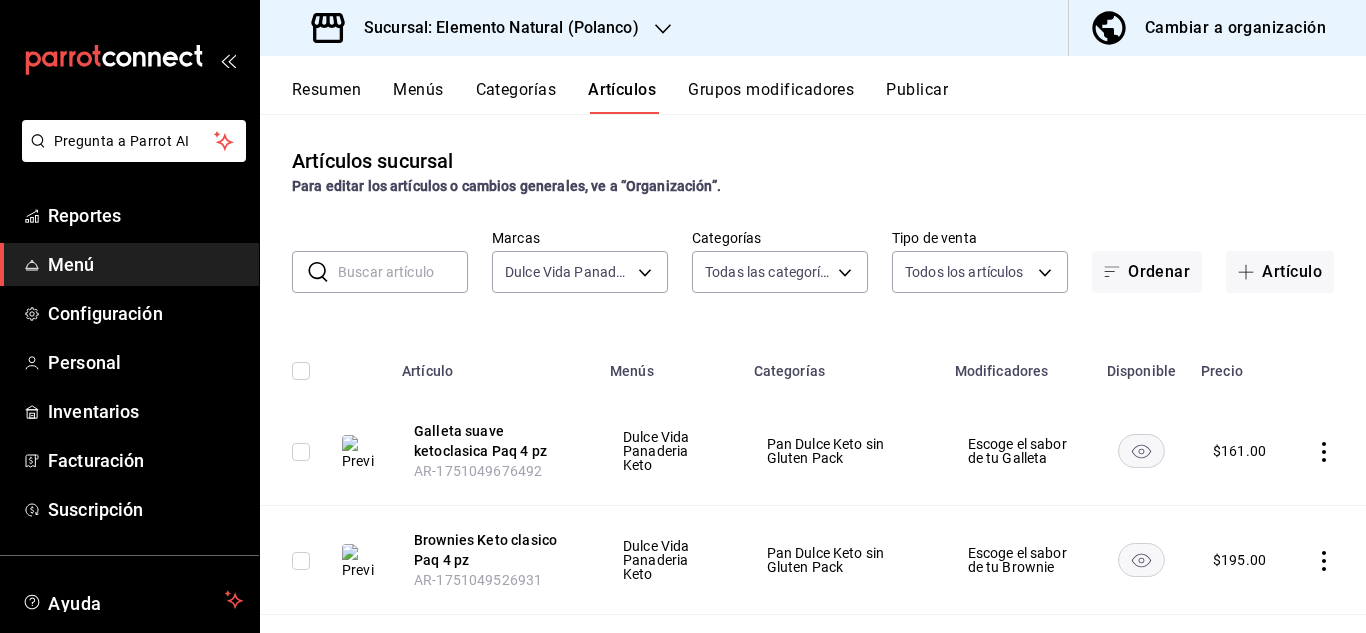 click on "Resumen" at bounding box center [326, 97] 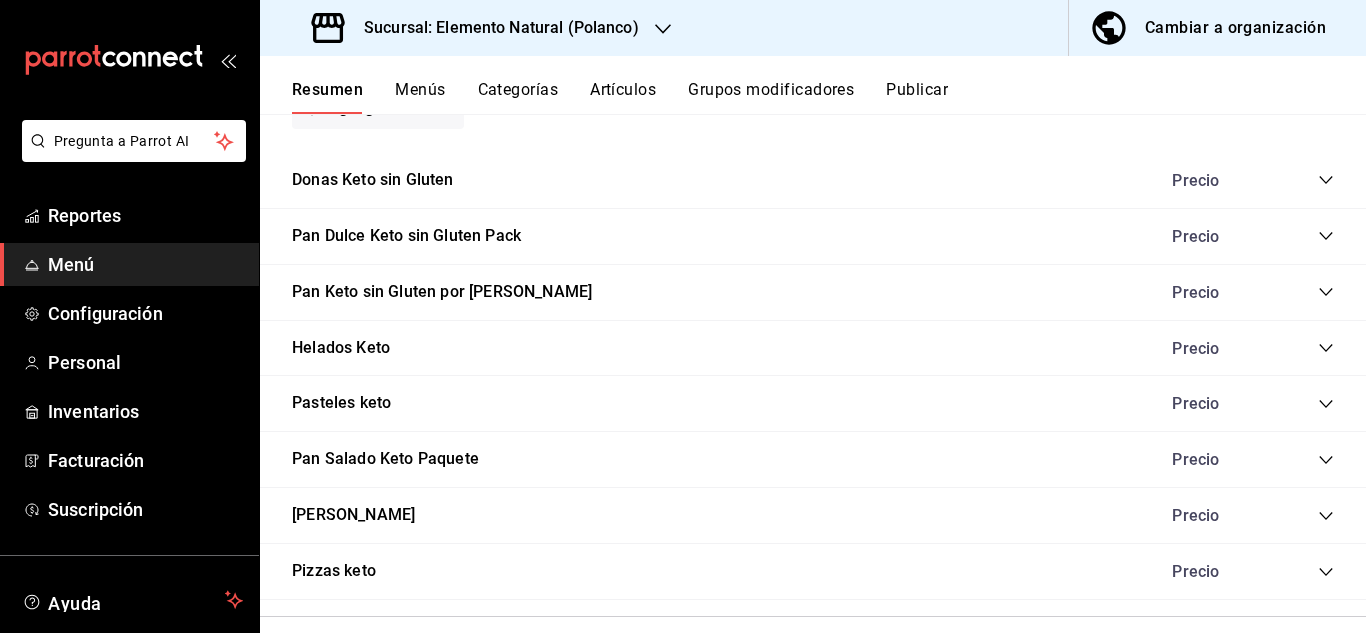 scroll, scrollTop: 822, scrollLeft: 0, axis: vertical 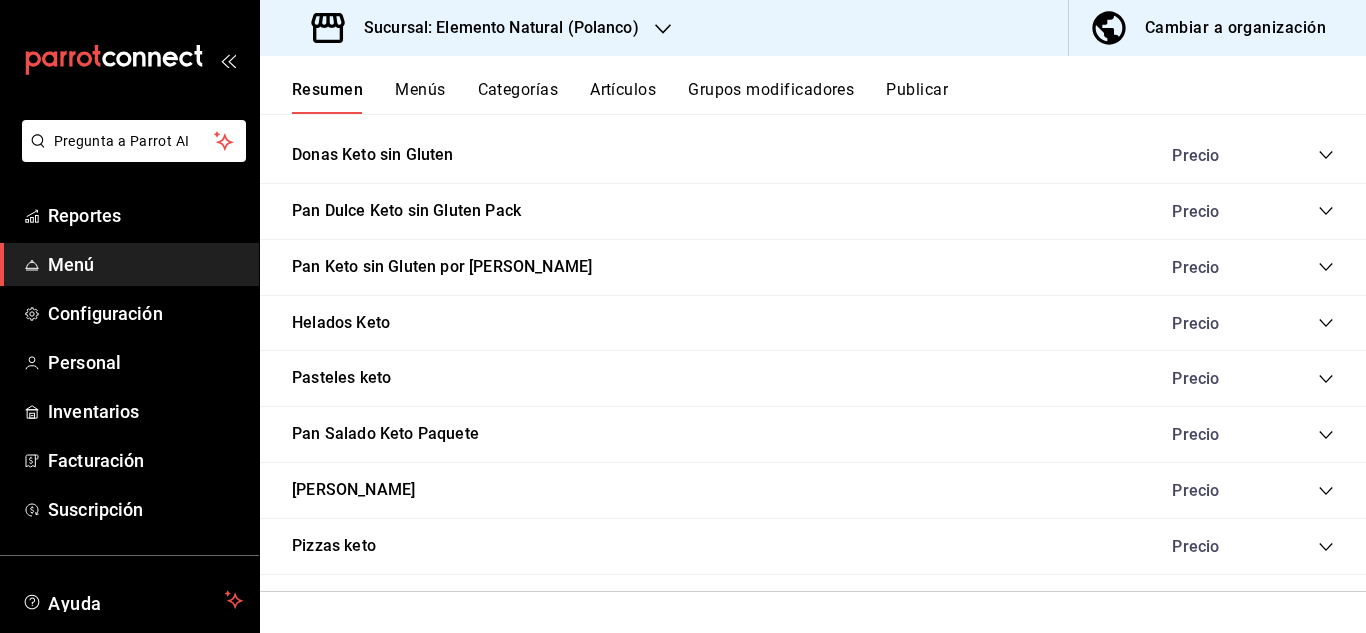 click 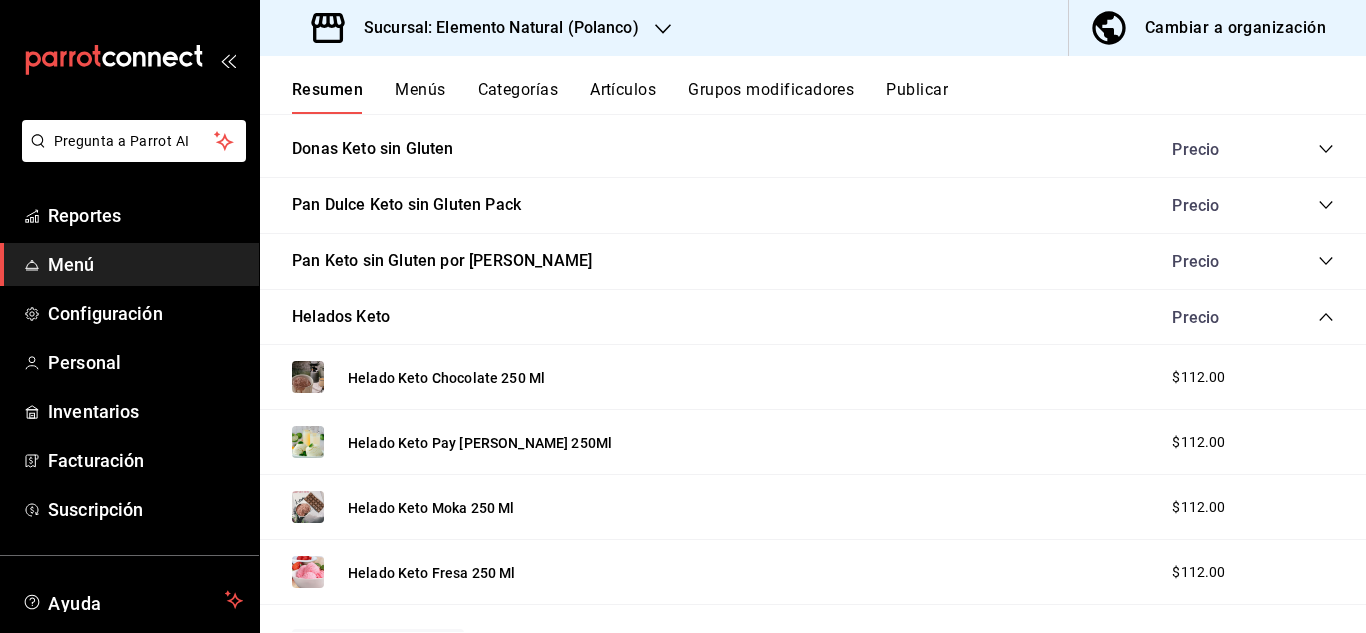 scroll, scrollTop: 737, scrollLeft: 0, axis: vertical 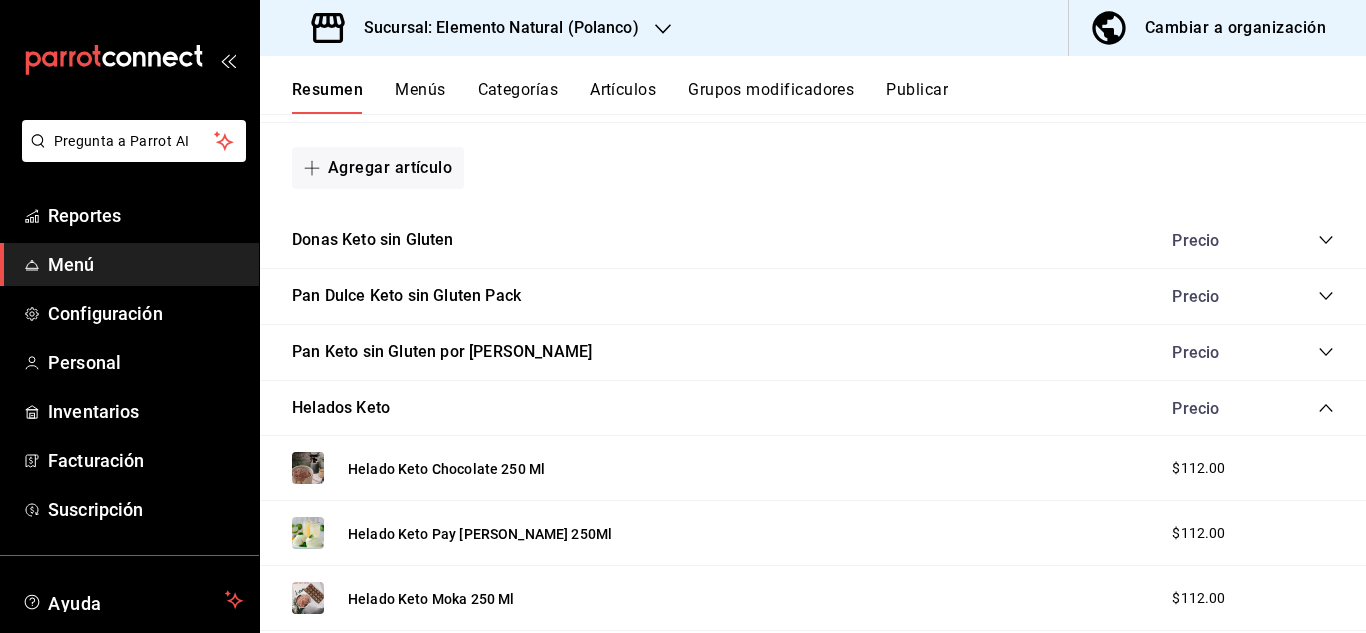 click 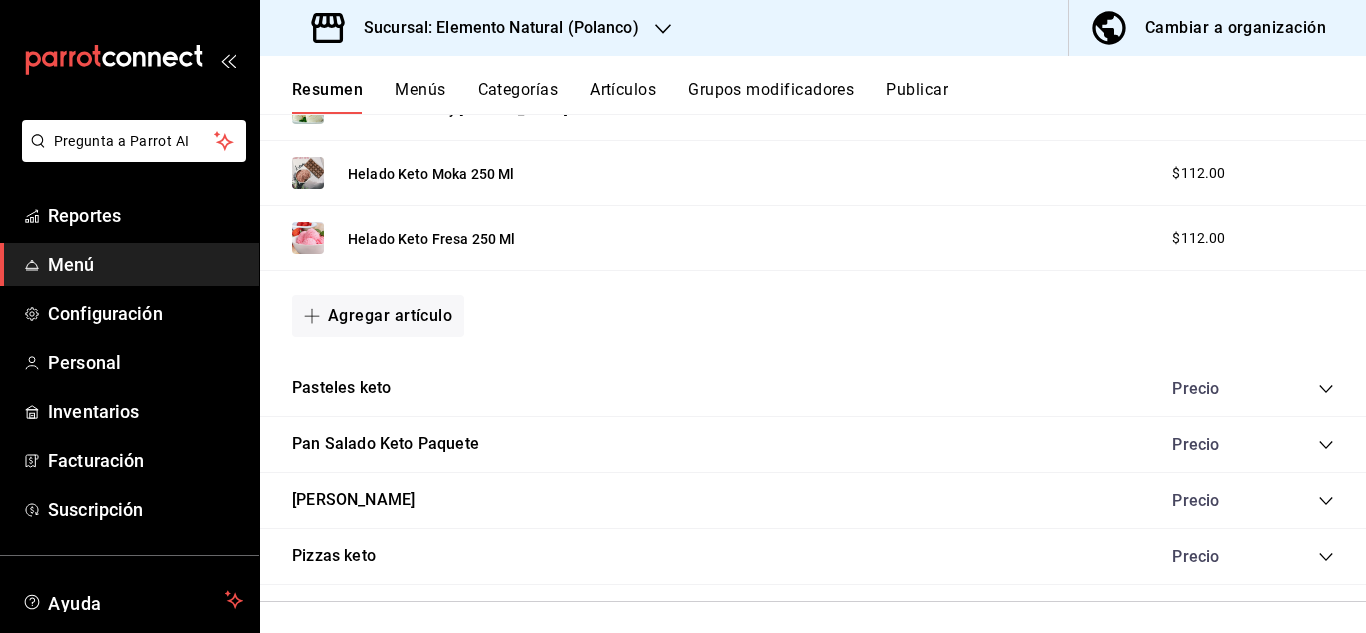 scroll, scrollTop: 2432, scrollLeft: 0, axis: vertical 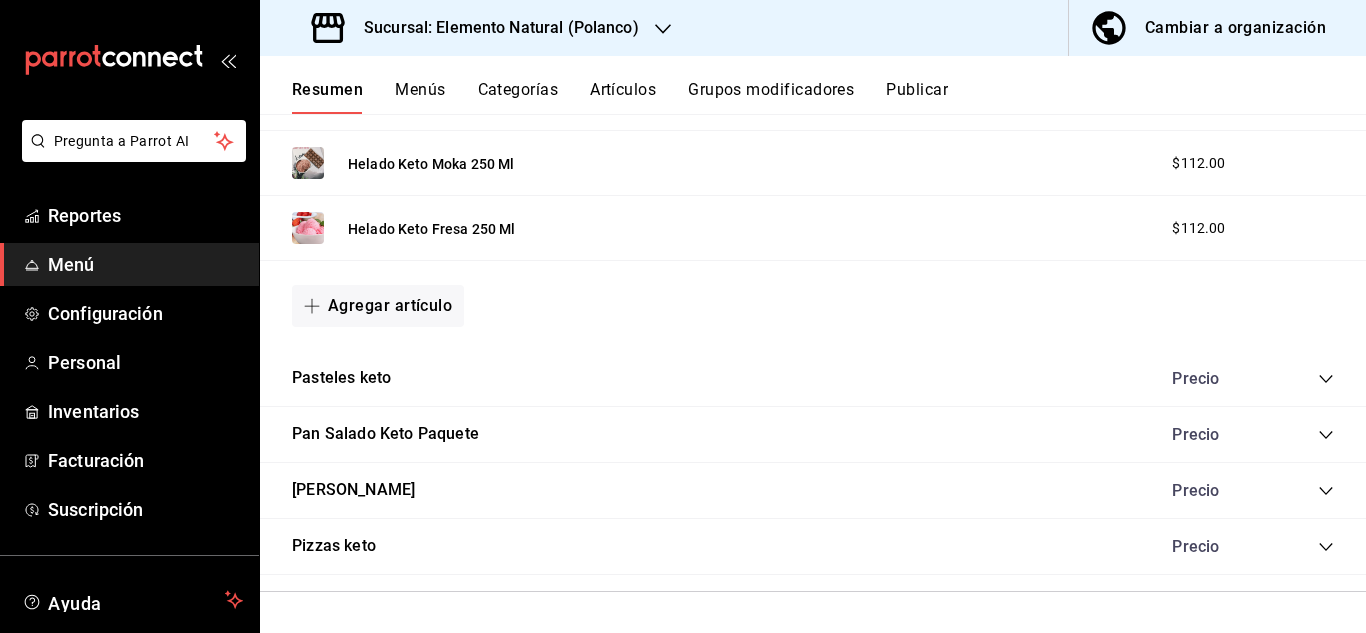 click 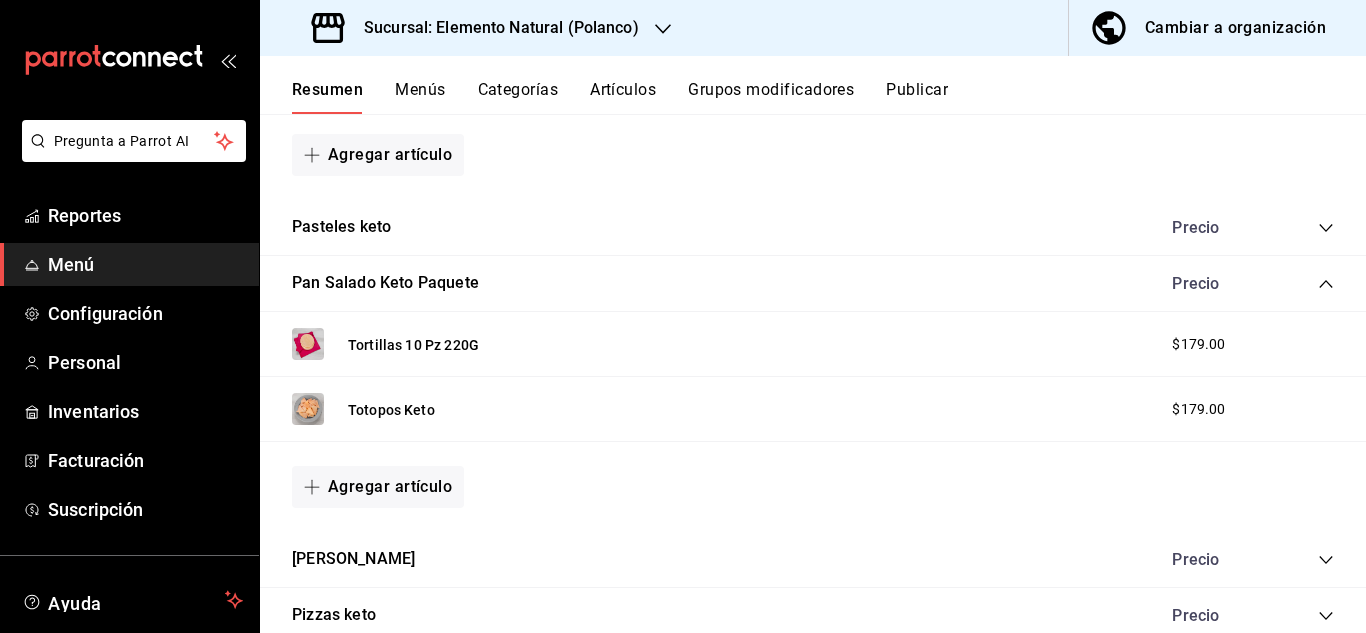 scroll, scrollTop: 2590, scrollLeft: 0, axis: vertical 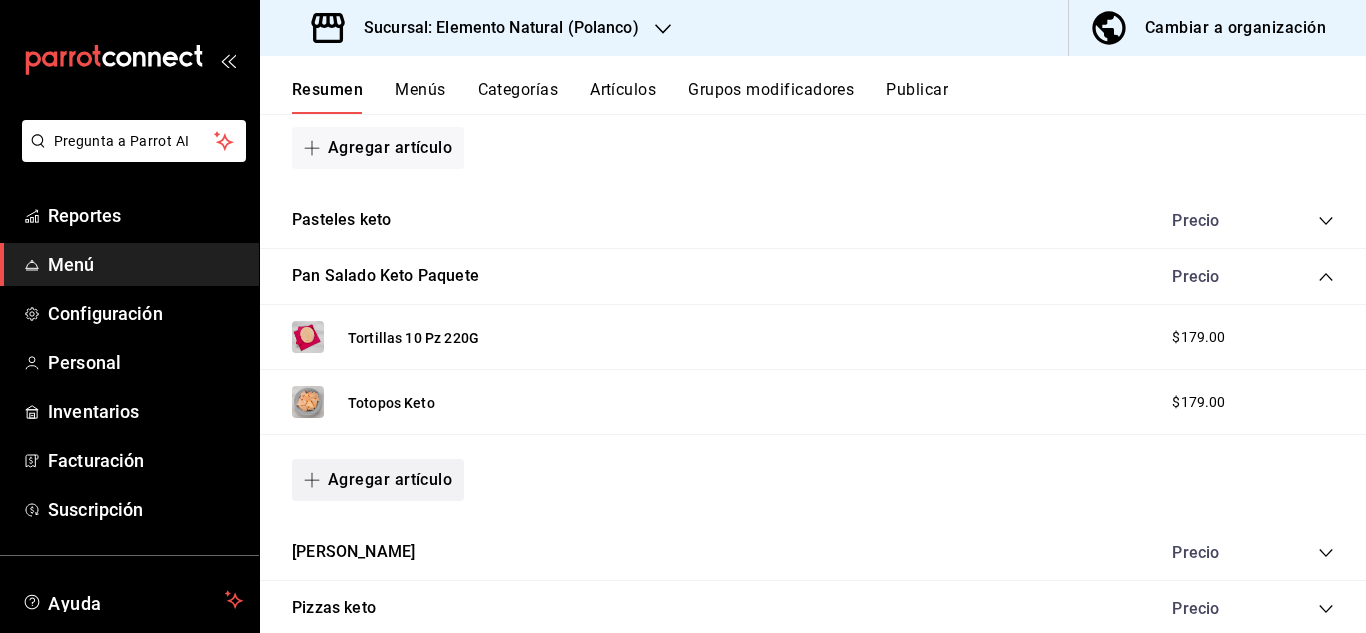 click on "Agregar artículo" at bounding box center [378, 480] 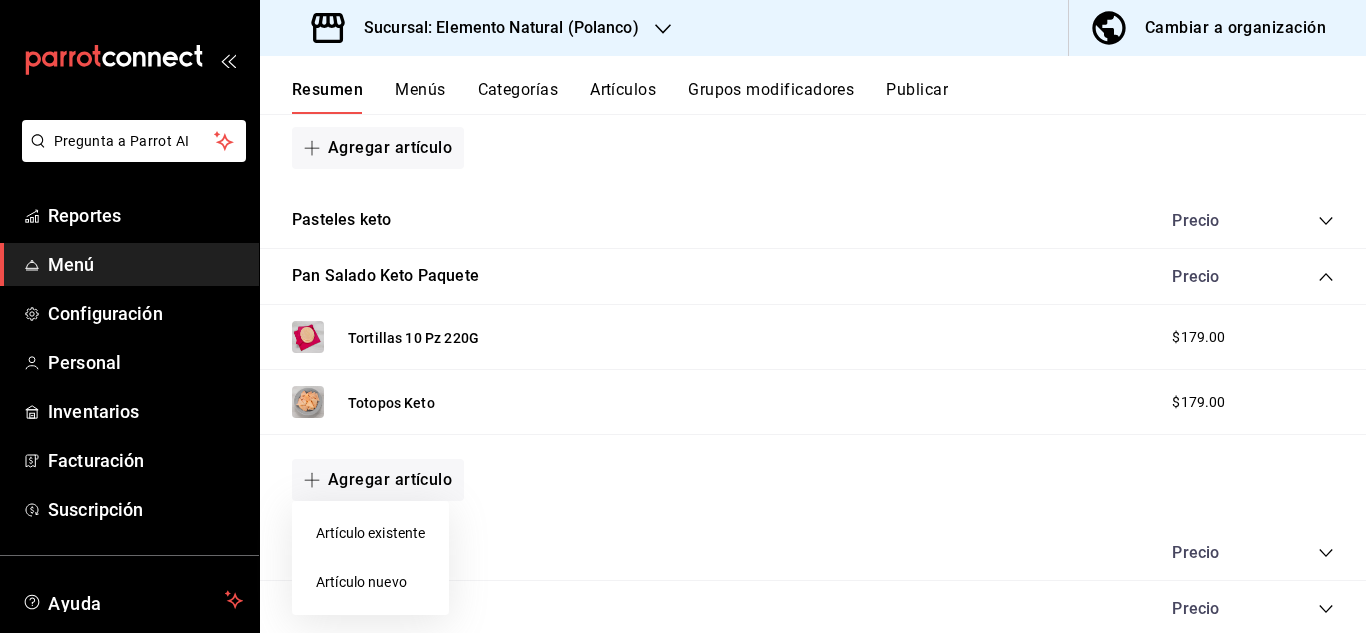 click on "Artículo existente" at bounding box center [370, 533] 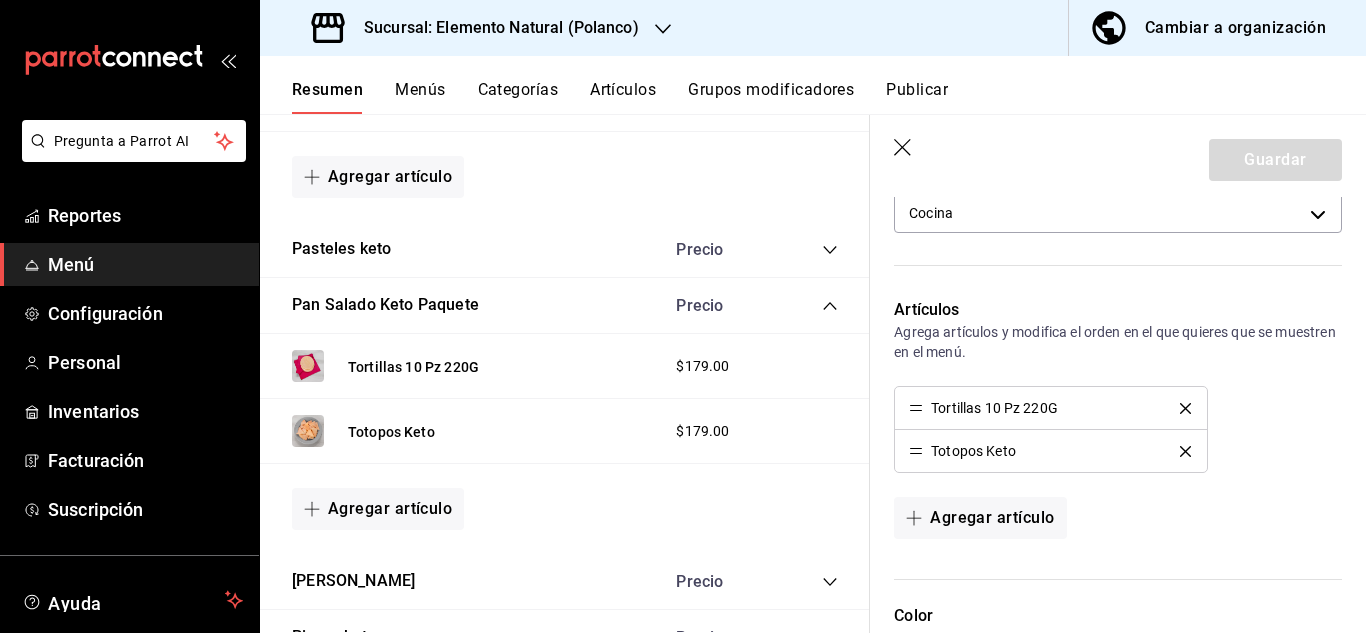 scroll, scrollTop: 659, scrollLeft: 0, axis: vertical 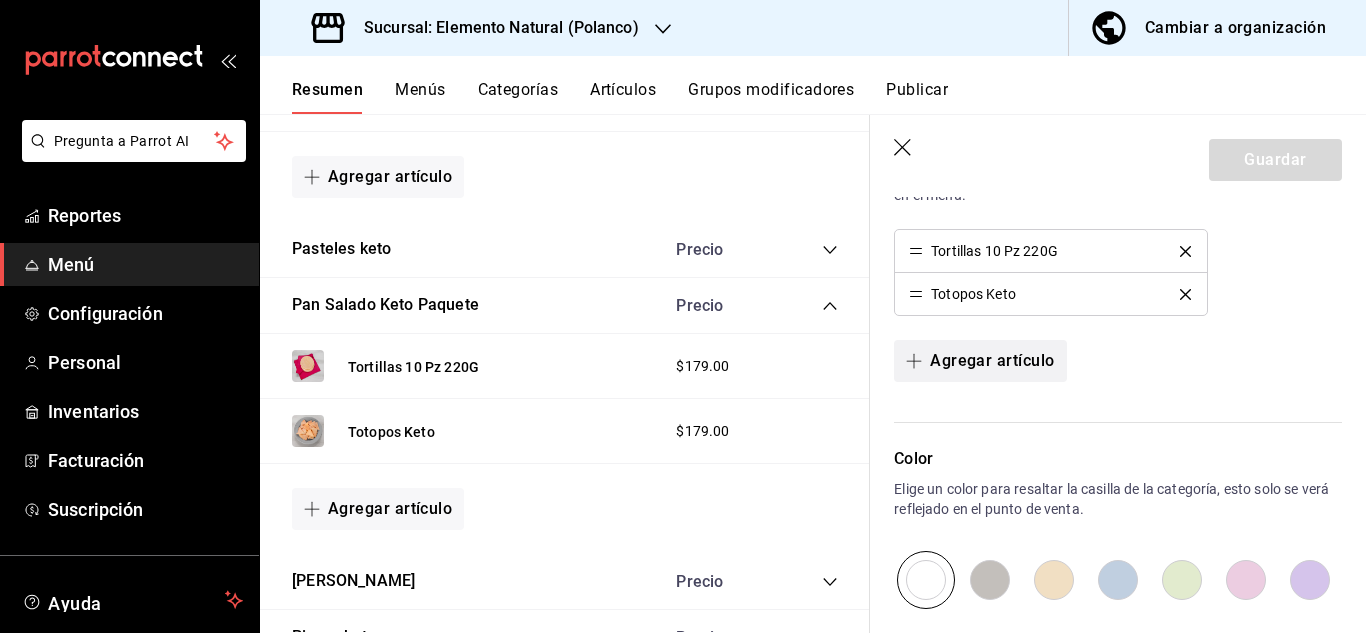 click on "Agregar artículo" at bounding box center [980, 361] 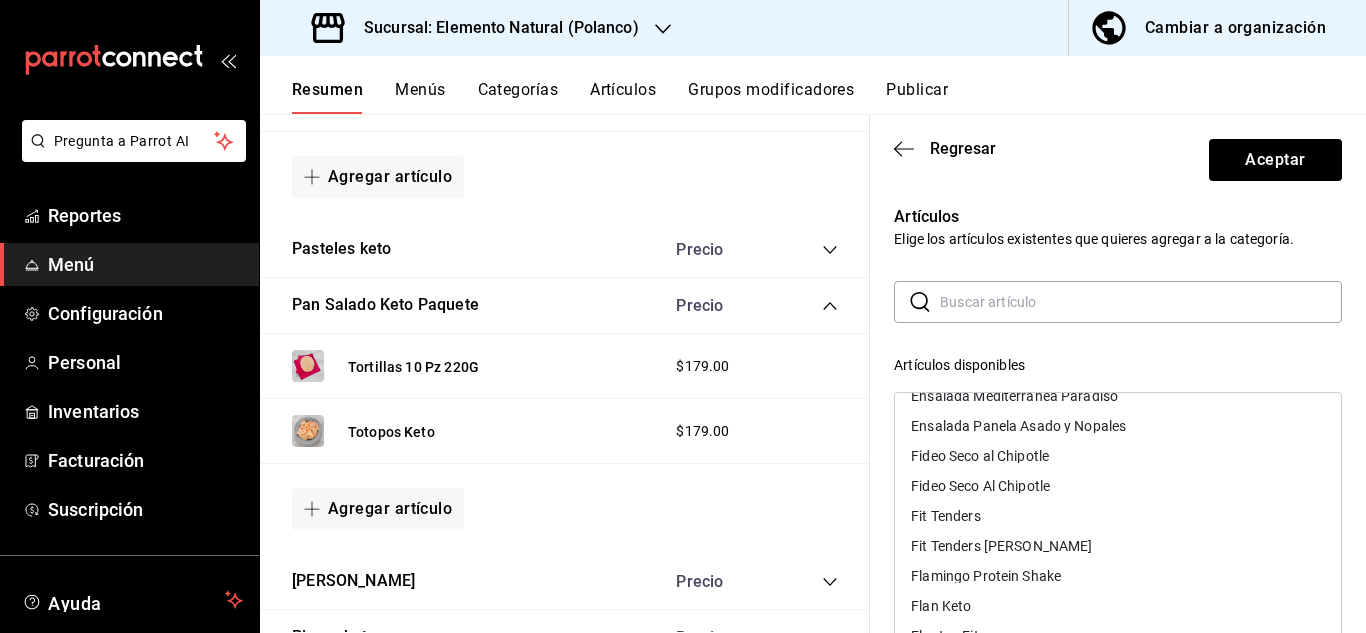 scroll, scrollTop: 2445, scrollLeft: 0, axis: vertical 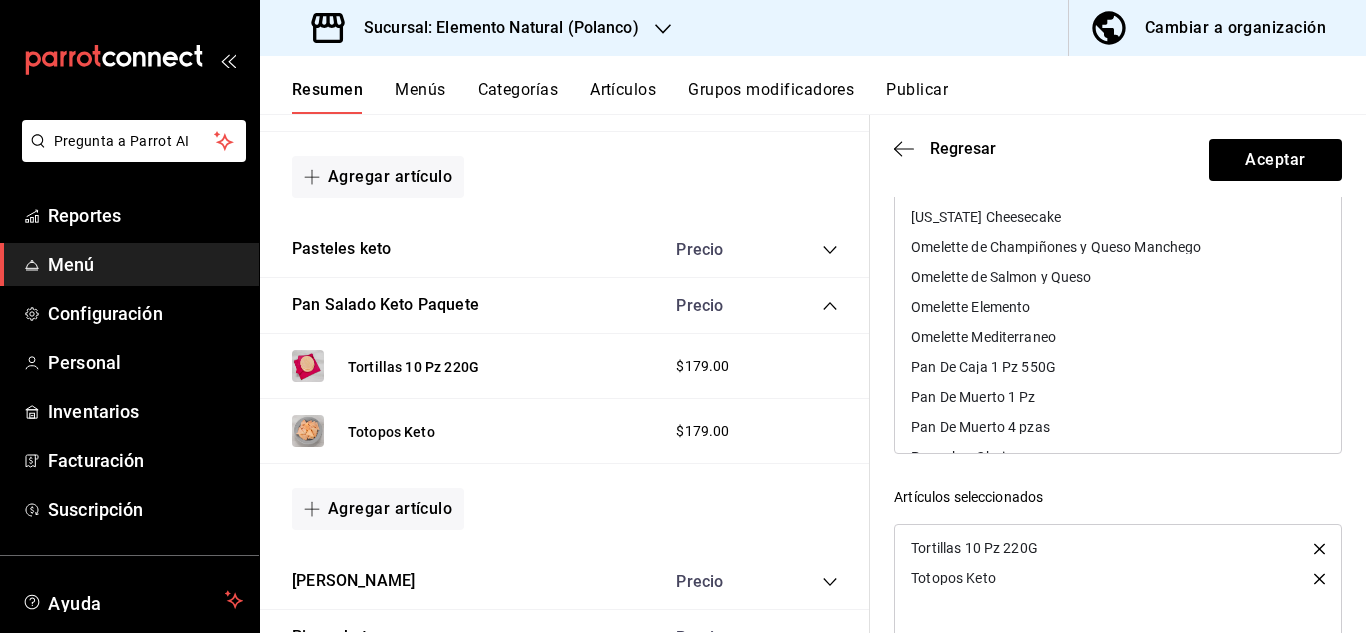 click on "Pan De Caja 1 Pz 550G" at bounding box center [1118, 367] 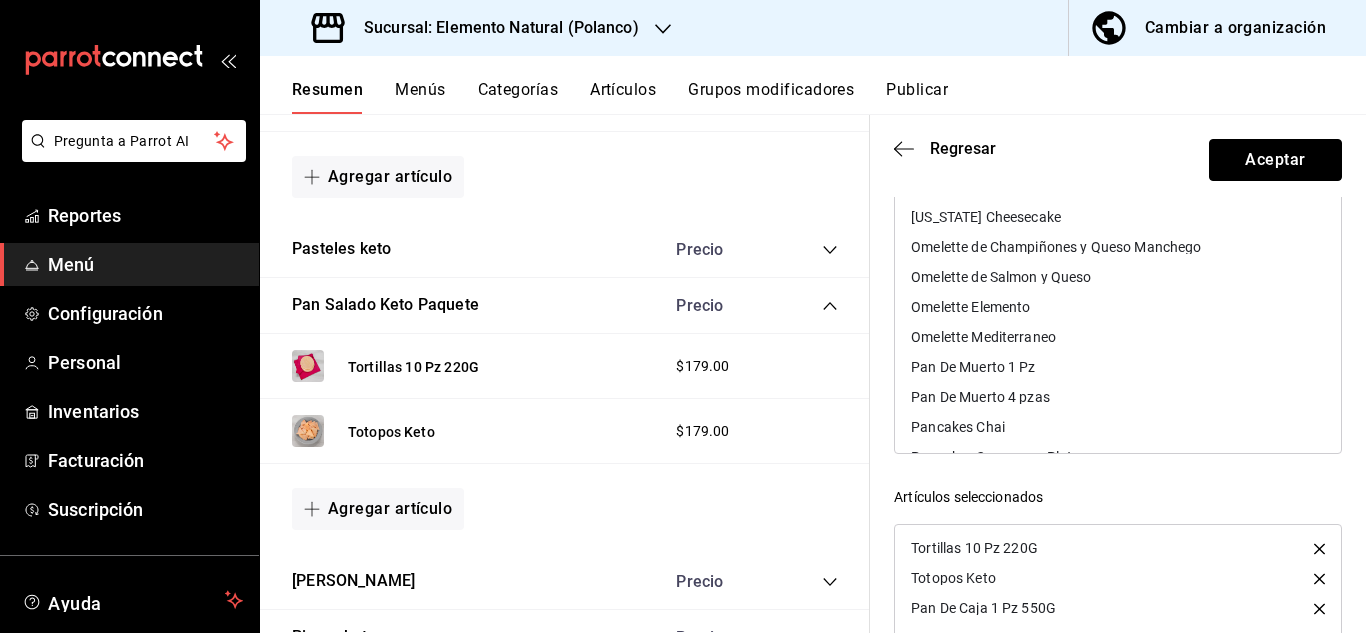 click on "Aceptar" at bounding box center (1275, 160) 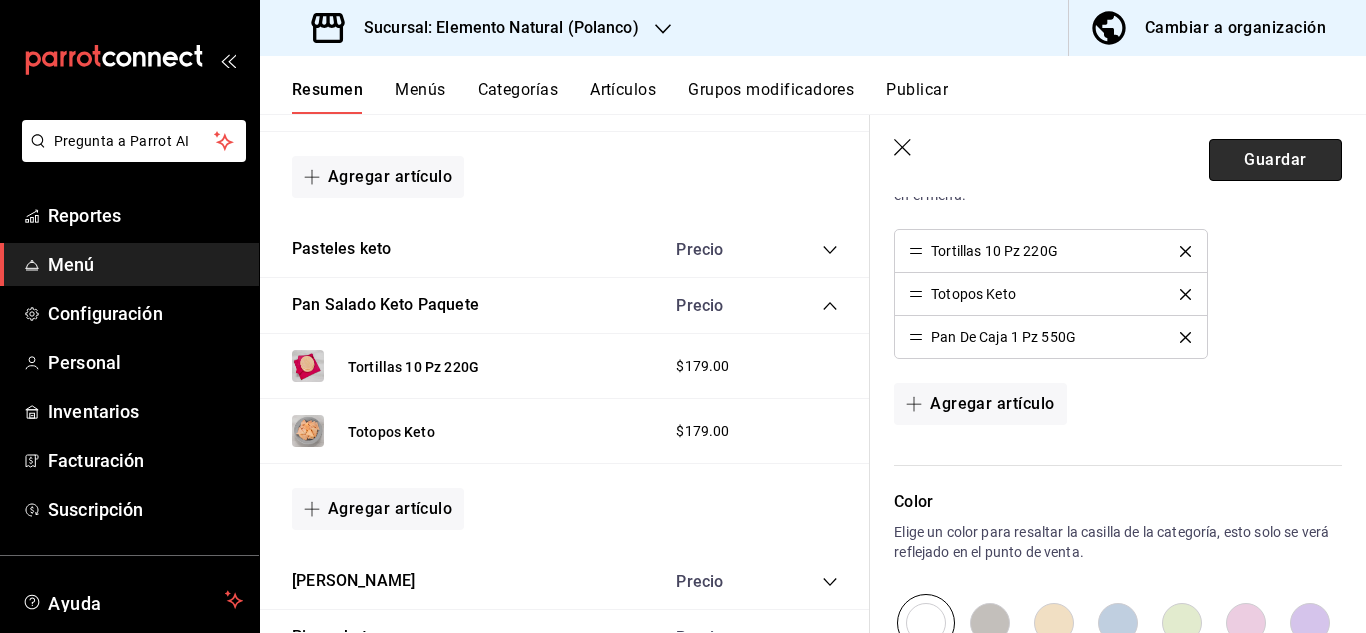 click on "Guardar" at bounding box center [1275, 160] 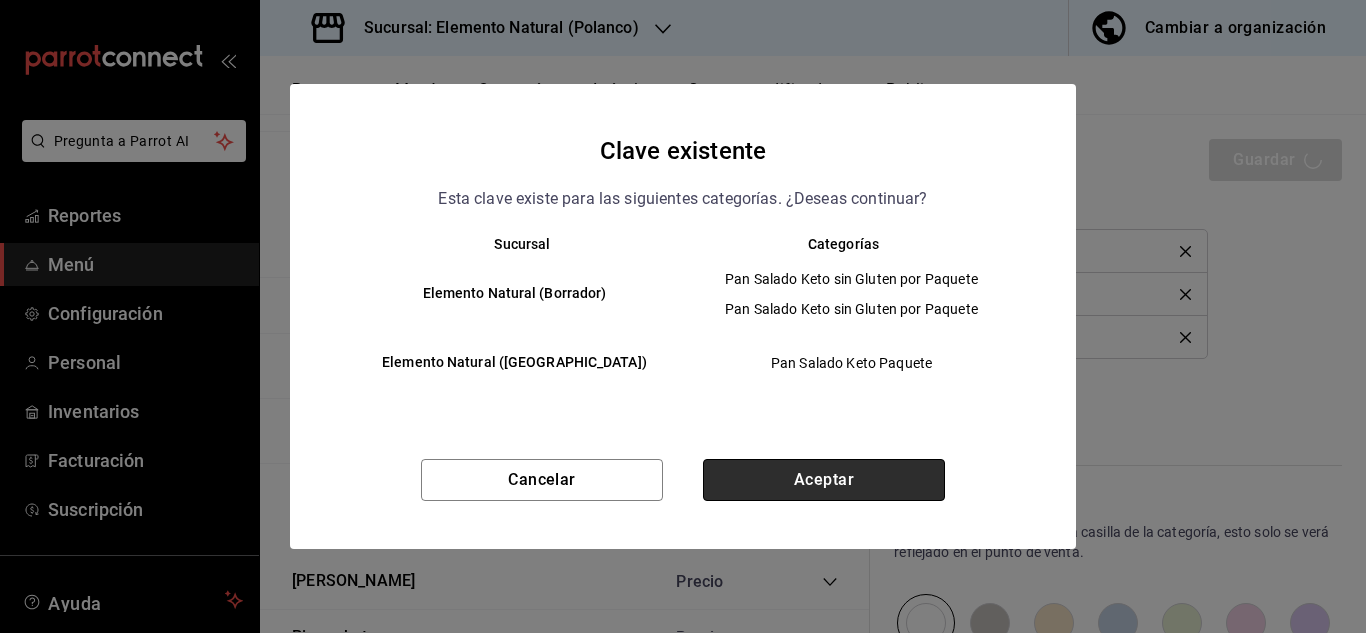 click on "Aceptar" at bounding box center (824, 480) 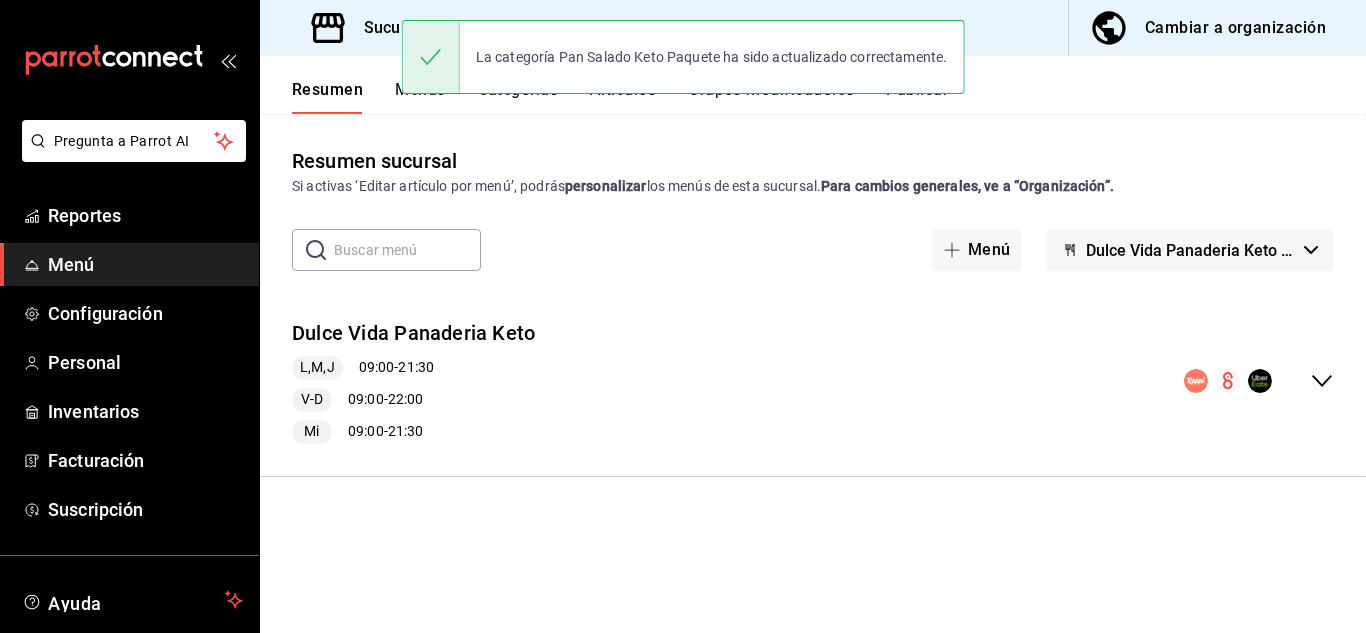 scroll, scrollTop: 0, scrollLeft: 0, axis: both 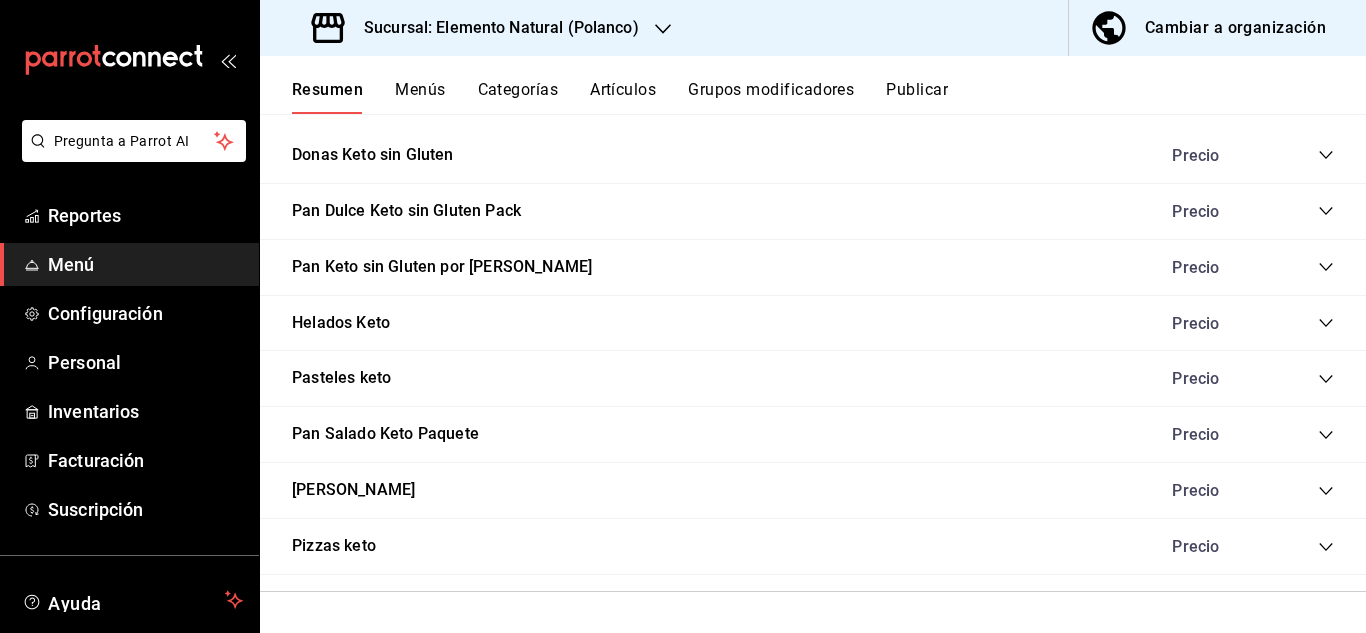 click 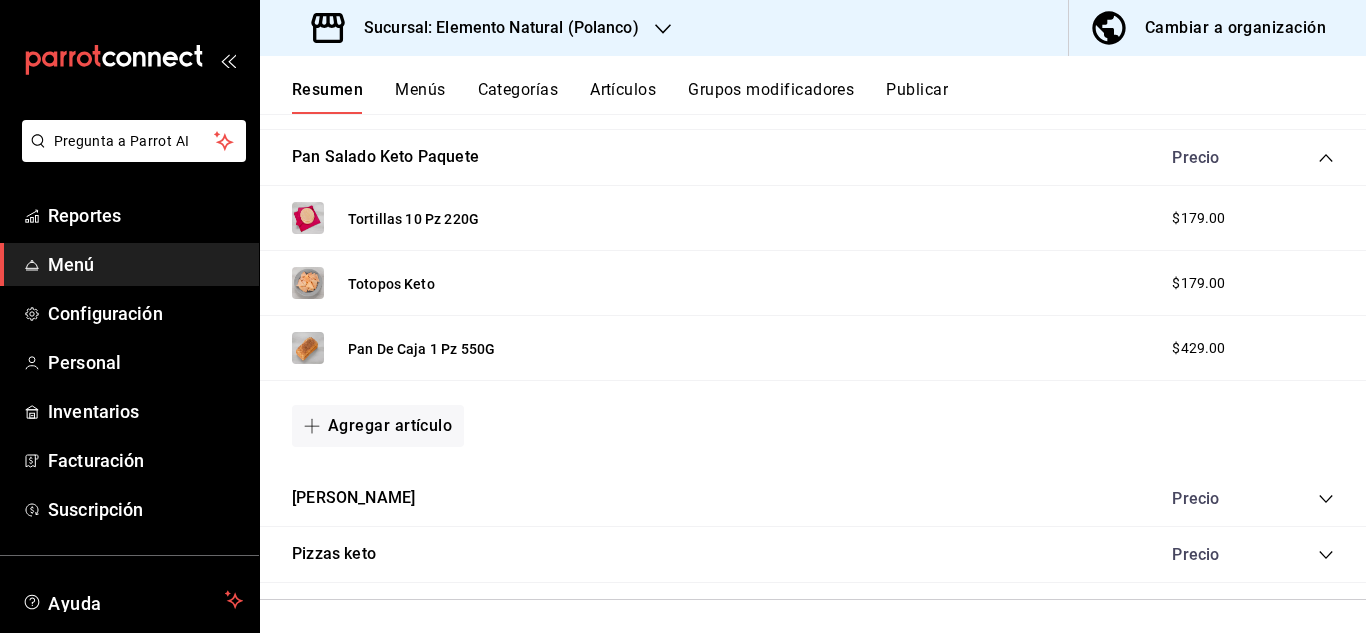 scroll, scrollTop: 1107, scrollLeft: 0, axis: vertical 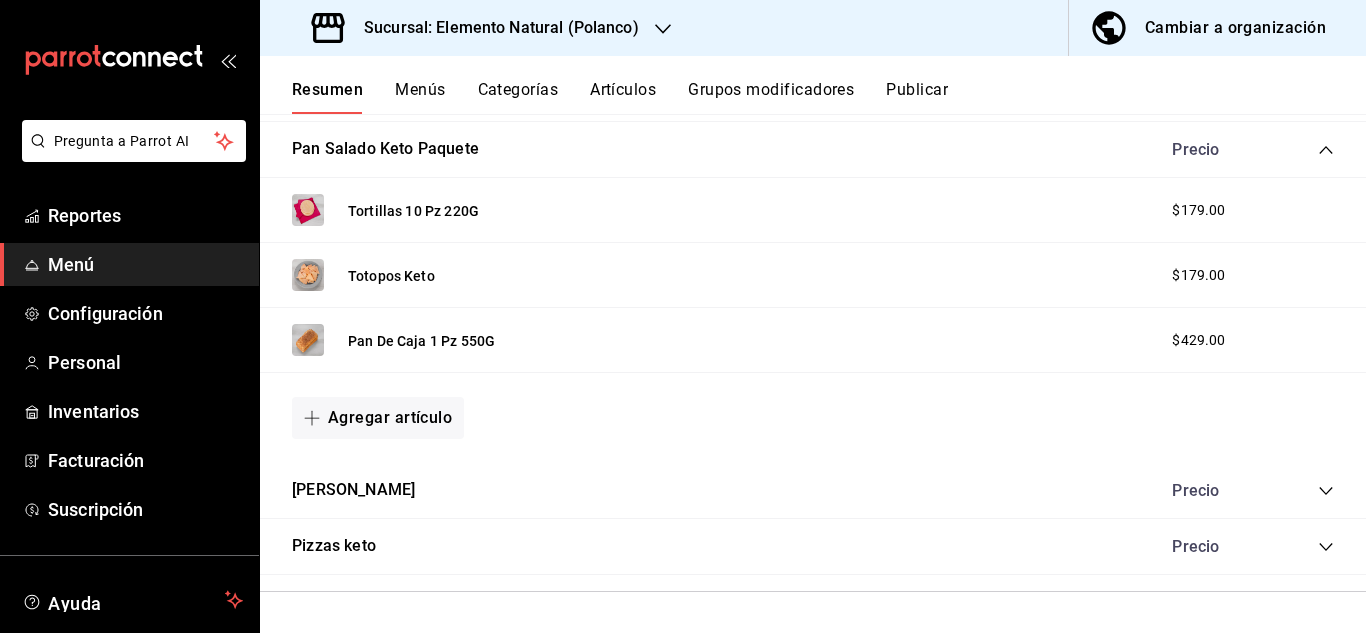 click 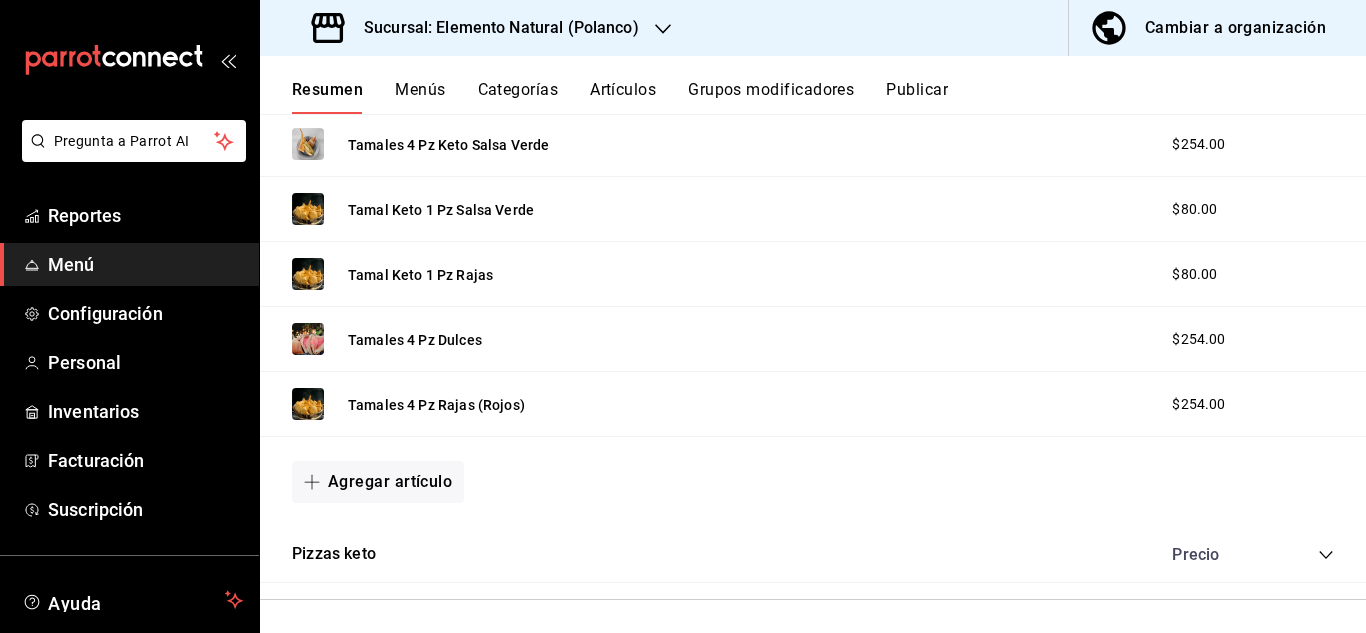 scroll, scrollTop: 1587, scrollLeft: 0, axis: vertical 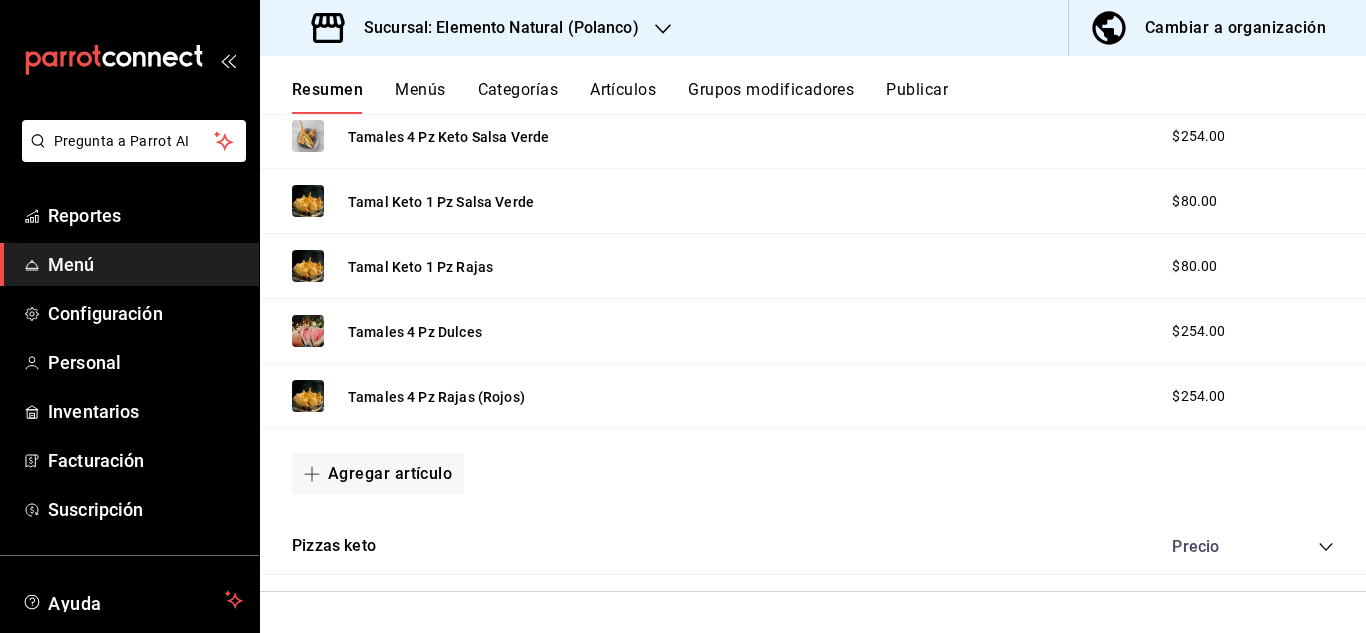 click 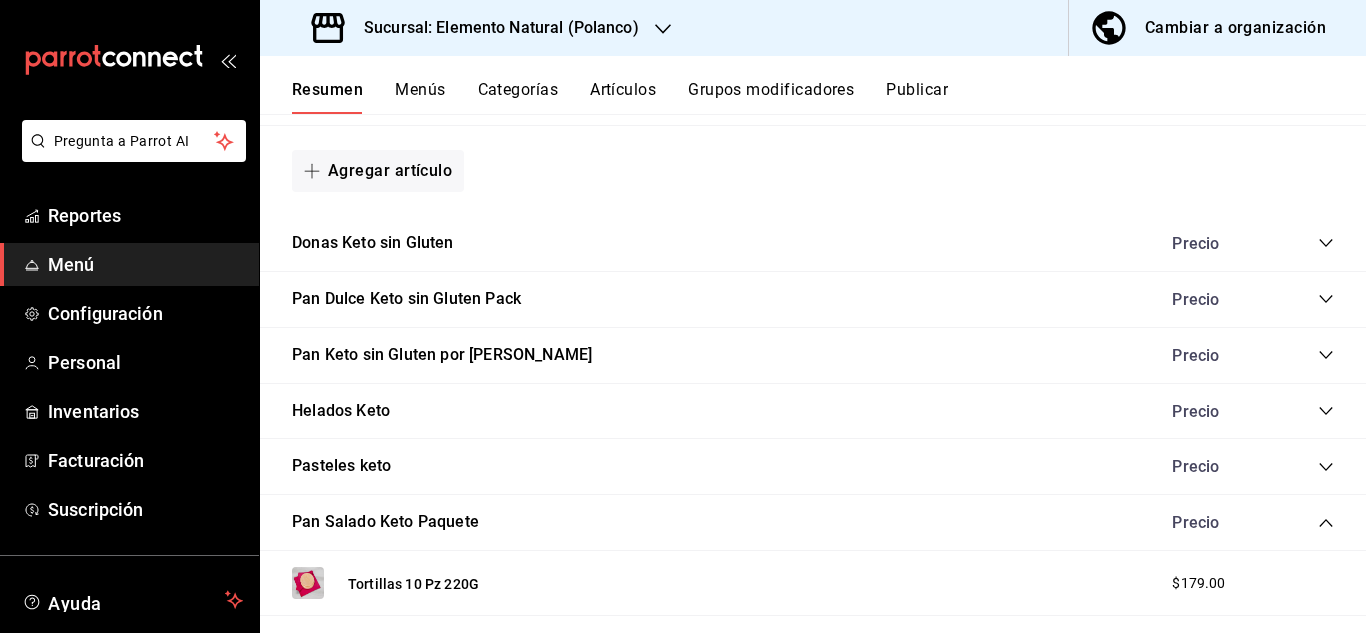 scroll, scrollTop: 720, scrollLeft: 0, axis: vertical 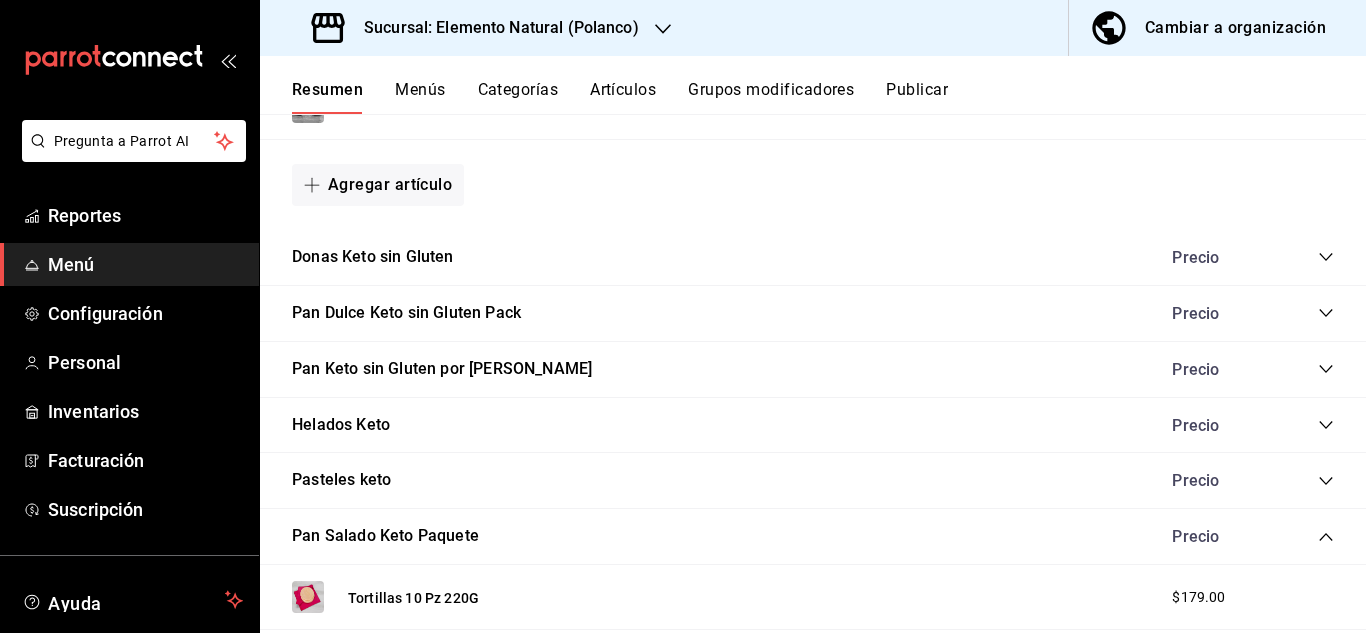 click 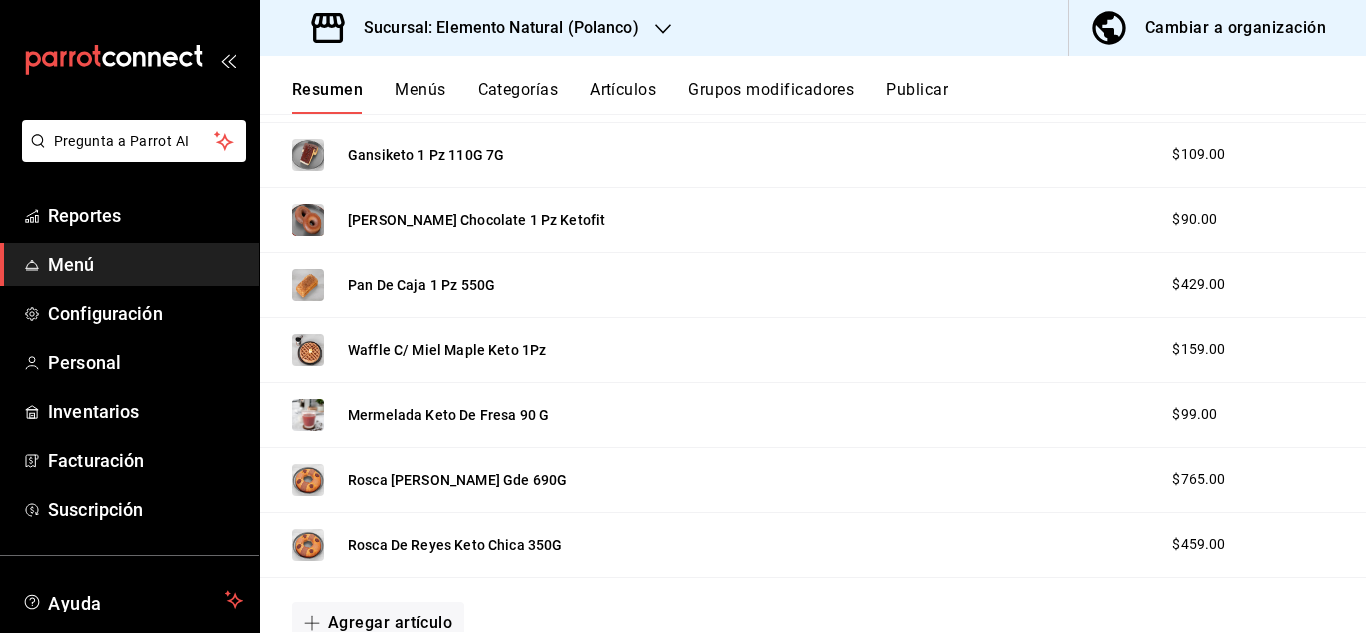 scroll, scrollTop: 1687, scrollLeft: 0, axis: vertical 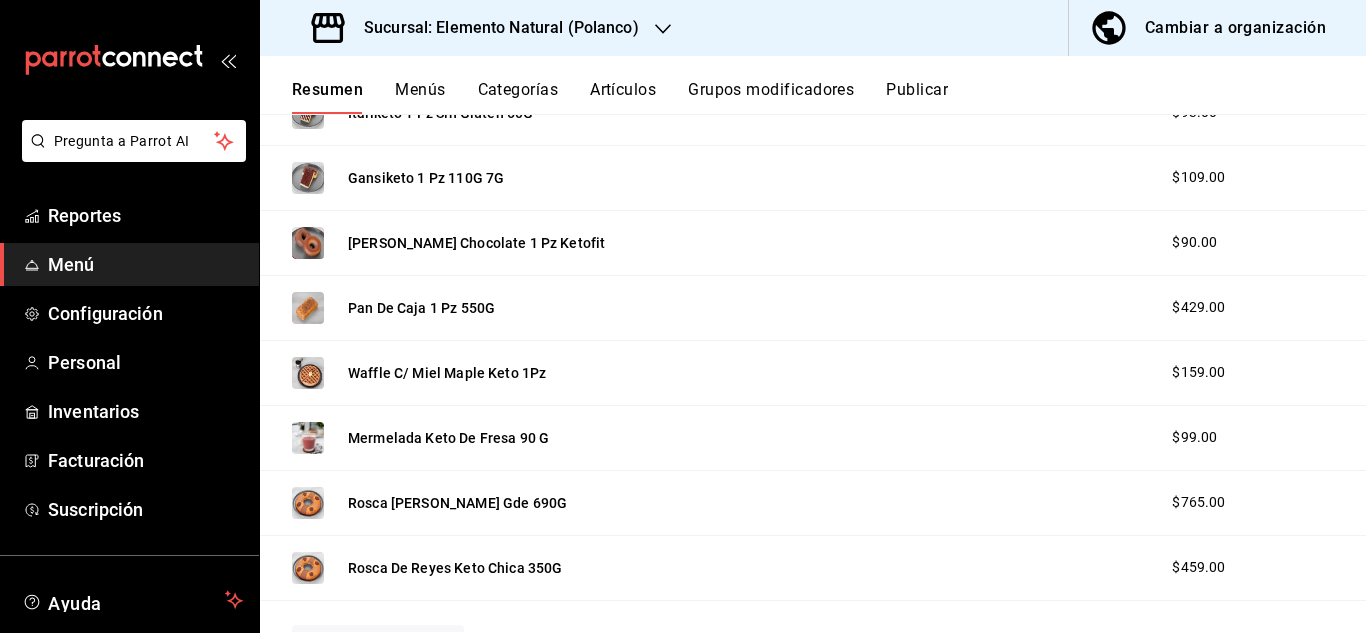 click on "Artículos" at bounding box center [623, 97] 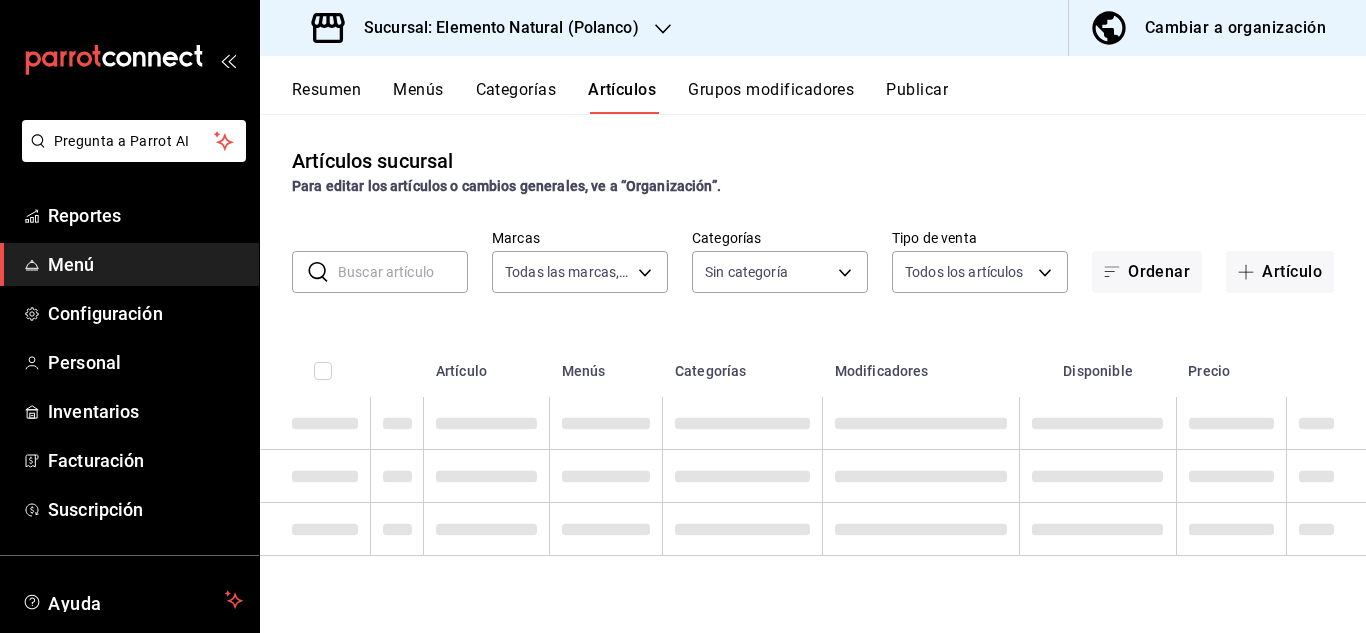 type on "41e1c8ee-1a3d-41e4-828f-1ad35f4fbf3f,8bce2263-dbc6-4f22-8ca9-8870b9b5e3ca,9cfa5be6-3b1a-4989-8bd6-67af20d95aab,550dfec2-e318-4ec0-af20-b64545ad3b6b,af27d2dc-cb8e-40dd-875b-41d890ca5610,f695a947-61a7-442d-9dd8-5ef080206984" 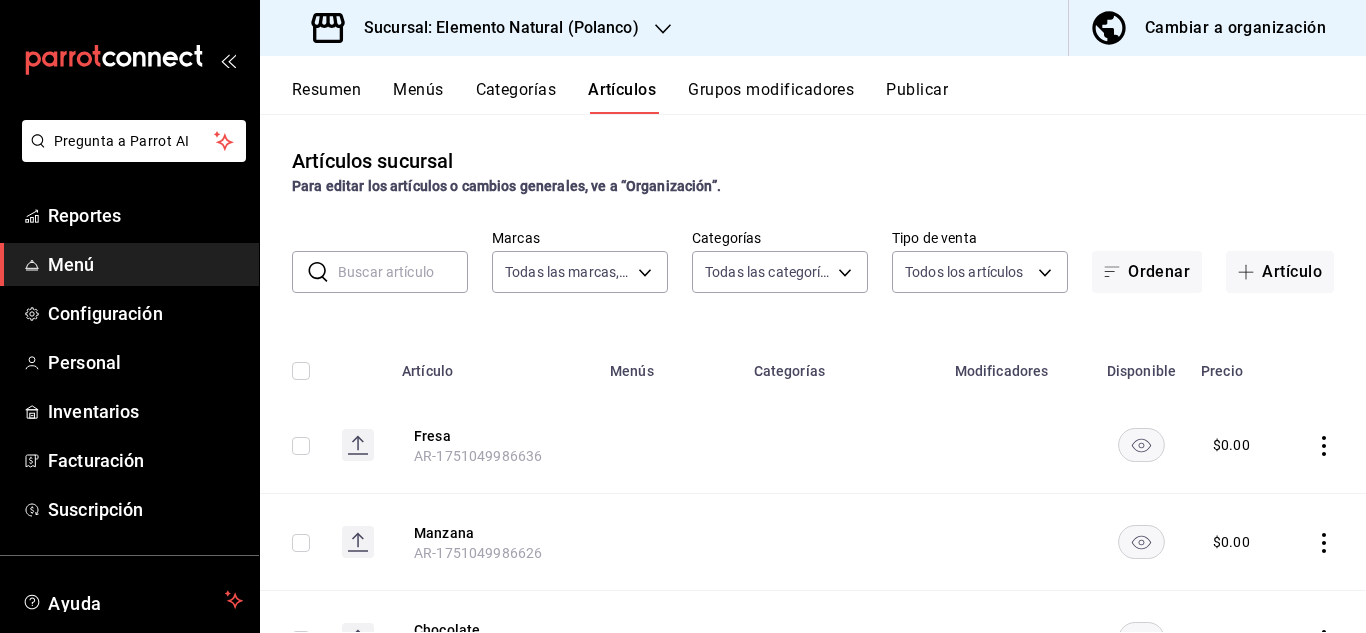 type on "5b2e9e28-5bc7-432b-993f-c38f02e7f466,5bc47fcc-f5a7-45eb-8826-695c4cbec2e8,678d086b-eb1f-41fc-9182-cf517a54473e,97bf34fc-a86b-4161-b4ce-dd79e2d7f6a6,a50b071a-eb3e-4222-b6ba-f99f2a571efd,2623b449-866e-4df9-adf6-98ef63cedbd6,6a27fd9d-7065-40f9-8c72-3cd3006d2404,4f199926-404a-4c02-a098-573455f9a034,88ad77bc-7418-4acd-98e3-3c570fe80b67,c4044417-f87e-456c-b537-84c7d15a7aff,6770b3db-1495-4e99-9cfe-6b7f6e5a2346,383fda68-3166-44ff-b380-f15238472b3f,d765c192-20d5-48ce-9285-a3c6efd43f58,2d4df3f1-ba50-44e5-9083-fcc2e55336e5,56e76522-ae97-463c-95d0-b7a5d2be3639,1ae1530d-4f56-4be6-a094-9f67933fbf41,2b9fd52d-8987-4ad7-a8bb-e7d215759f0d,7a7eb209-77f2-4d86-8212-14ef5cabf2fc,fae747c4-3f1f-4afd-a4cf-c664fb5d04b4,ee8742c2-7eb2-476d-8a6e-62acb2c786c2,23308028-463f-46b5-9f91-36089b419a74,c97248c6-95bc-4a86-b491-a93d475a3050,a929305b-7b0a-4171-9127-90ea4e3d8252,8b8bf667-4b8b-4c04-b814-3e99f6b0a5f0,ff52a4de-c67c-4da5-9d92-b421d406f0fe,427a0972-549b-4ab3-8f3b-d23c380272ea,4bf94c25-6d50-4a6b-8a84-c6828d40d3fa,49c921c7-dde7-4394-8a3..." 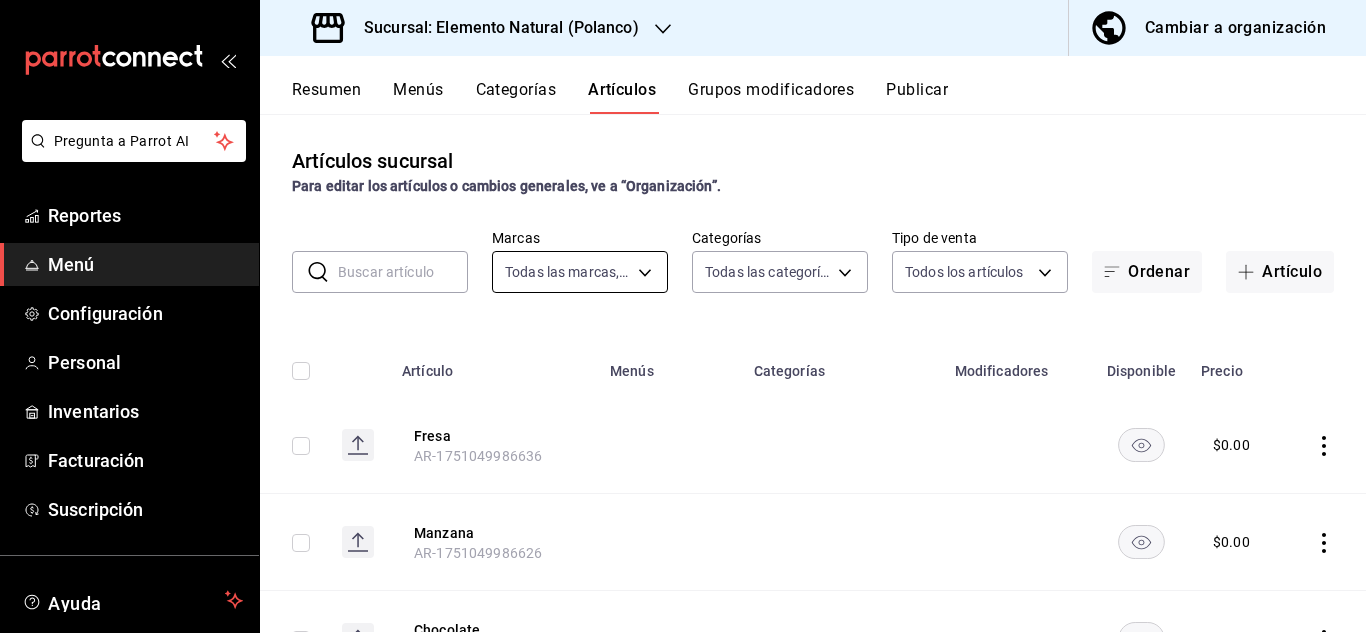 click on "Pregunta a Parrot AI Reportes   Menú   Configuración   Personal   Inventarios   Facturación   Suscripción   Ayuda Recomienda Parrot   [PERSON_NAME]   Sugerir nueva función   Sucursal: Elemento Natural ([PERSON_NAME]) Cambiar a organización Resumen Menús Categorías Artículos Grupos modificadores Publicar Artículos sucursal Para editar los artículos o cambios generales, ve a “Organización”. ​ ​ Marcas Todas las marcas, Sin marca 41e1c8ee-1a3d-41e4-828f-1ad35f4fbf3f,8bce2263-dbc6-4f22-8ca9-8870b9b5e3ca,9cfa5be6-3b1a-4989-8bd6-67af20d95aab,550dfec2-e318-4ec0-af20-b64545ad3b6b,af27d2dc-cb8e-40dd-875b-41d890ca5610,f695a947-61a7-442d-9dd8-5ef080206984 Categorías Todas las categorías, Sin categoría Tipo de venta Todos los artículos ALL Ordenar Artículo Artículo Menús Categorías Modificadores Disponible Precio Fresa AR-1751049986636 $ 0.00 Manzana AR-1751049986626 $ 0.00 Chocolate AR-1751049986609 $ 0.00 Galleta suave ketoclasica  Paq 4 pz AR-1751049676492 Dulce Vida Panaderia Keto $ 161.00 $ $ $" at bounding box center [683, 316] 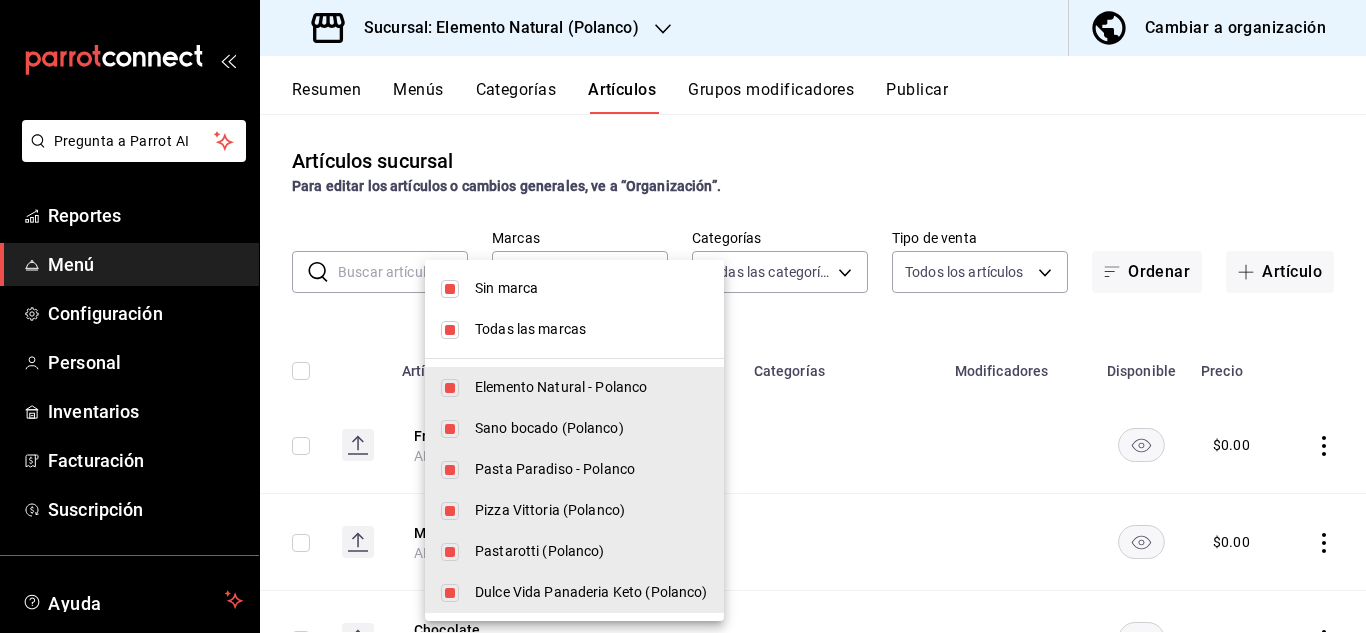 click on "Sin marca" at bounding box center (574, 288) 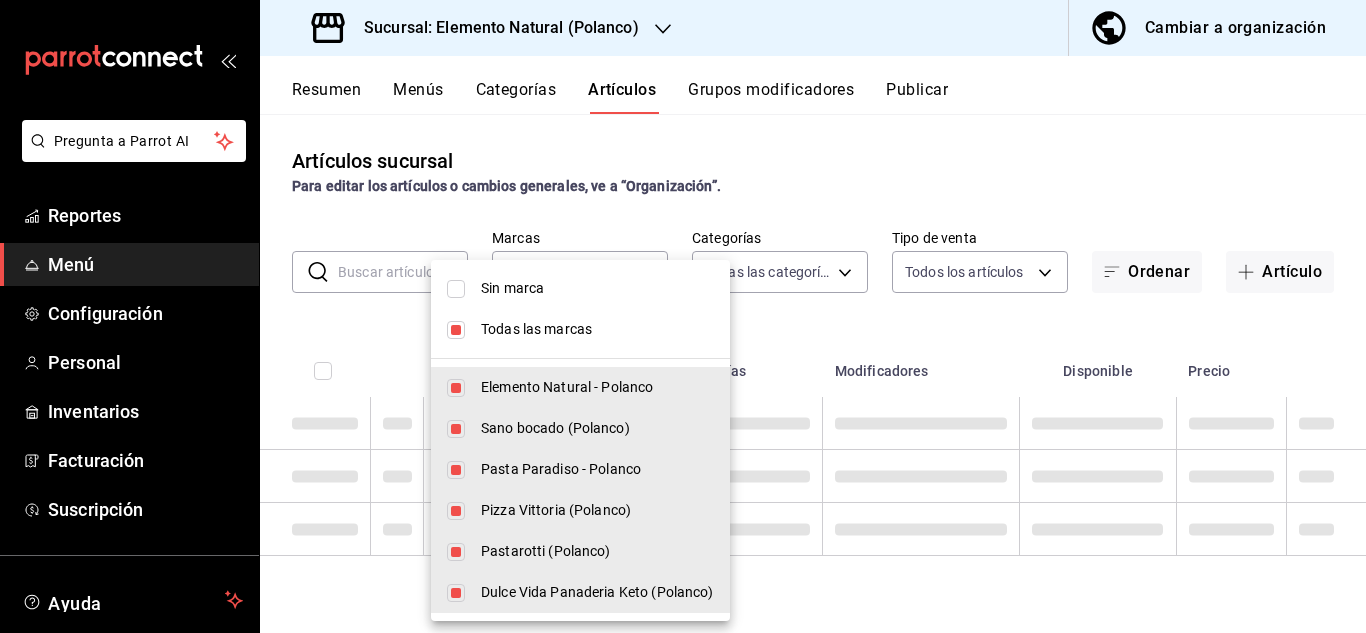 click at bounding box center (456, 289) 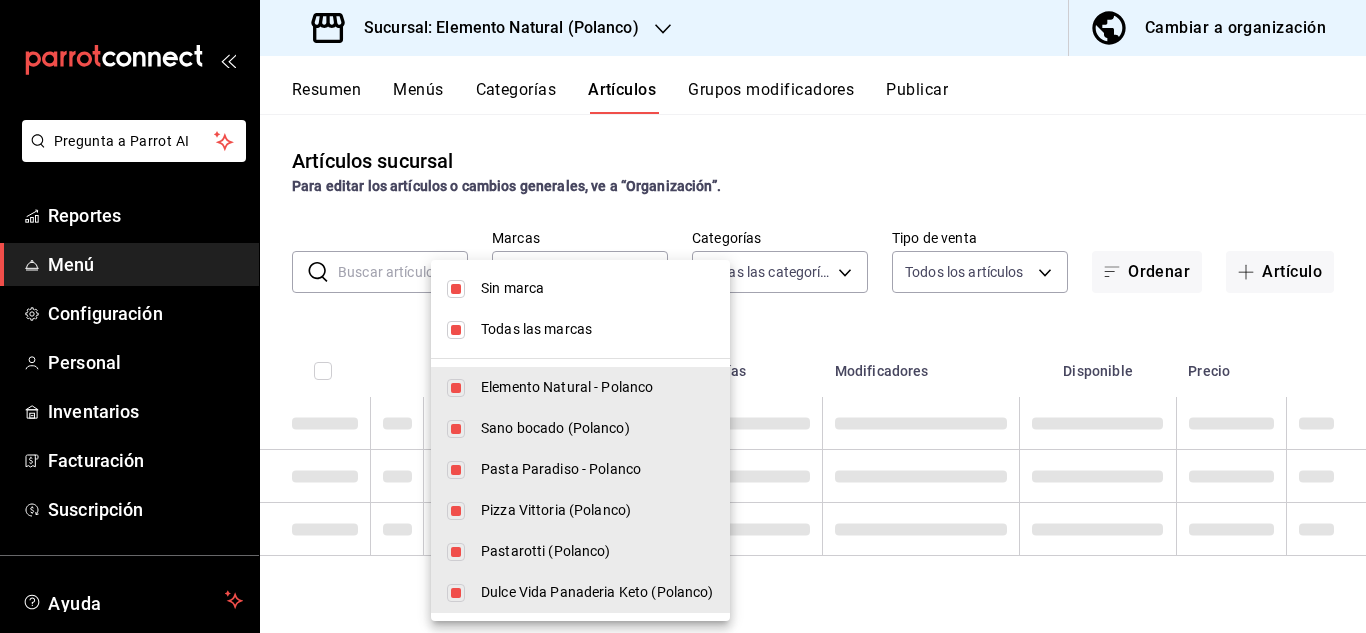 click at bounding box center [456, 330] 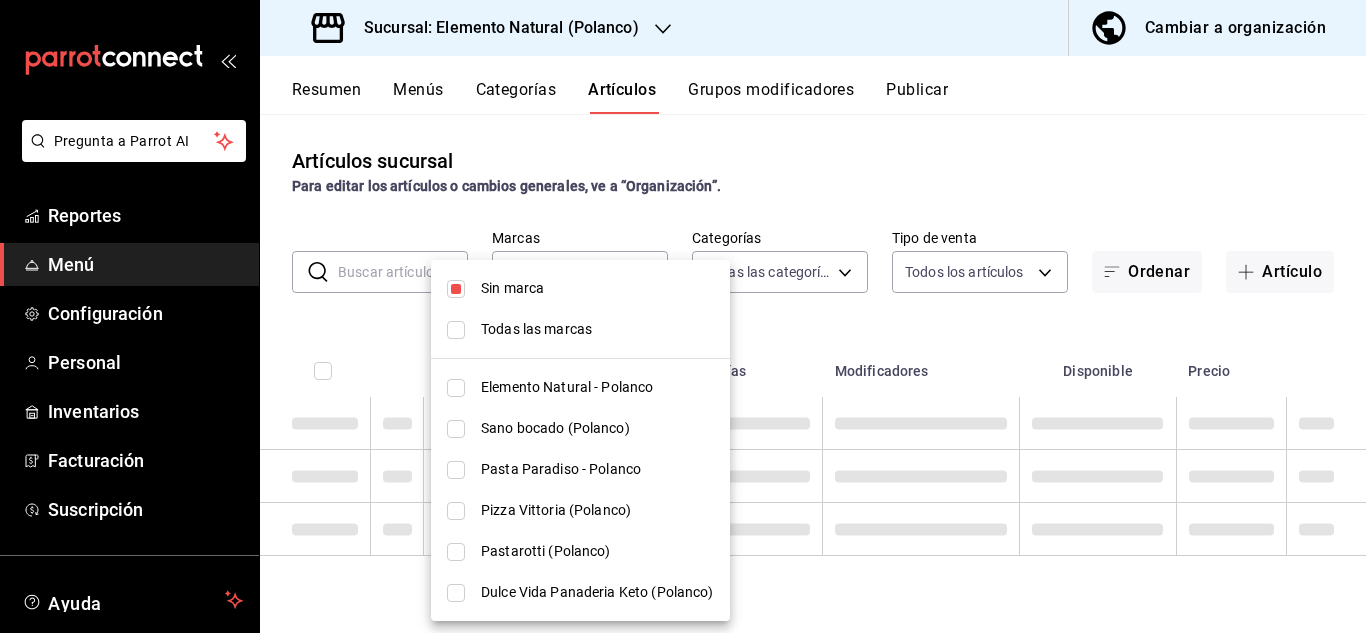 click at bounding box center [456, 289] 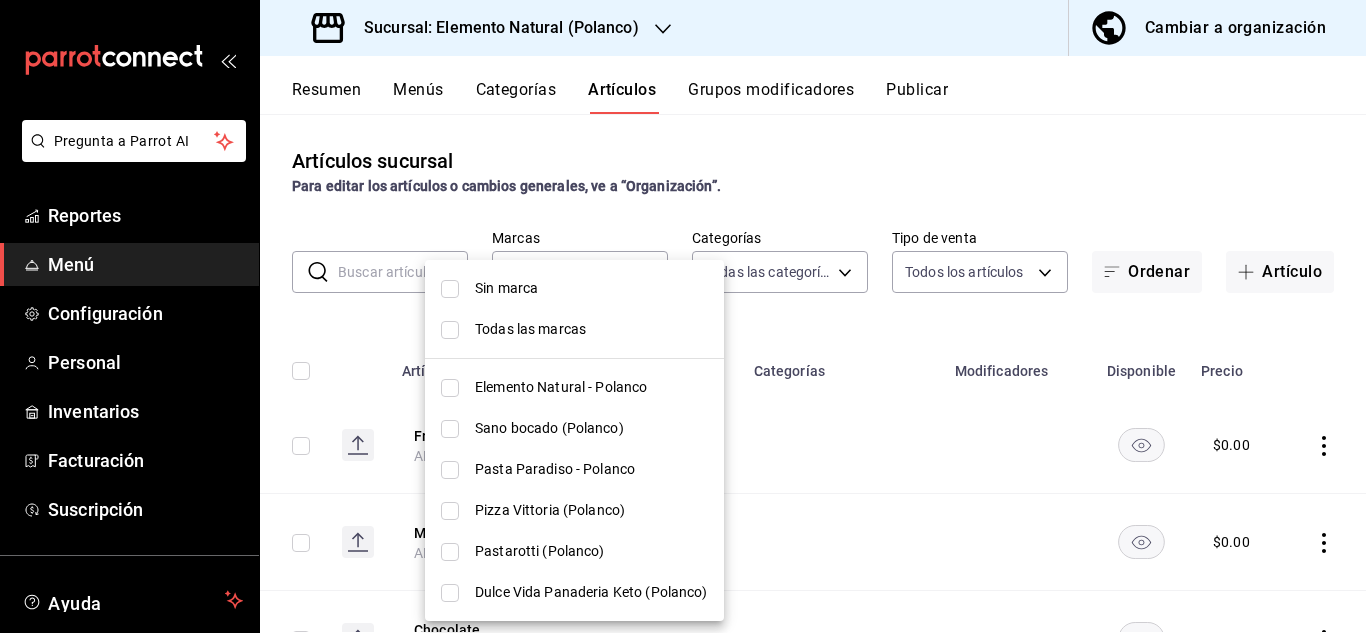 click on "Dulce Vida Panaderia Keto (Polanco)" at bounding box center [574, 592] 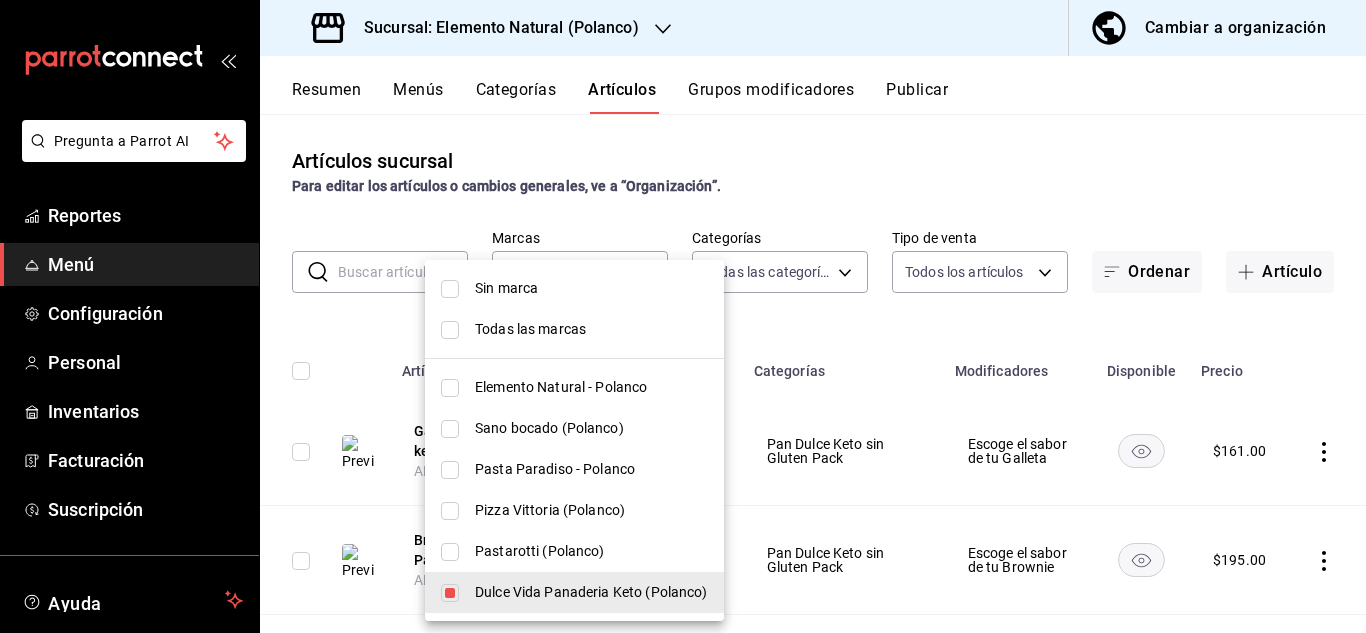 click at bounding box center (683, 316) 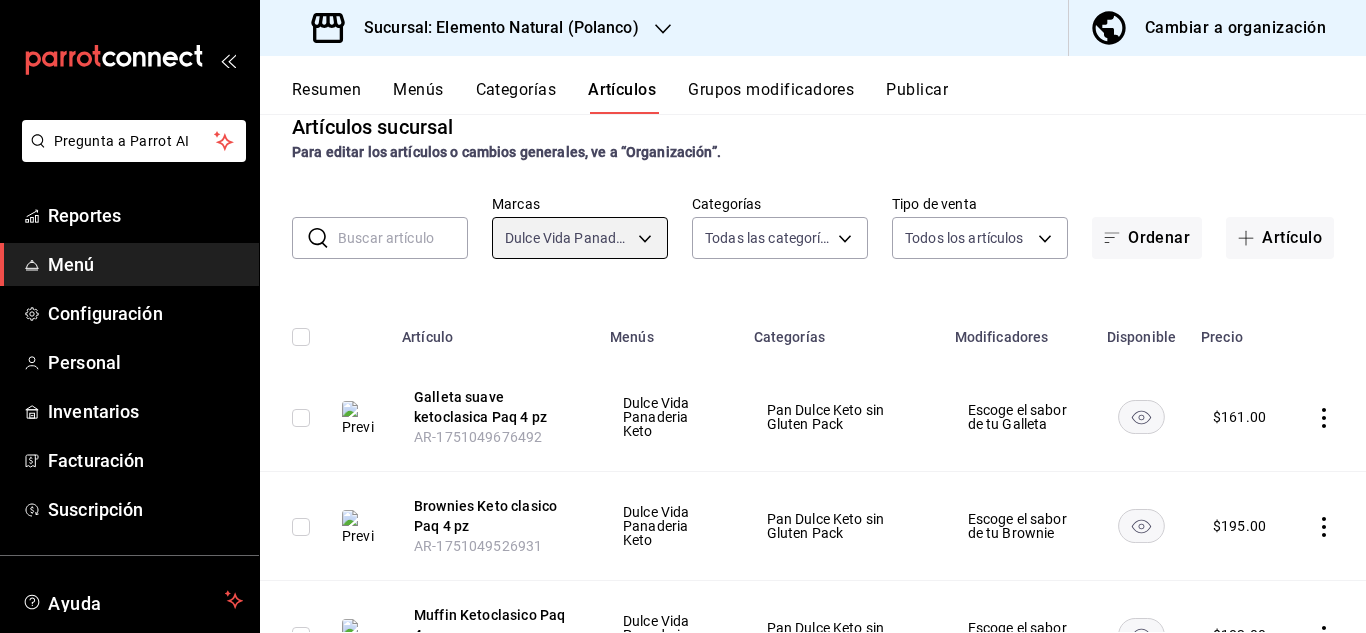 scroll, scrollTop: 47, scrollLeft: 0, axis: vertical 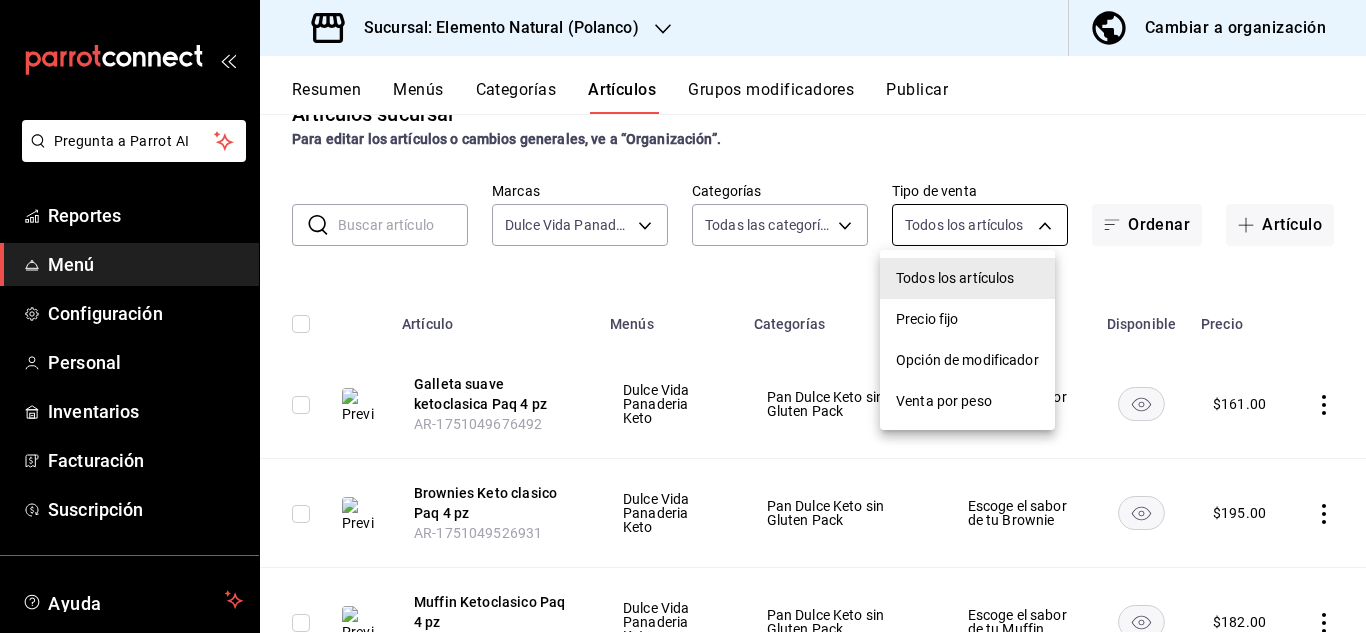 click on "Pregunta a Parrot AI Reportes   Menú   Configuración   Personal   Inventarios   Facturación   Suscripción   Ayuda Recomienda Parrot   [PERSON_NAME]   Sugerir nueva función   Sucursal: Elemento Natural ([PERSON_NAME]) Cambiar a organización Resumen Menús Categorías Artículos Grupos modificadores Publicar Artículos sucursal Para editar los artículos o cambios generales, ve a “Organización”. ​ ​ Marcas Dulce Vida Panaderia Keto ([PERSON_NAME]) f695a947-61a7-442d-9dd8-5ef080206984 Categorías Todas las categorías, Sin categoría Tipo de venta Todos los artículos ALL Ordenar Artículo Artículo Menús Categorías Modificadores Disponible Precio Galleta suave ketoclasica  Paq 4 pz AR-1751049676492 Dulce Vida Panaderia Keto Pan [PERSON_NAME] sin Gluten Pack Escoge el sabor de tu Galleta $ 161.00 Brownies Keto clasico Paq 4 pz AR-1751049526931 Dulce Vida Panaderia Keto Pan [PERSON_NAME] sin Gluten Pack Escoge el sabor de tu Brownie $ 195.00 Muffin Ketoclasico  Paq 4 pz AR-1751049001974 Dulce Vida Panaderia Keto $" at bounding box center [683, 316] 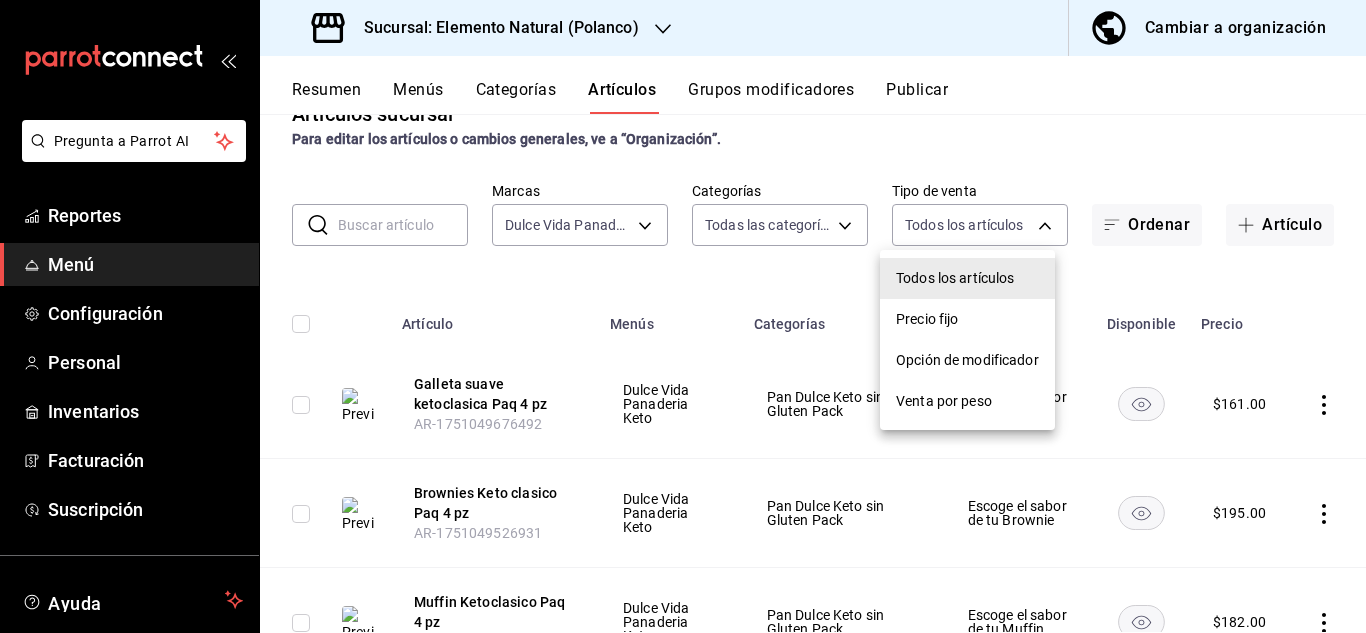 click at bounding box center [683, 316] 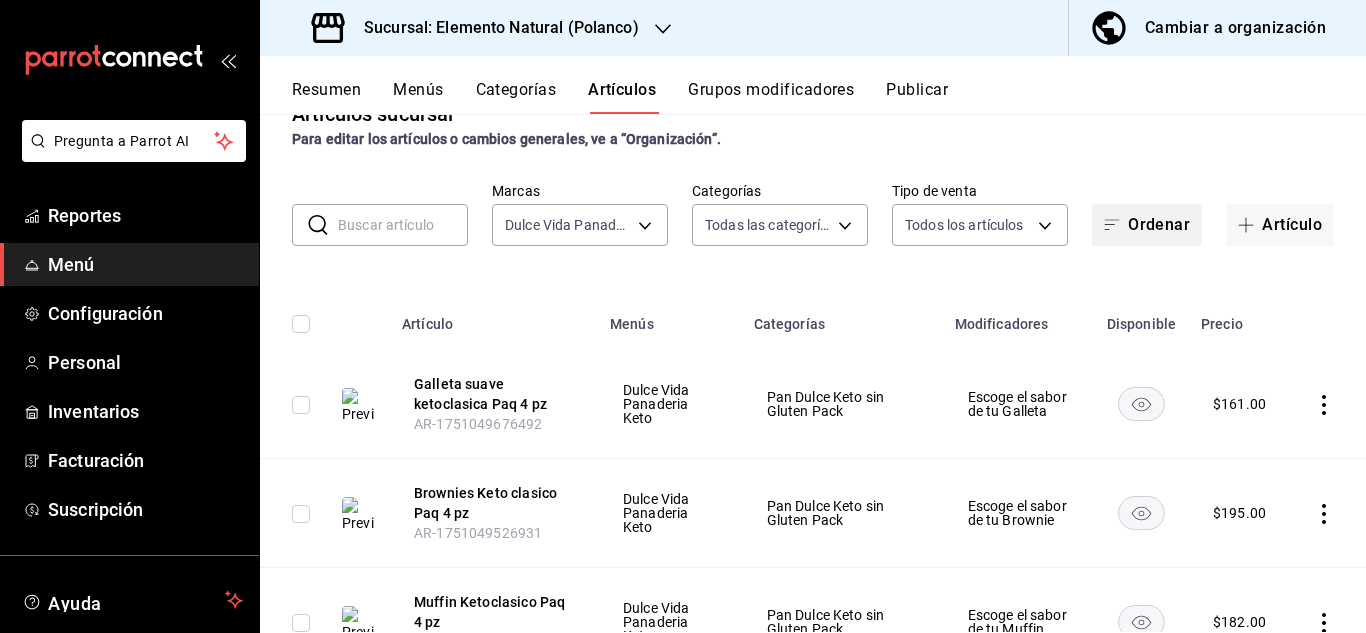 click 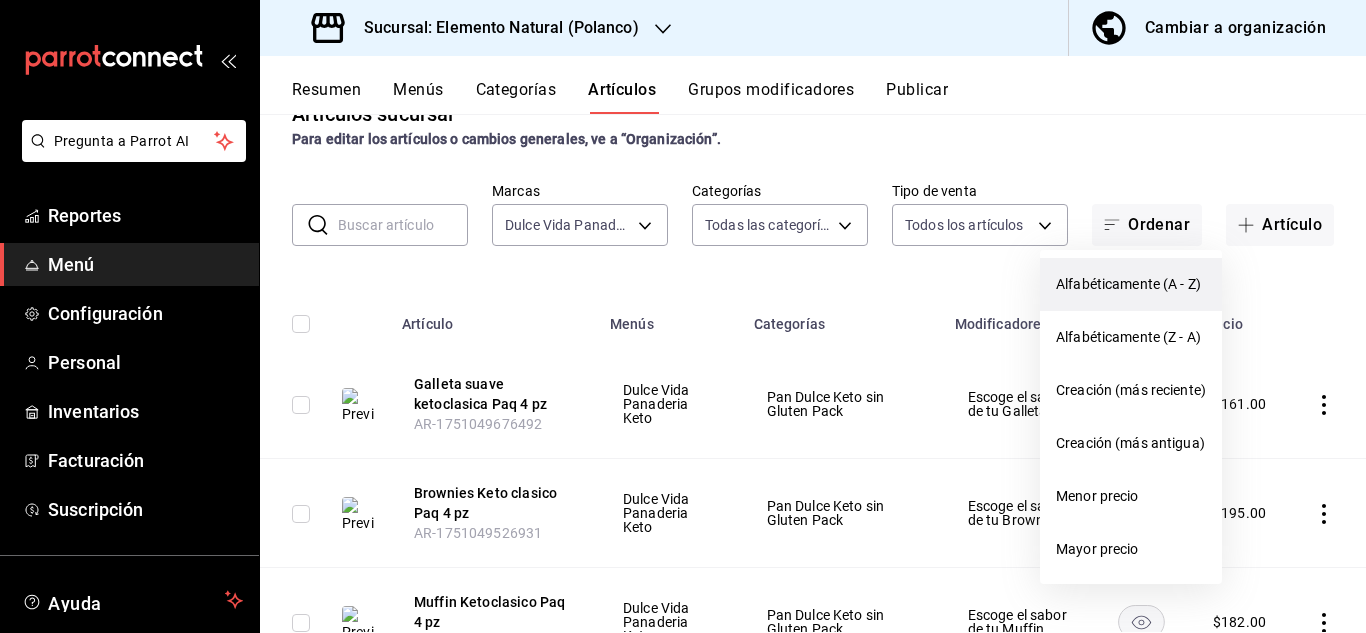 click on "Alfabéticamente (A - Z)" at bounding box center [1131, 284] 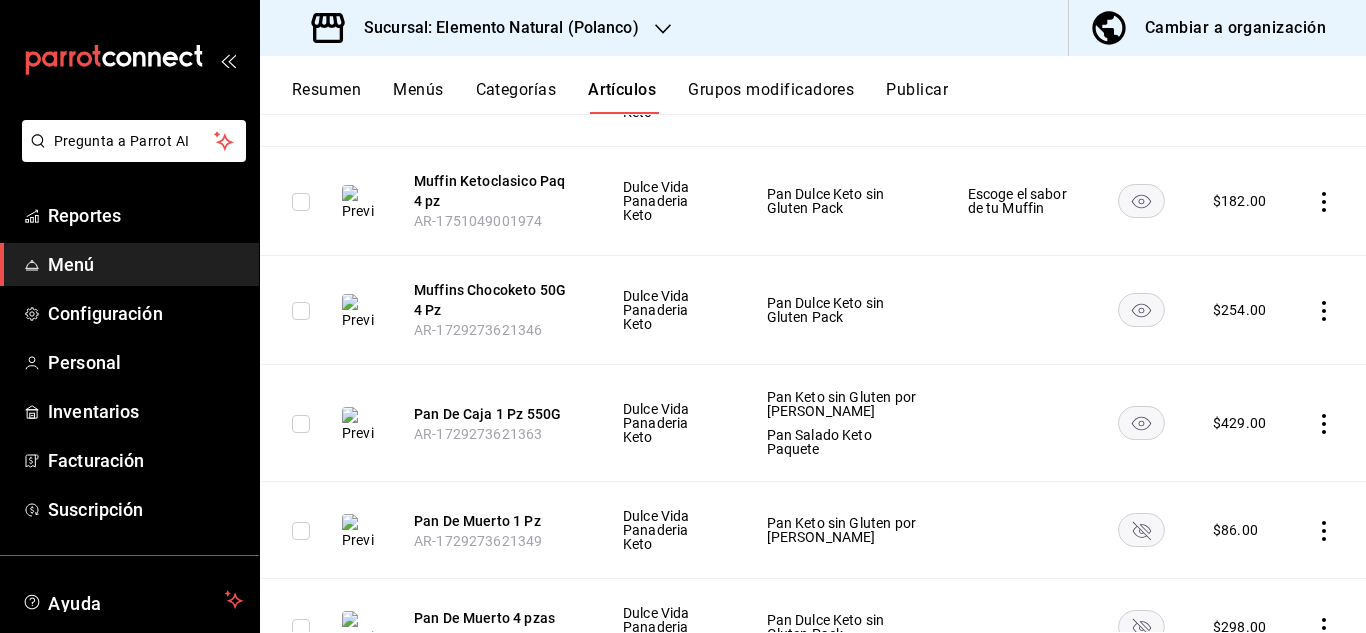 scroll, scrollTop: 3472, scrollLeft: 0, axis: vertical 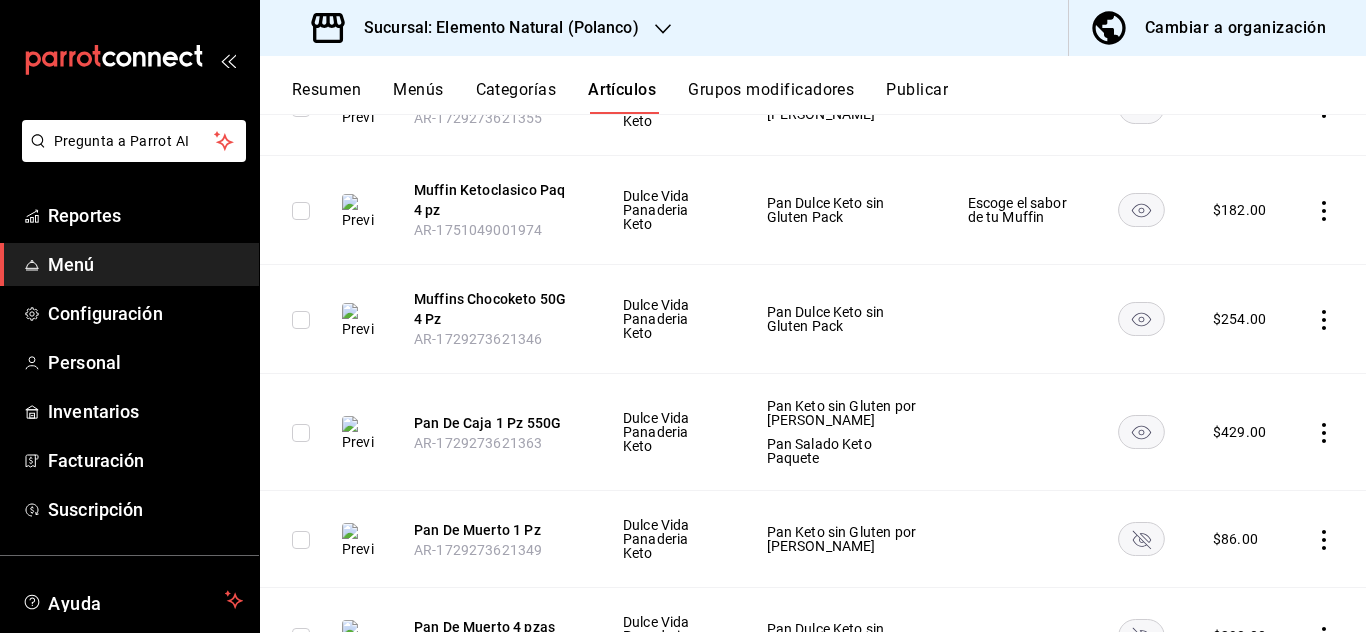 click on "Categorías" at bounding box center (516, 97) 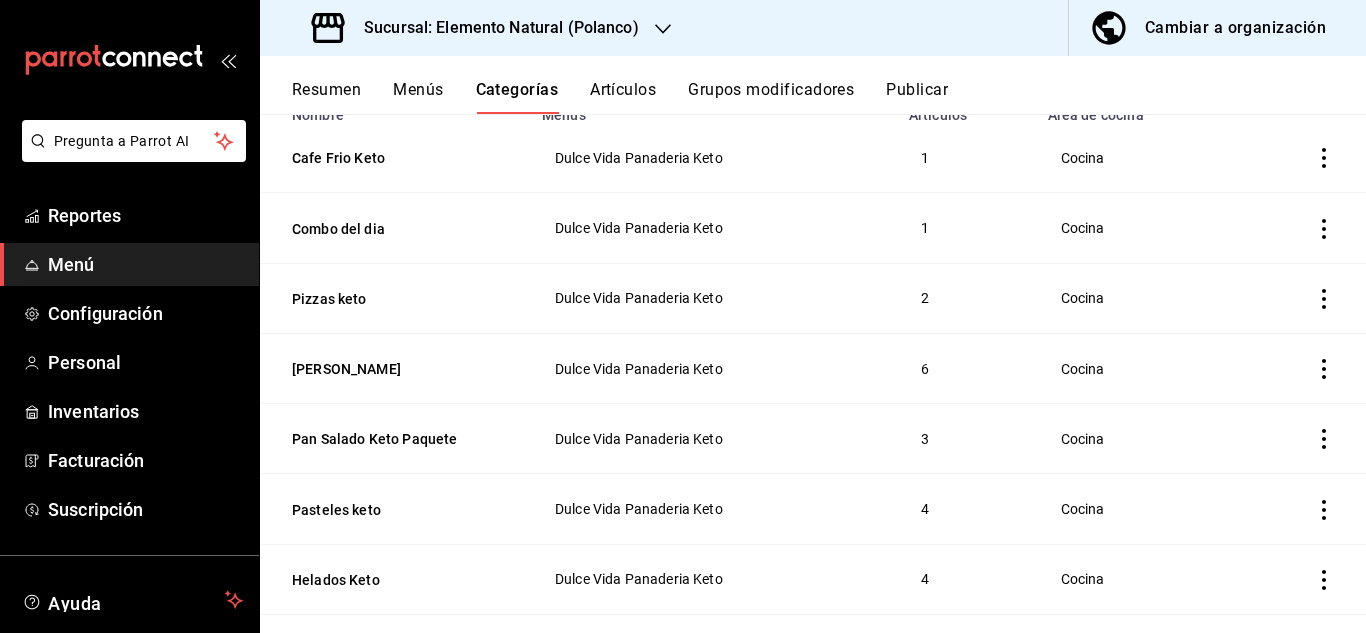 scroll, scrollTop: 204, scrollLeft: 0, axis: vertical 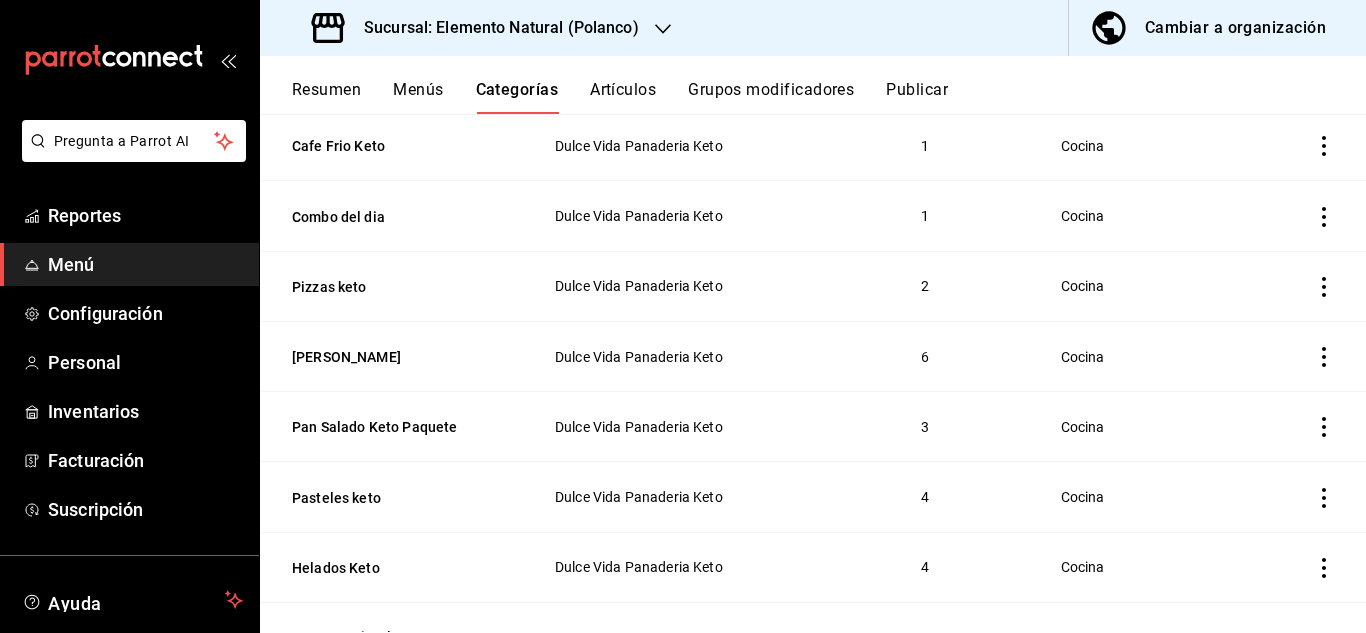 click 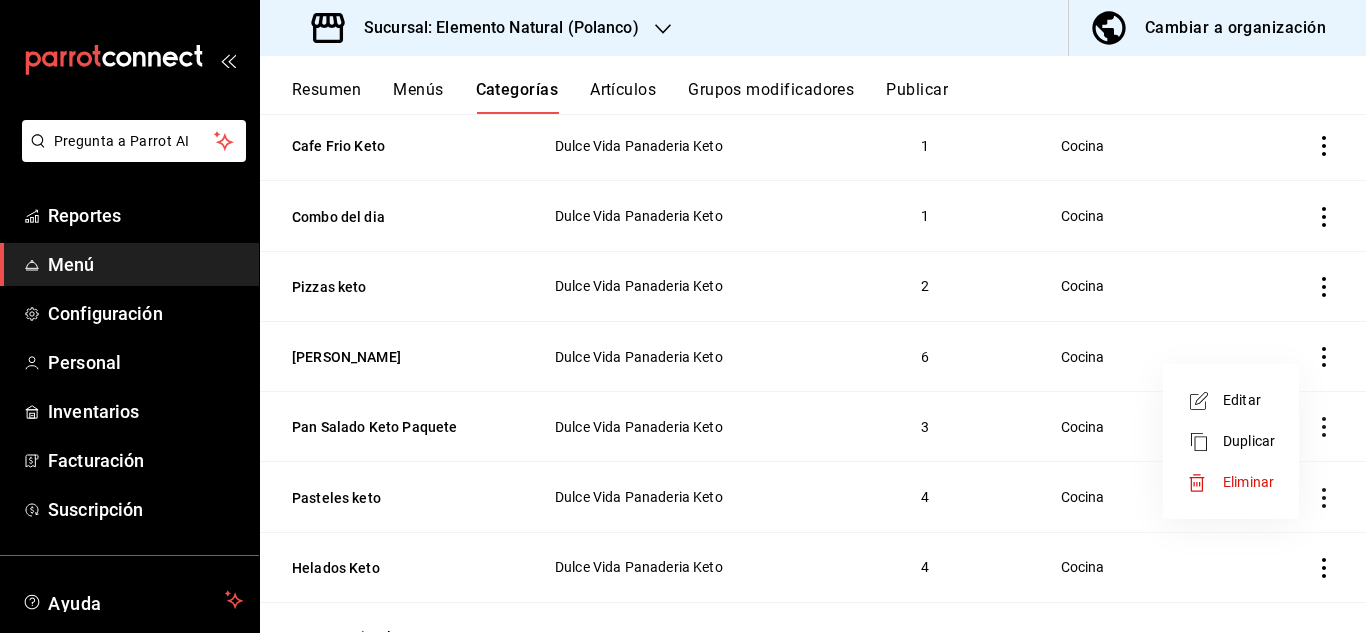 click at bounding box center (683, 316) 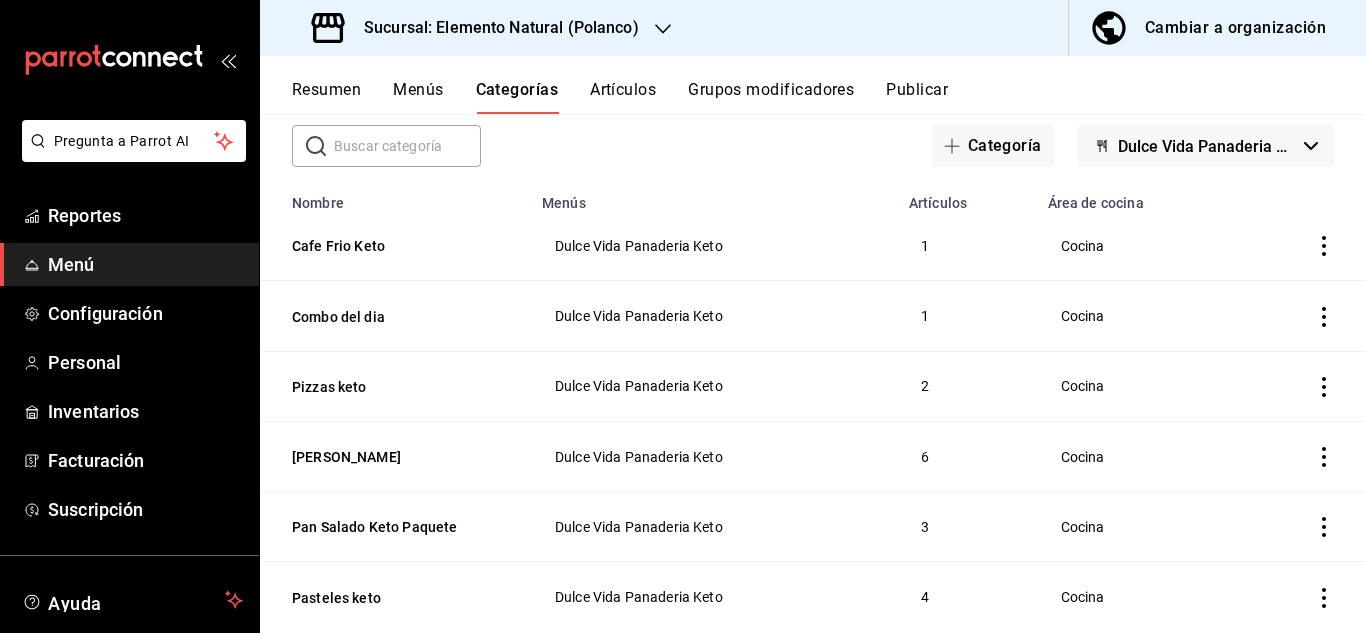 scroll, scrollTop: 0, scrollLeft: 0, axis: both 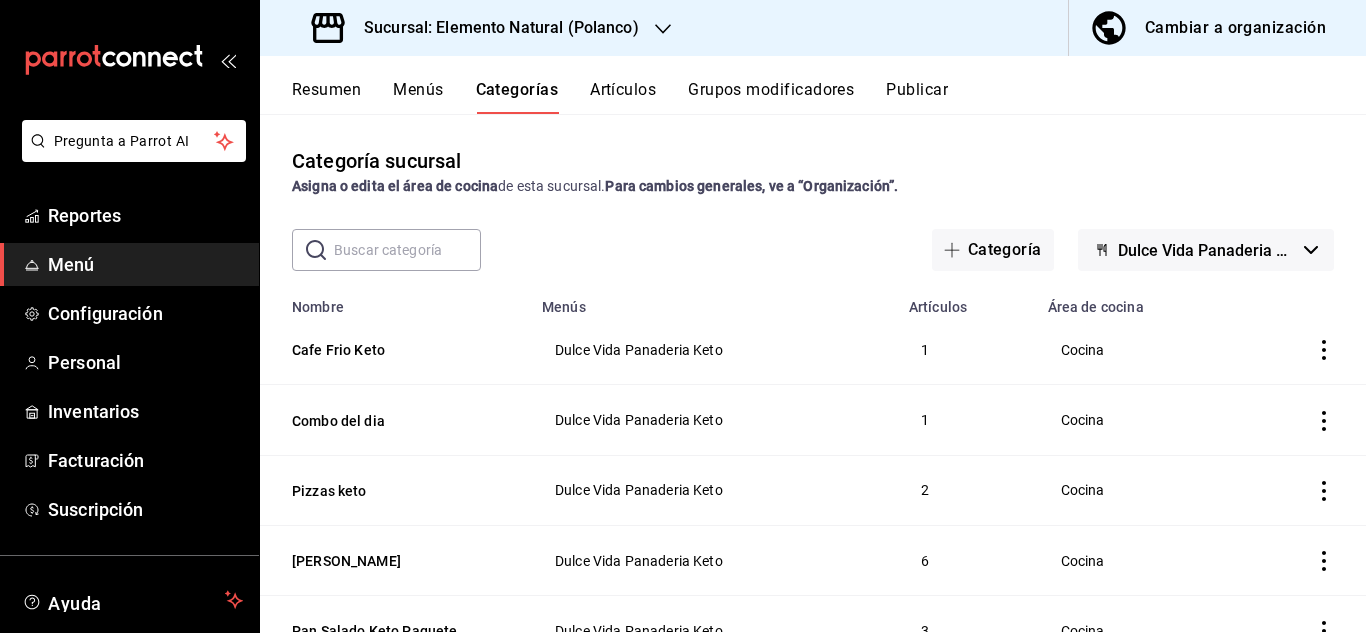 click on "Artículos" at bounding box center (623, 97) 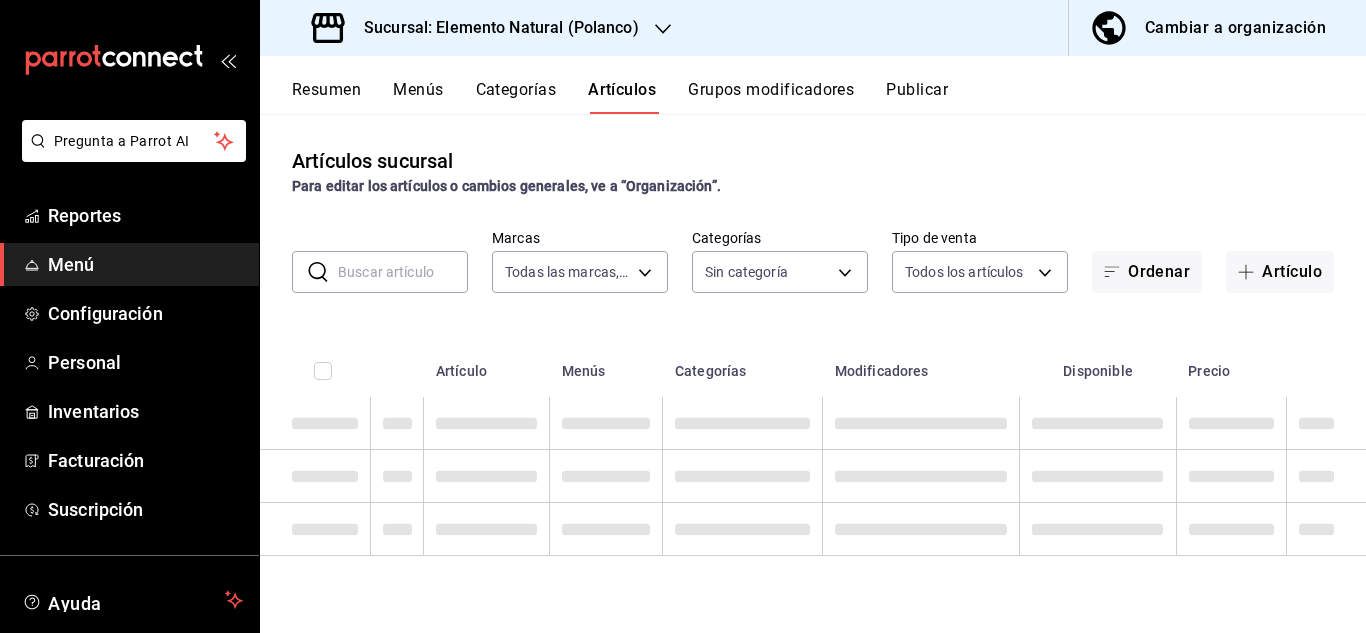 type on "41e1c8ee-1a3d-41e4-828f-1ad35f4fbf3f,8bce2263-dbc6-4f22-8ca9-8870b9b5e3ca,9cfa5be6-3b1a-4989-8bd6-67af20d95aab,550dfec2-e318-4ec0-af20-b64545ad3b6b,af27d2dc-cb8e-40dd-875b-41d890ca5610,f695a947-61a7-442d-9dd8-5ef080206984" 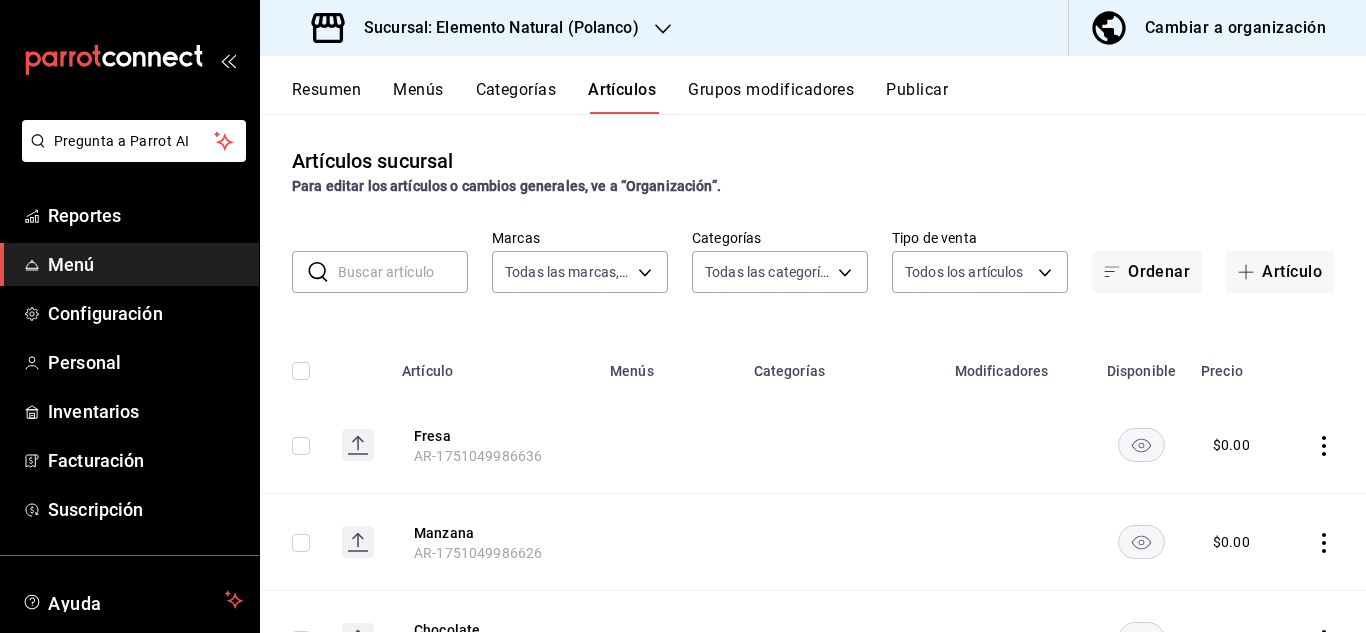 type on "5b2e9e28-5bc7-432b-993f-c38f02e7f466,5bc47fcc-f5a7-45eb-8826-695c4cbec2e8,678d086b-eb1f-41fc-9182-cf517a54473e,97bf34fc-a86b-4161-b4ce-dd79e2d7f6a6,a50b071a-eb3e-4222-b6ba-f99f2a571efd,2623b449-866e-4df9-adf6-98ef63cedbd6,6a27fd9d-7065-40f9-8c72-3cd3006d2404,4f199926-404a-4c02-a098-573455f9a034,88ad77bc-7418-4acd-98e3-3c570fe80b67,c4044417-f87e-456c-b537-84c7d15a7aff,6770b3db-1495-4e99-9cfe-6b7f6e5a2346,383fda68-3166-44ff-b380-f15238472b3f,d765c192-20d5-48ce-9285-a3c6efd43f58,2d4df3f1-ba50-44e5-9083-fcc2e55336e5,56e76522-ae97-463c-95d0-b7a5d2be3639,1ae1530d-4f56-4be6-a094-9f67933fbf41,2b9fd52d-8987-4ad7-a8bb-e7d215759f0d,7a7eb209-77f2-4d86-8212-14ef5cabf2fc,fae747c4-3f1f-4afd-a4cf-c664fb5d04b4,ee8742c2-7eb2-476d-8a6e-62acb2c786c2,23308028-463f-46b5-9f91-36089b419a74,c97248c6-95bc-4a86-b491-a93d475a3050,a929305b-7b0a-4171-9127-90ea4e3d8252,8b8bf667-4b8b-4c04-b814-3e99f6b0a5f0,ff52a4de-c67c-4da5-9d92-b421d406f0fe,427a0972-549b-4ab3-8f3b-d23c380272ea,4bf94c25-6d50-4a6b-8a84-c6828d40d3fa,49c921c7-dde7-4394-8a3..." 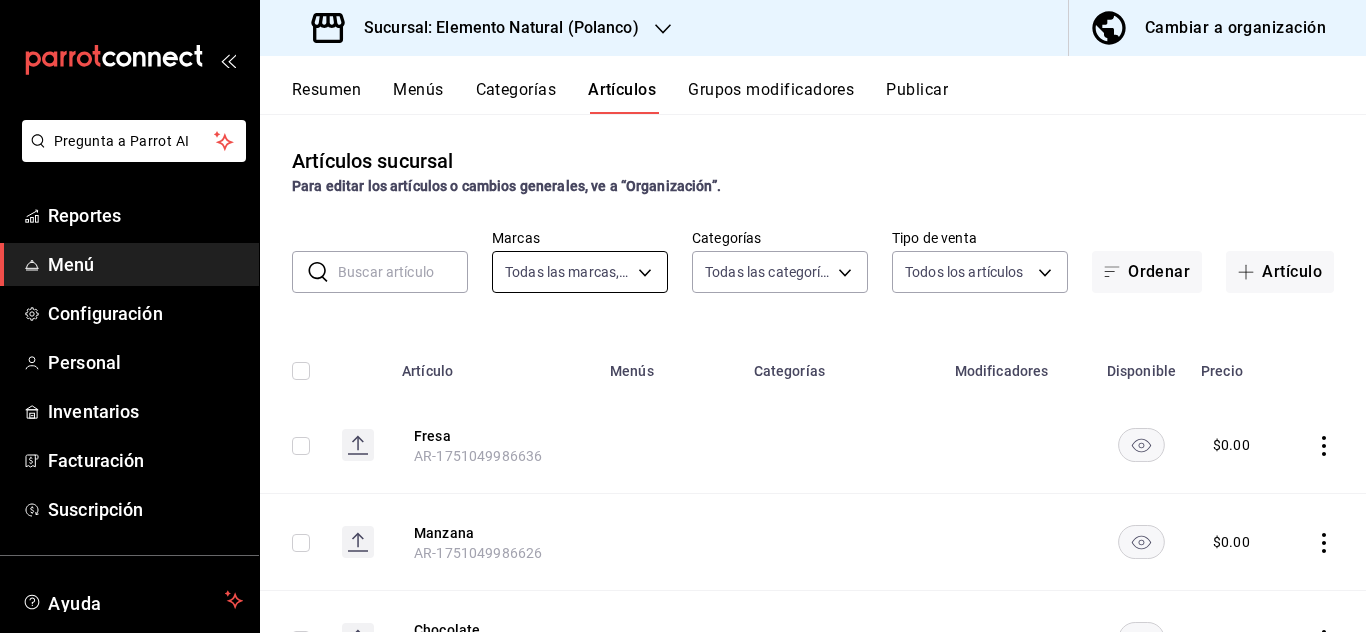 click on "Pregunta a Parrot AI Reportes   Menú   Configuración   Personal   Inventarios   Facturación   Suscripción   Ayuda Recomienda Parrot   [PERSON_NAME]   Sugerir nueva función   Sucursal: Elemento Natural ([PERSON_NAME]) Cambiar a organización Resumen Menús Categorías Artículos Grupos modificadores Publicar Artículos sucursal Para editar los artículos o cambios generales, ve a “Organización”. ​ ​ Marcas Todas las marcas, Sin marca 41e1c8ee-1a3d-41e4-828f-1ad35f4fbf3f,8bce2263-dbc6-4f22-8ca9-8870b9b5e3ca,9cfa5be6-3b1a-4989-8bd6-67af20d95aab,550dfec2-e318-4ec0-af20-b64545ad3b6b,af27d2dc-cb8e-40dd-875b-41d890ca5610,f695a947-61a7-442d-9dd8-5ef080206984 Categorías Todas las categorías, Sin categoría Tipo de venta Todos los artículos ALL Ordenar Artículo Artículo Menús Categorías Modificadores Disponible Precio Fresa AR-1751049986636 $ 0.00 Manzana AR-1751049986626 $ 0.00 Chocolate AR-1751049986609 $ 0.00 Galleta suave ketoclasica  Paq 4 pz AR-1751049676492 Dulce Vida Panaderia Keto $ 161.00 $ $ $" at bounding box center (683, 316) 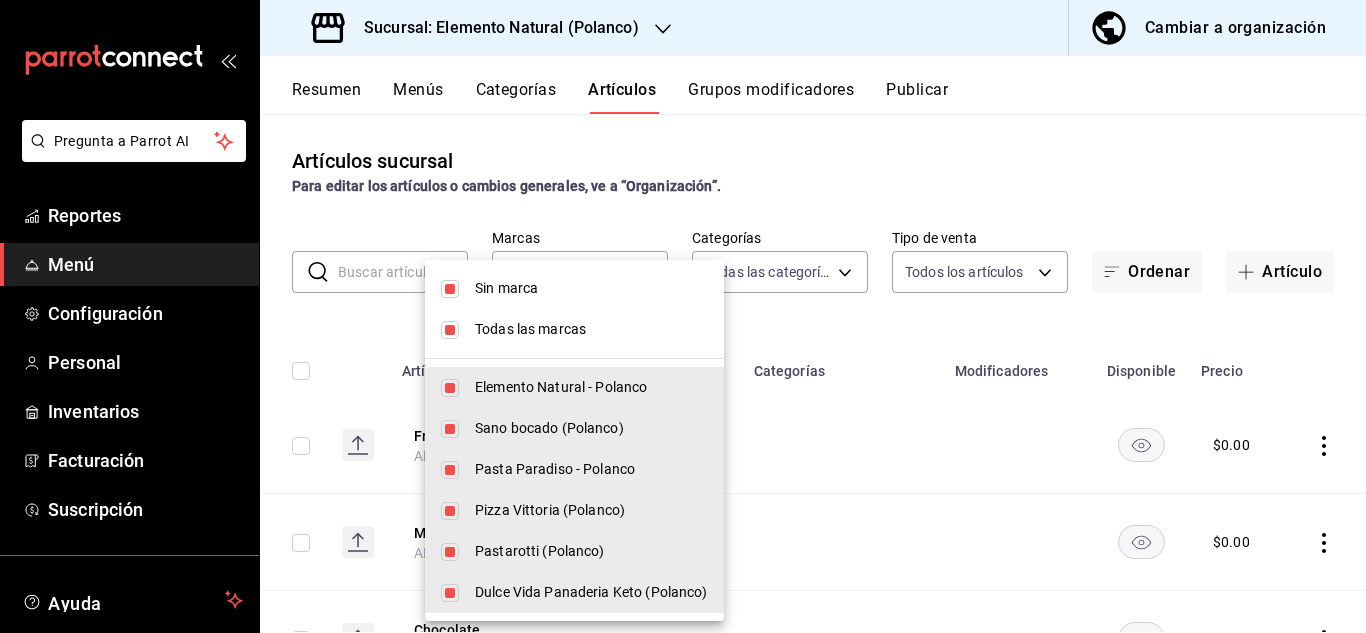 click on "Dulce Vida Panaderia Keto (Polanco)" at bounding box center (591, 592) 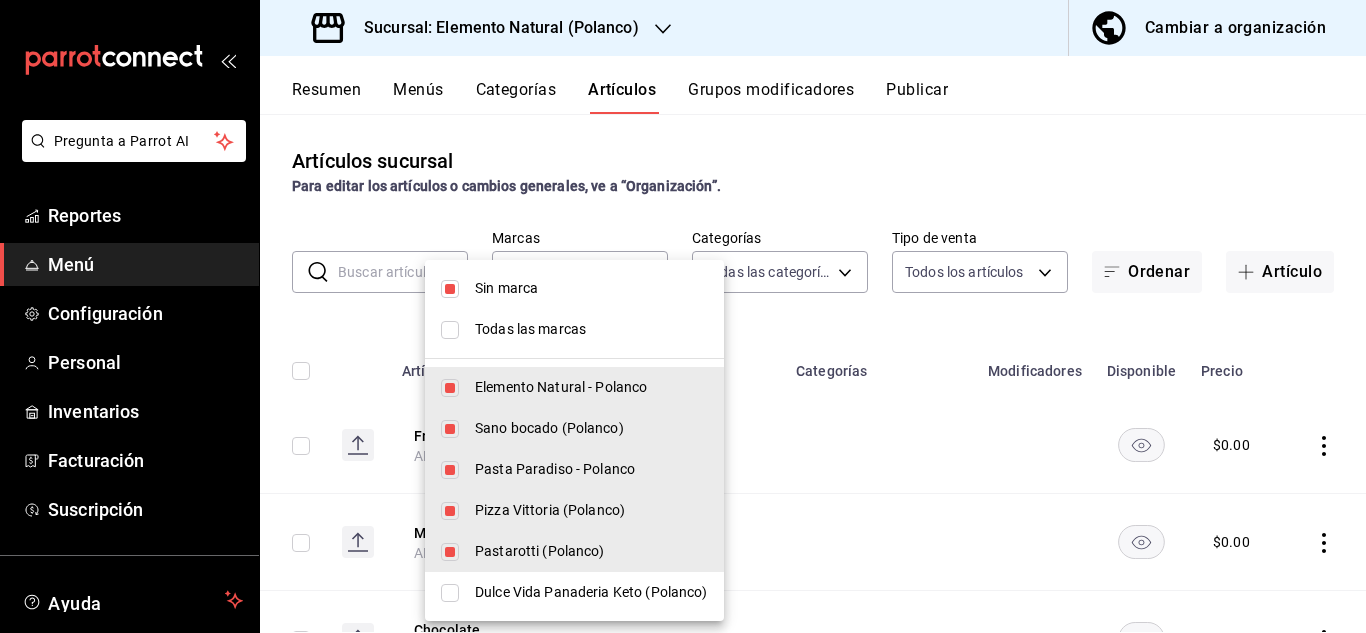 click on "Sin marca" at bounding box center (574, 288) 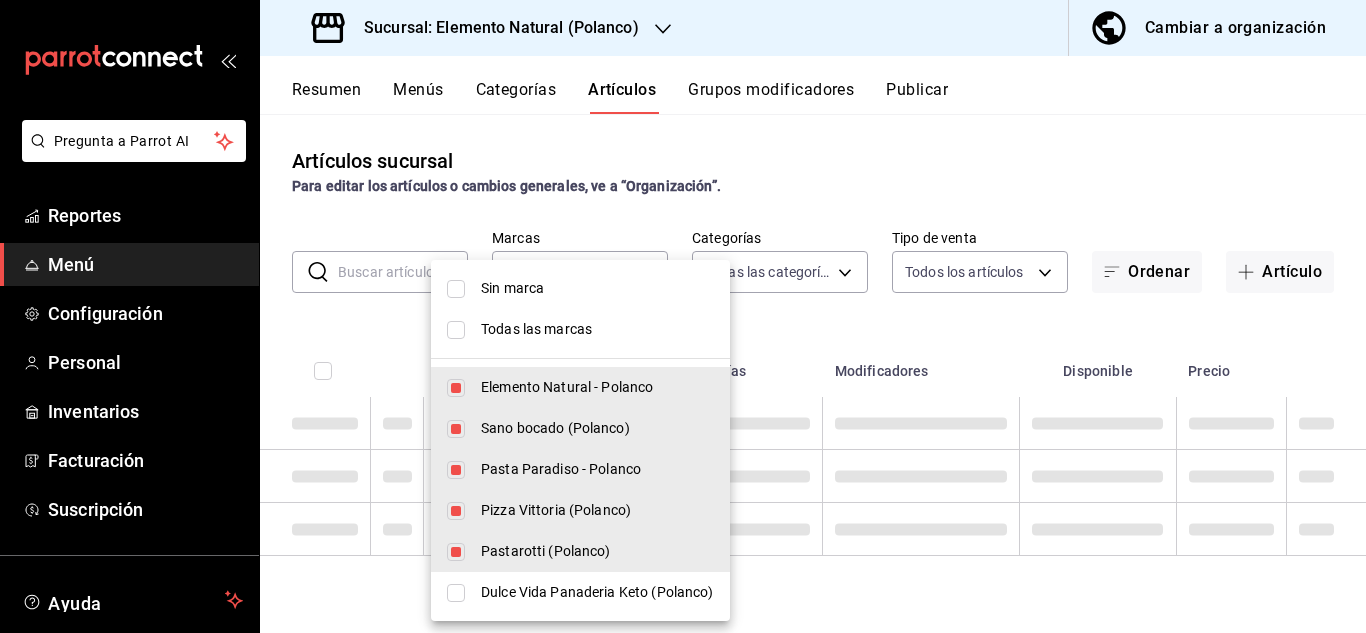 click on "Dulce Vida Panaderia Keto (Polanco)" at bounding box center (580, 592) 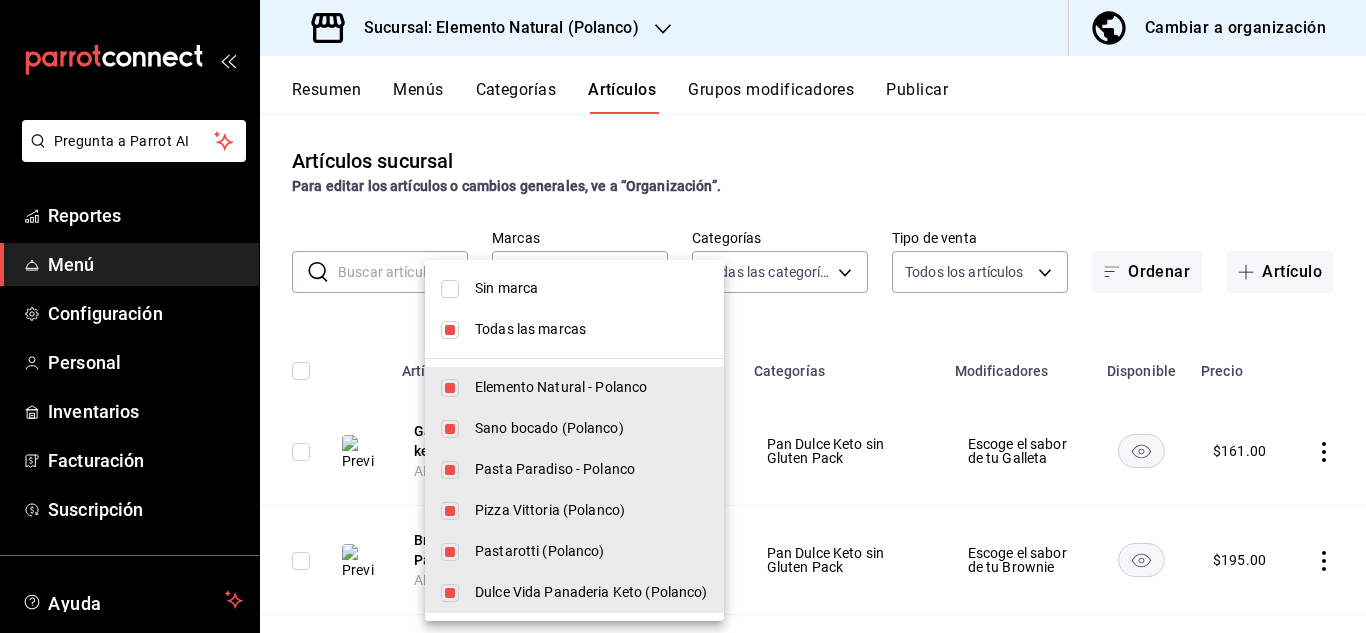 click on "Todas las marcas" at bounding box center [574, 329] 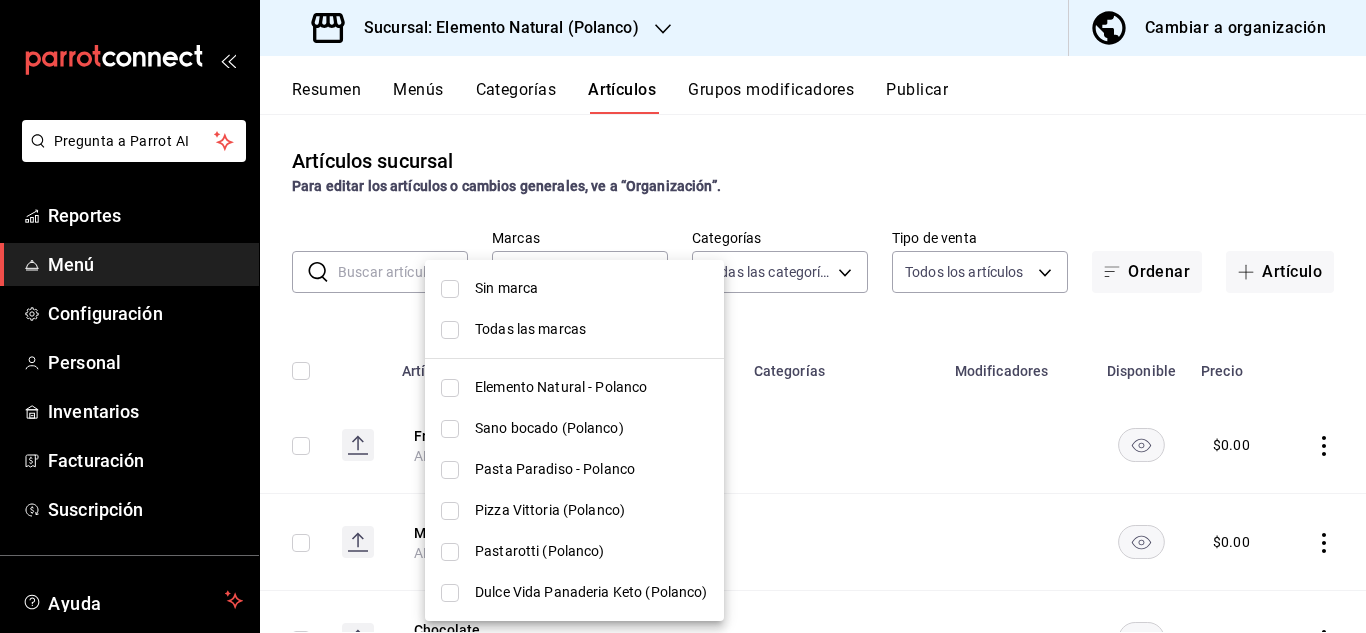click on "Dulce Vida Panaderia Keto (Polanco)" at bounding box center [574, 592] 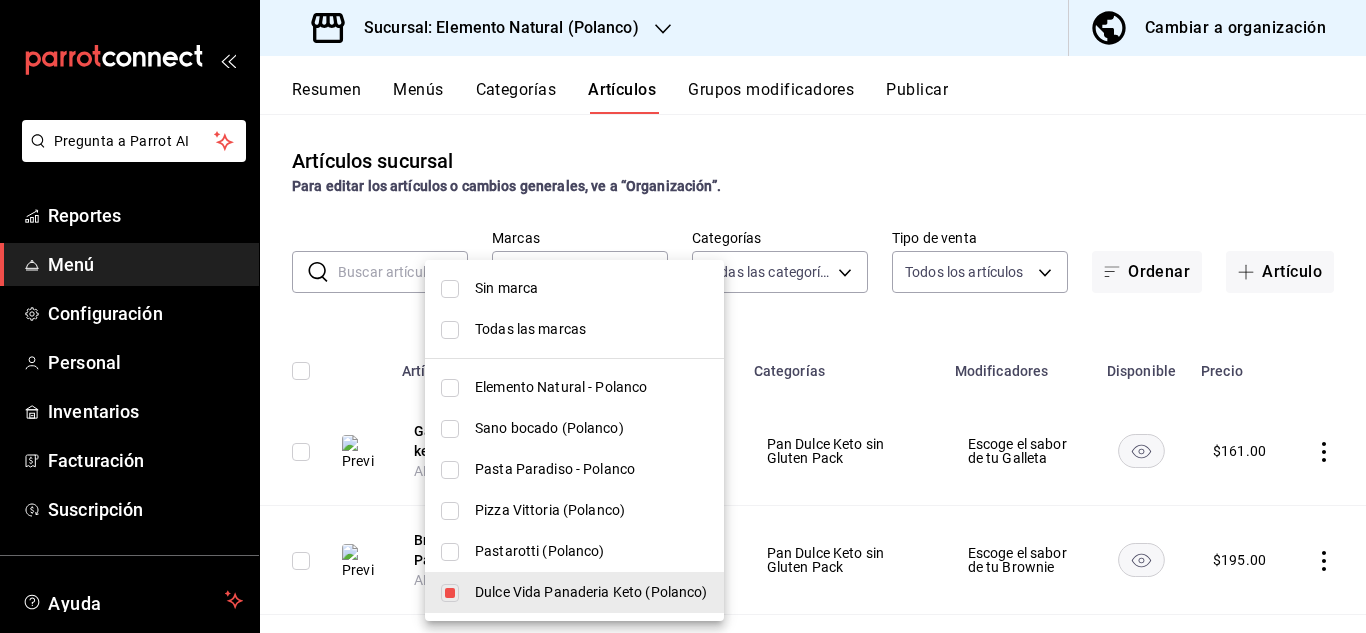 click at bounding box center [683, 316] 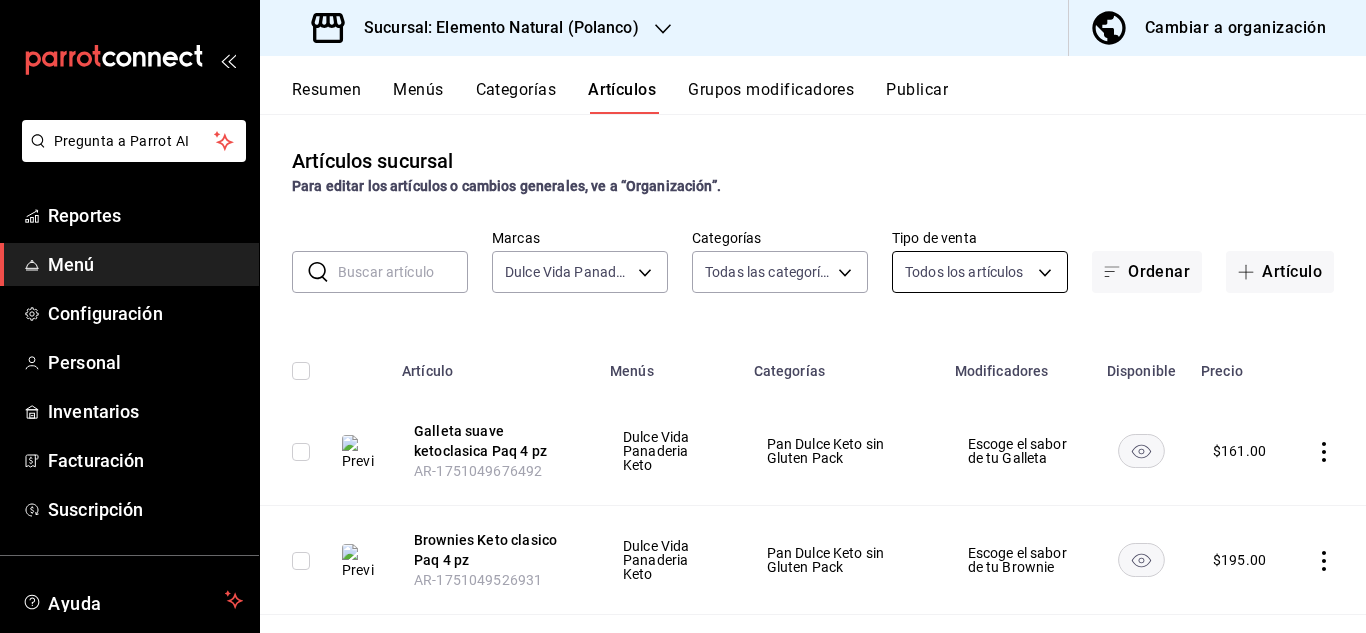 click on "Pregunta a Parrot AI Reportes   Menú   Configuración   Personal   Inventarios   Facturación   Suscripción   Ayuda Recomienda Parrot   [PERSON_NAME]   Sugerir nueva función   Sucursal: Elemento Natural ([PERSON_NAME]) Cambiar a organización Resumen Menús Categorías Artículos Grupos modificadores Publicar Artículos sucursal Para editar los artículos o cambios generales, ve a “Organización”. ​ ​ Marcas Dulce Vida Panaderia Keto ([PERSON_NAME]) f695a947-61a7-442d-9dd8-5ef080206984 Categorías Todas las categorías, Sin categoría Tipo de venta Todos los artículos ALL Ordenar Artículo Artículo Menús Categorías Modificadores Disponible Precio Galleta suave ketoclasica  Paq 4 pz AR-1751049676492 Dulce Vida Panaderia Keto Pan [PERSON_NAME] sin Gluten Pack Escoge el sabor de tu Galleta $ 161.00 Brownies Keto clasico Paq 4 pz AR-1751049526931 Dulce Vida Panaderia Keto Pan [PERSON_NAME] sin Gluten Pack Escoge el sabor de tu Brownie $ 195.00 Muffin Ketoclasico  Paq 4 pz AR-1751049001974 Dulce Vida Panaderia Keto $" at bounding box center (683, 316) 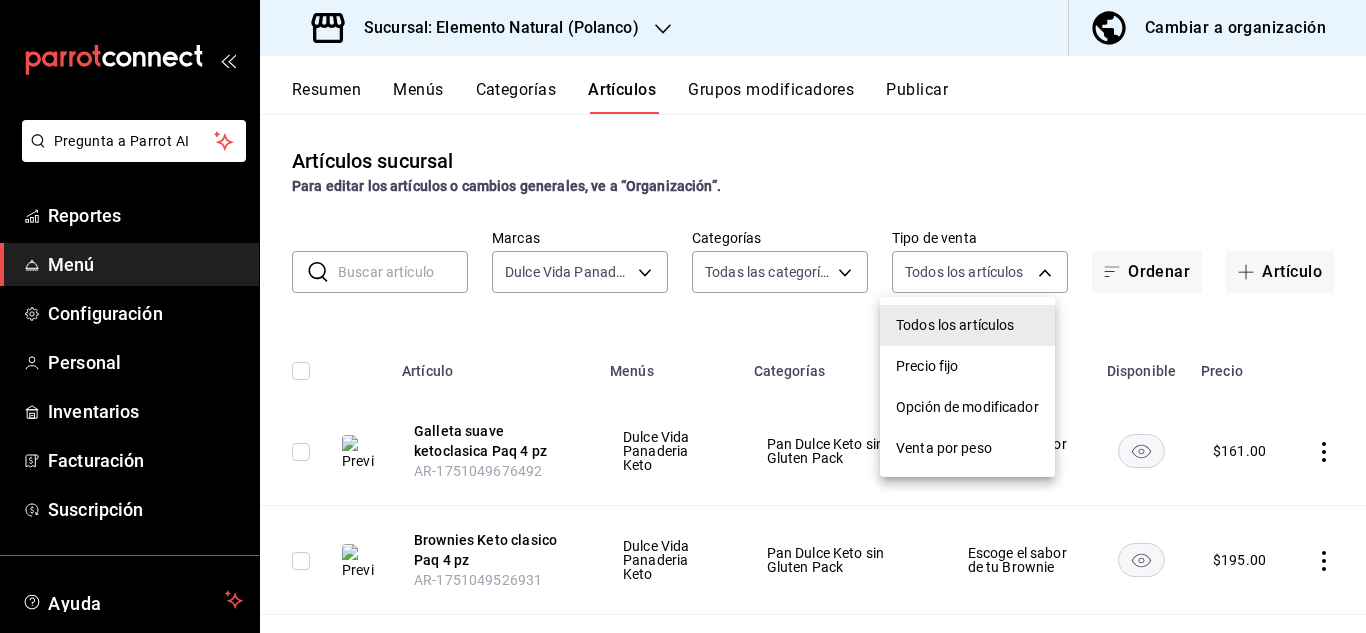 click at bounding box center [683, 316] 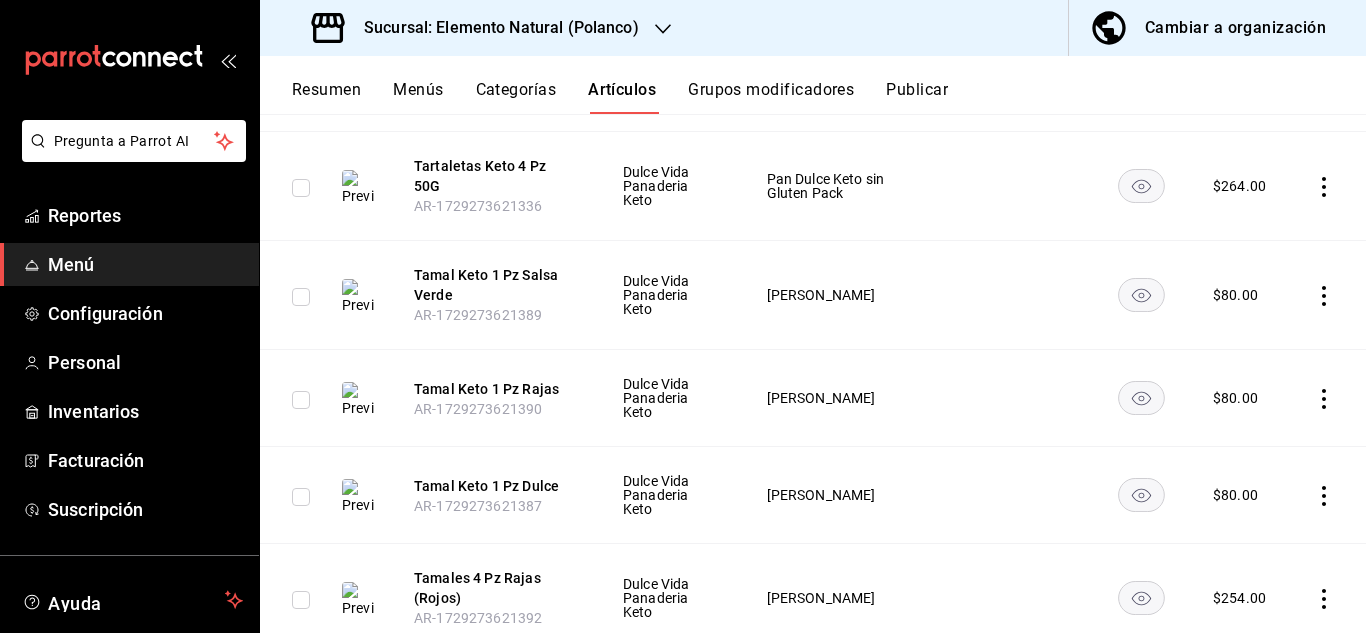 scroll, scrollTop: 0, scrollLeft: 0, axis: both 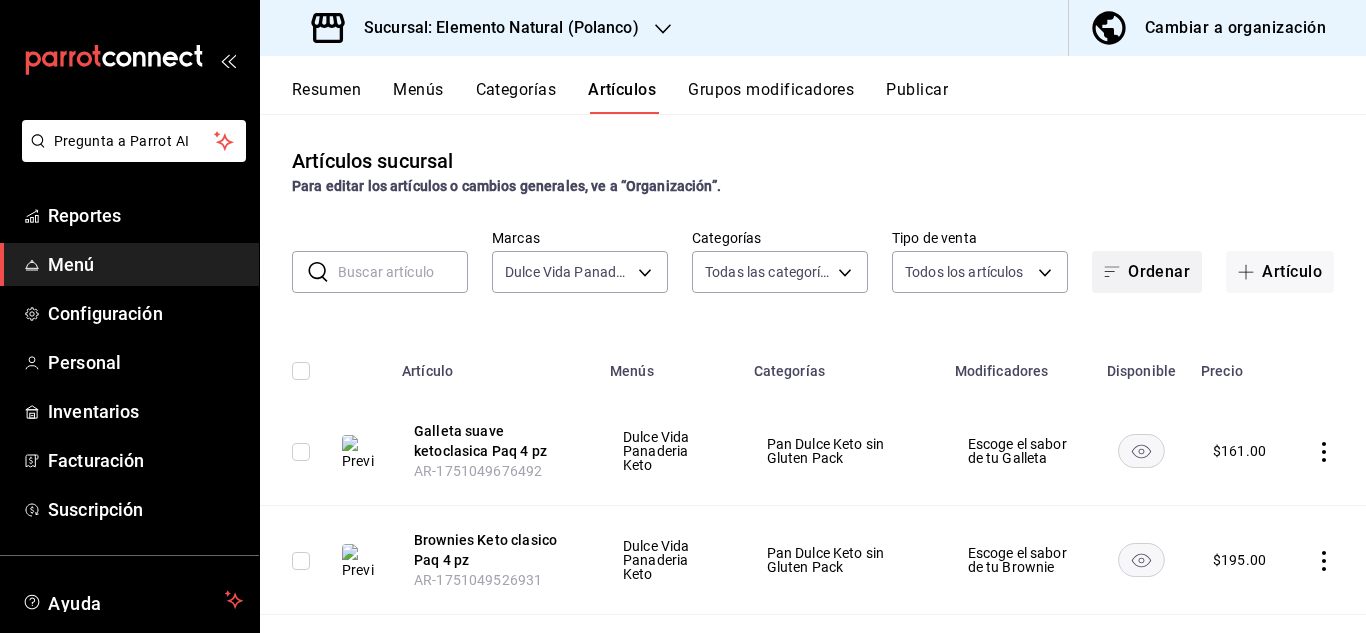 click on "Ordenar" at bounding box center (1147, 272) 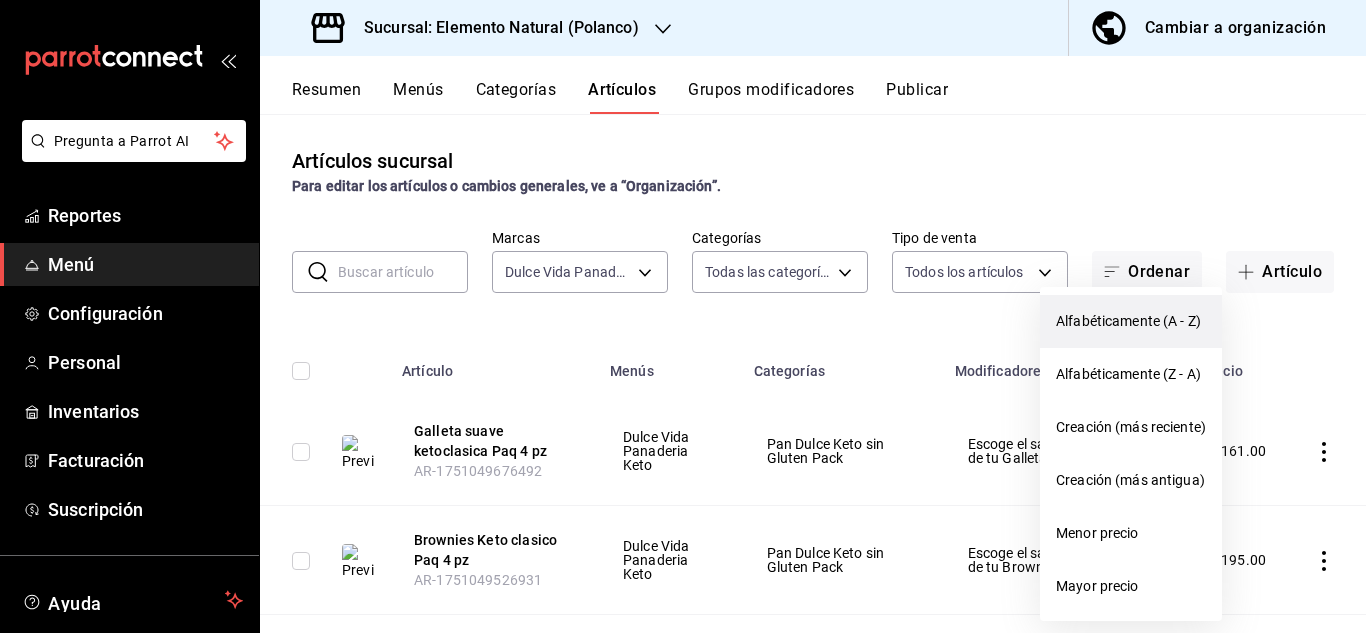 click on "Alfabéticamente (A - Z)" at bounding box center (1131, 321) 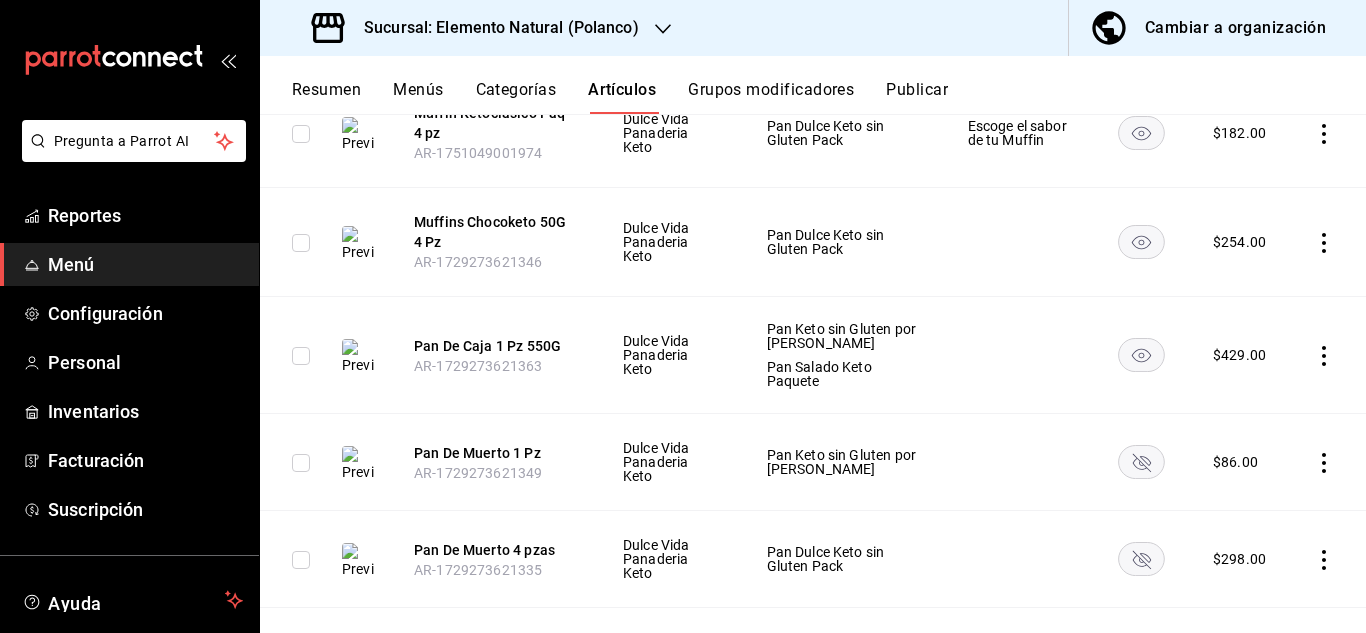 scroll, scrollTop: 3530, scrollLeft: 0, axis: vertical 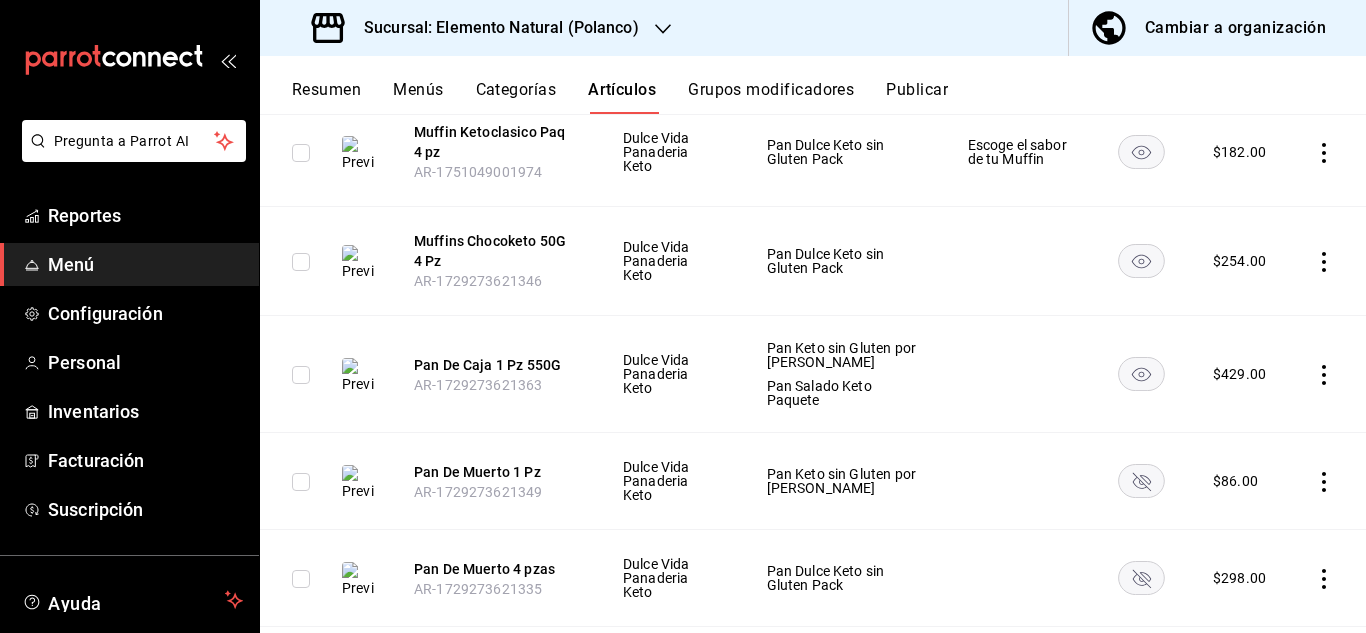 click 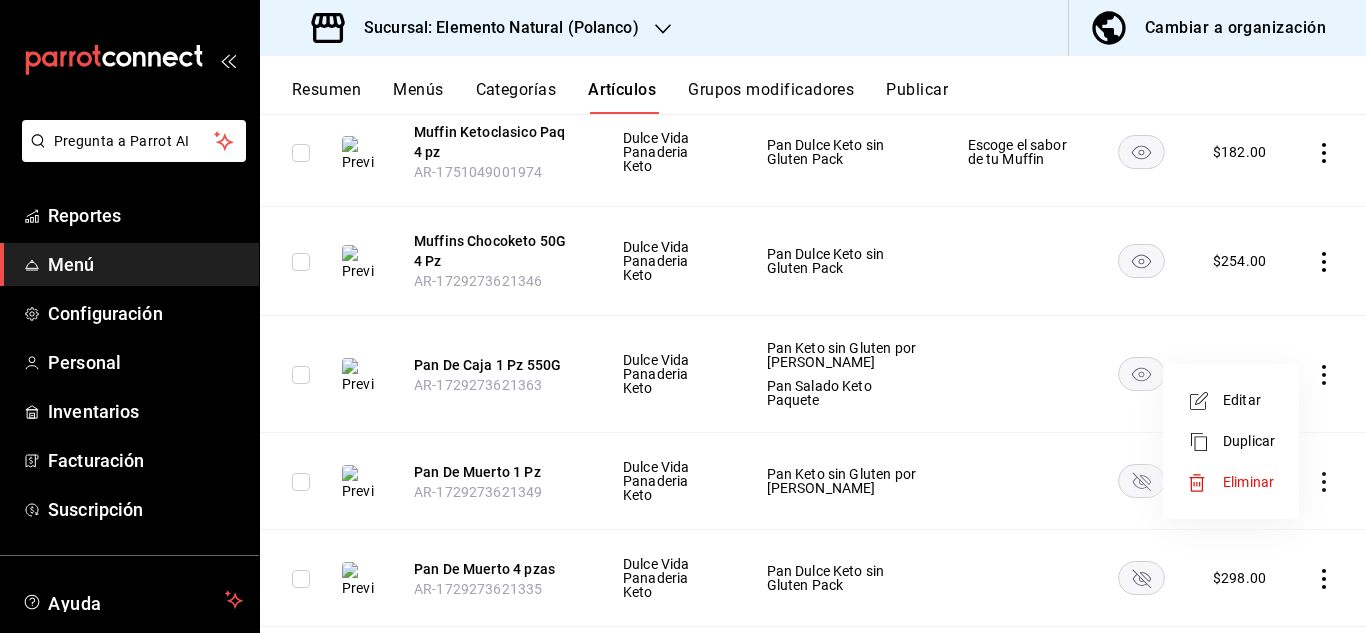click on "Editar" at bounding box center (1249, 400) 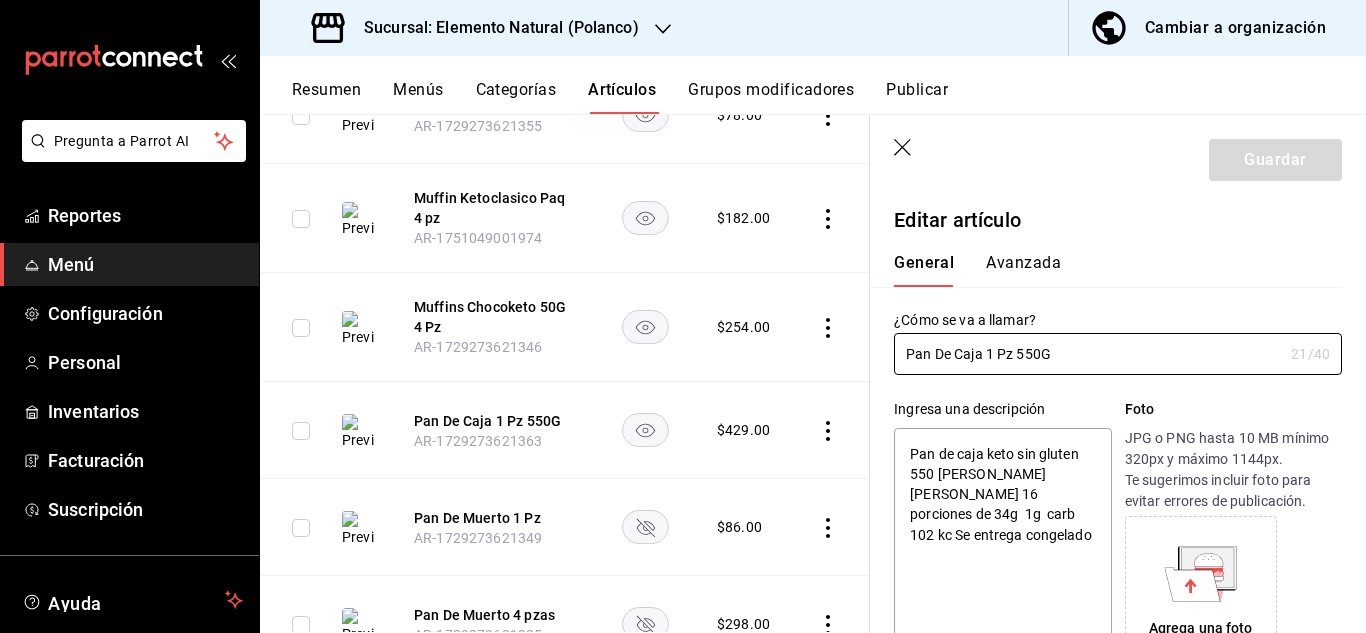 type on "x" 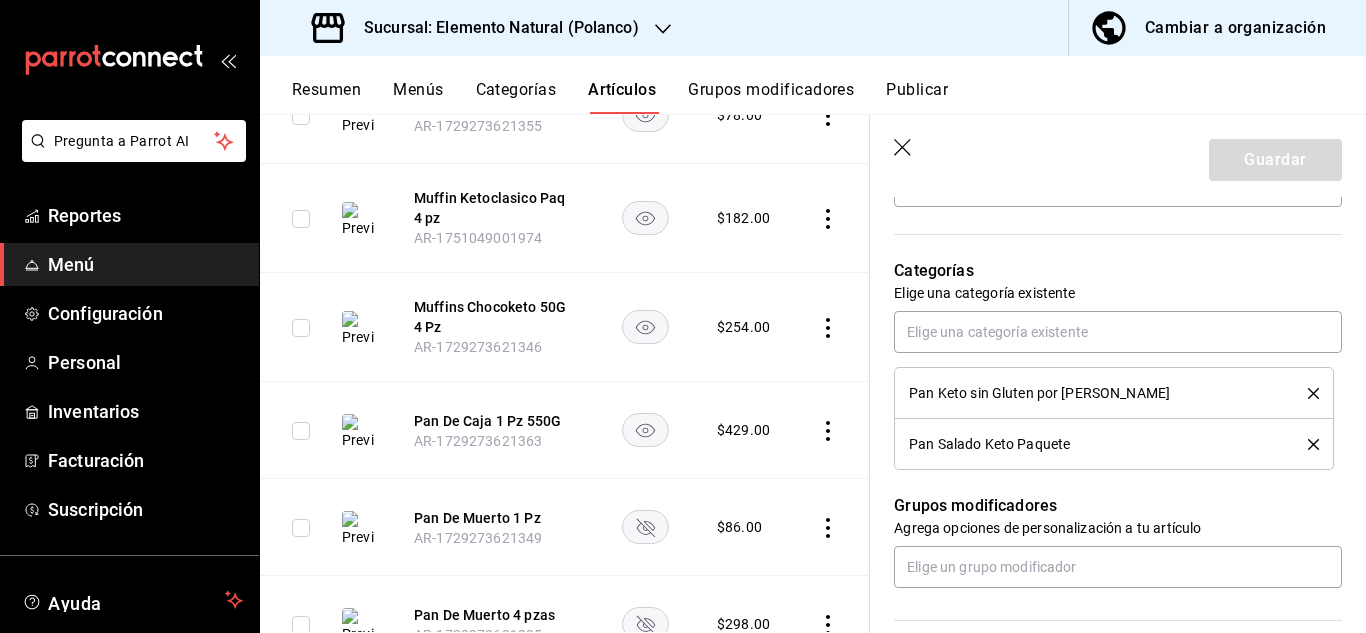 scroll, scrollTop: 671, scrollLeft: 0, axis: vertical 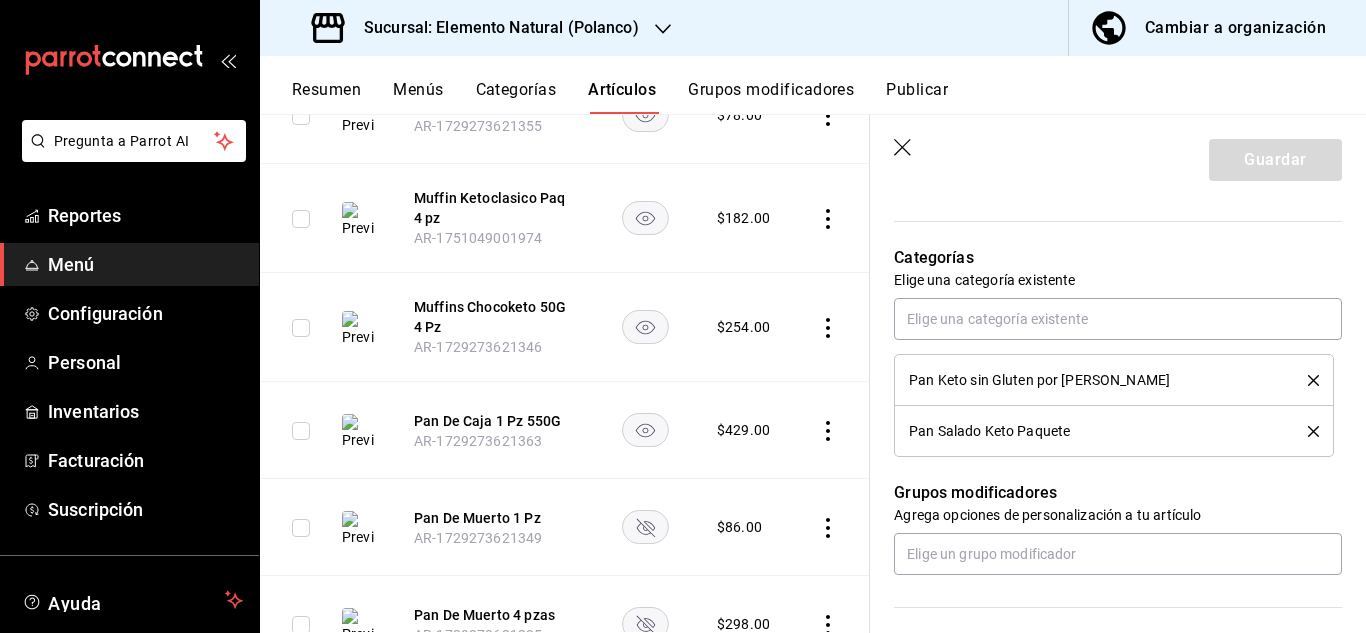 click 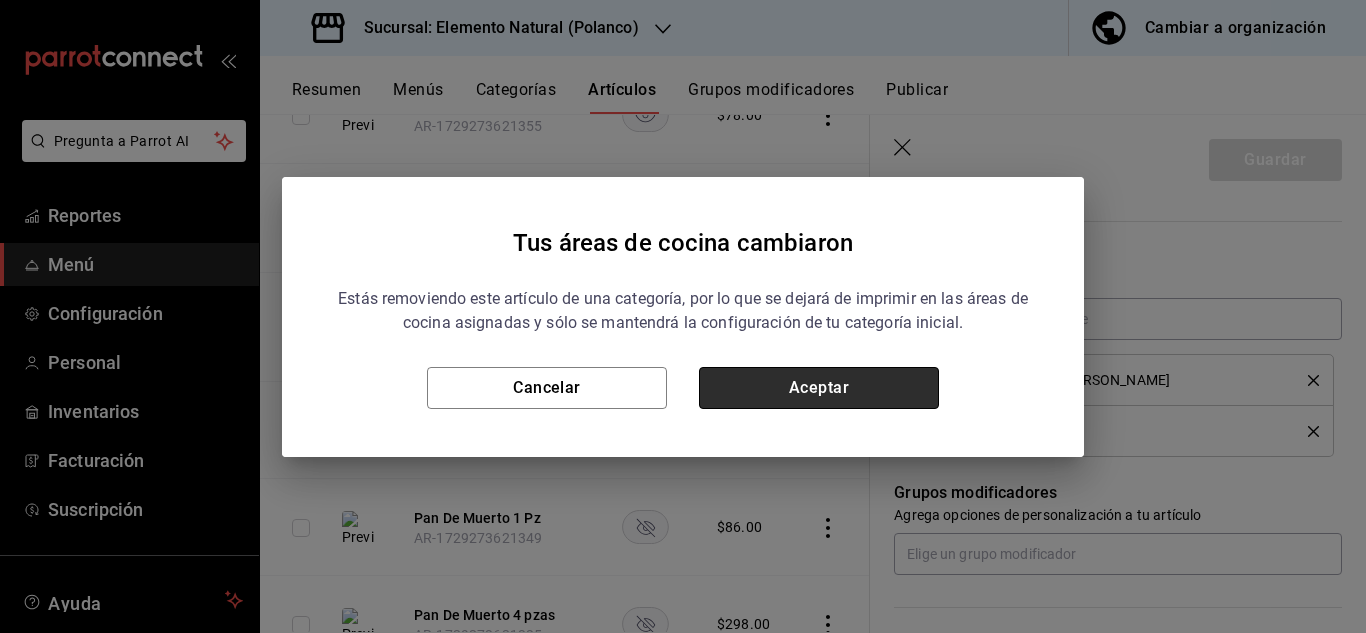 click on "Aceptar" at bounding box center [819, 388] 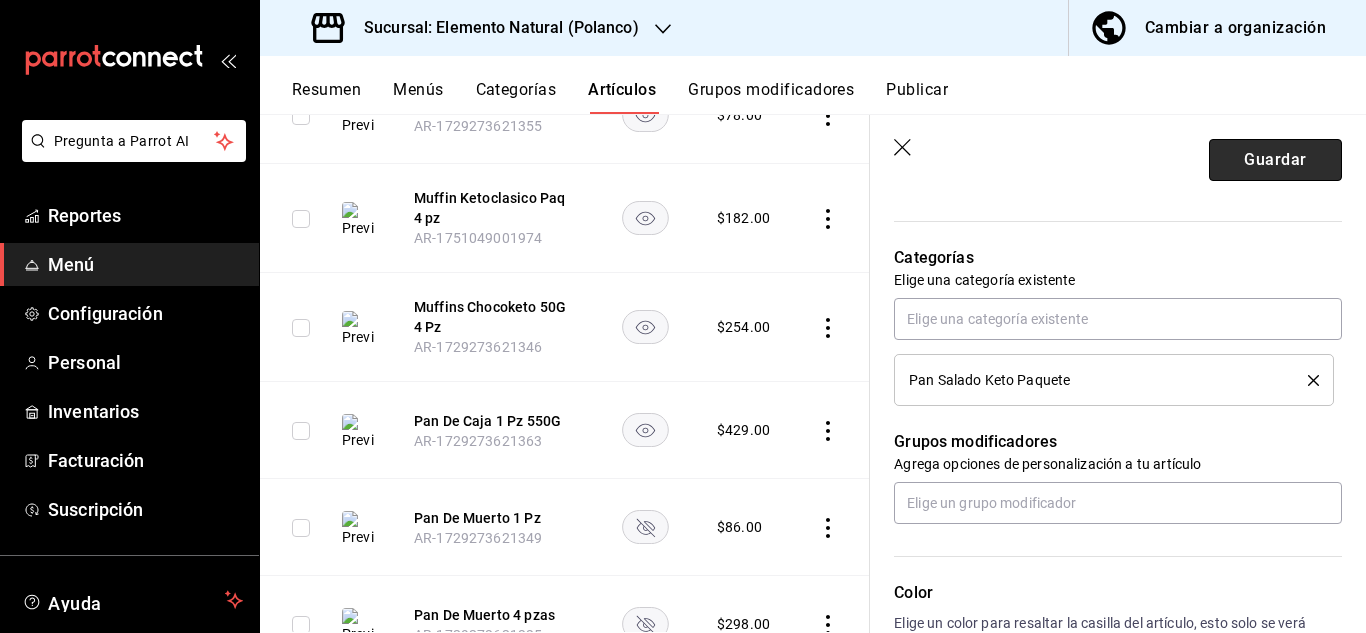click on "Guardar" at bounding box center [1275, 160] 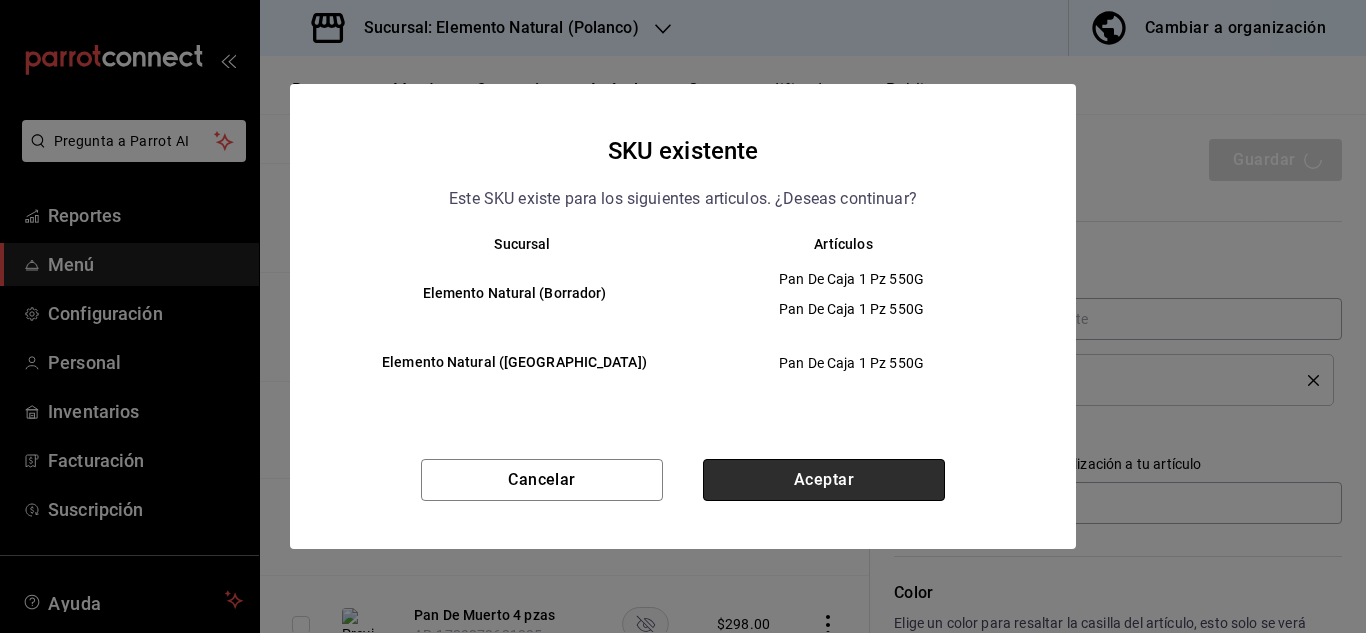 click on "Aceptar" at bounding box center [824, 480] 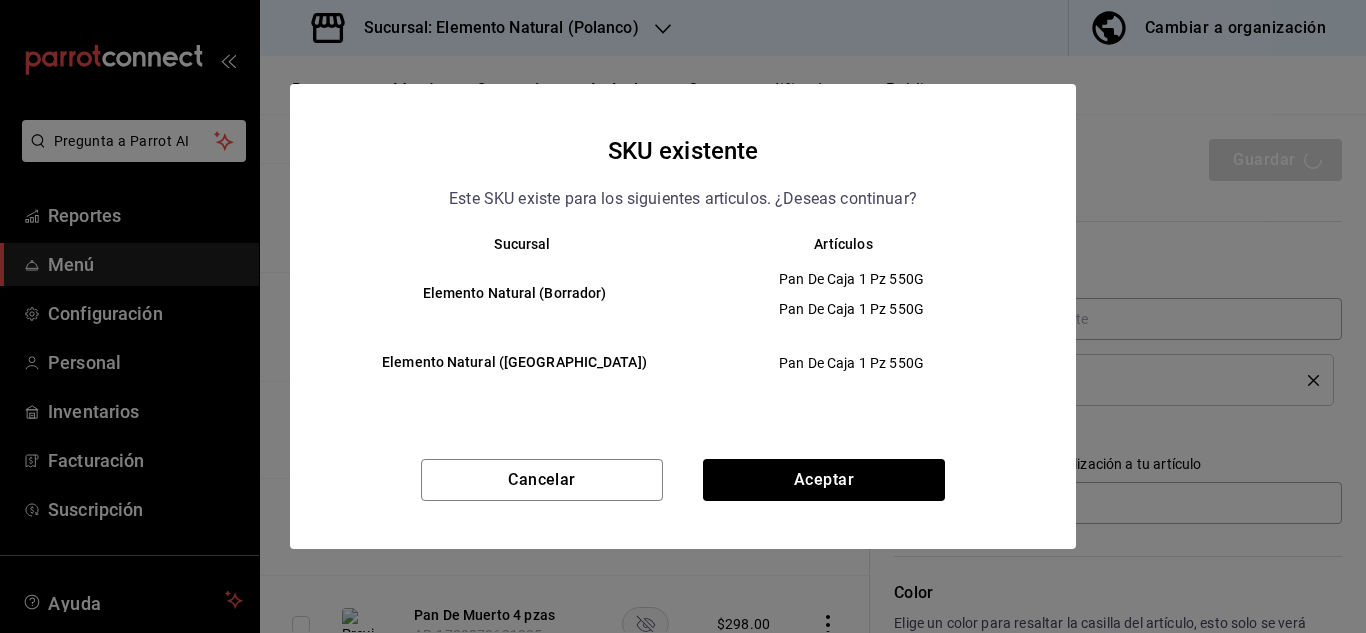 type on "x" 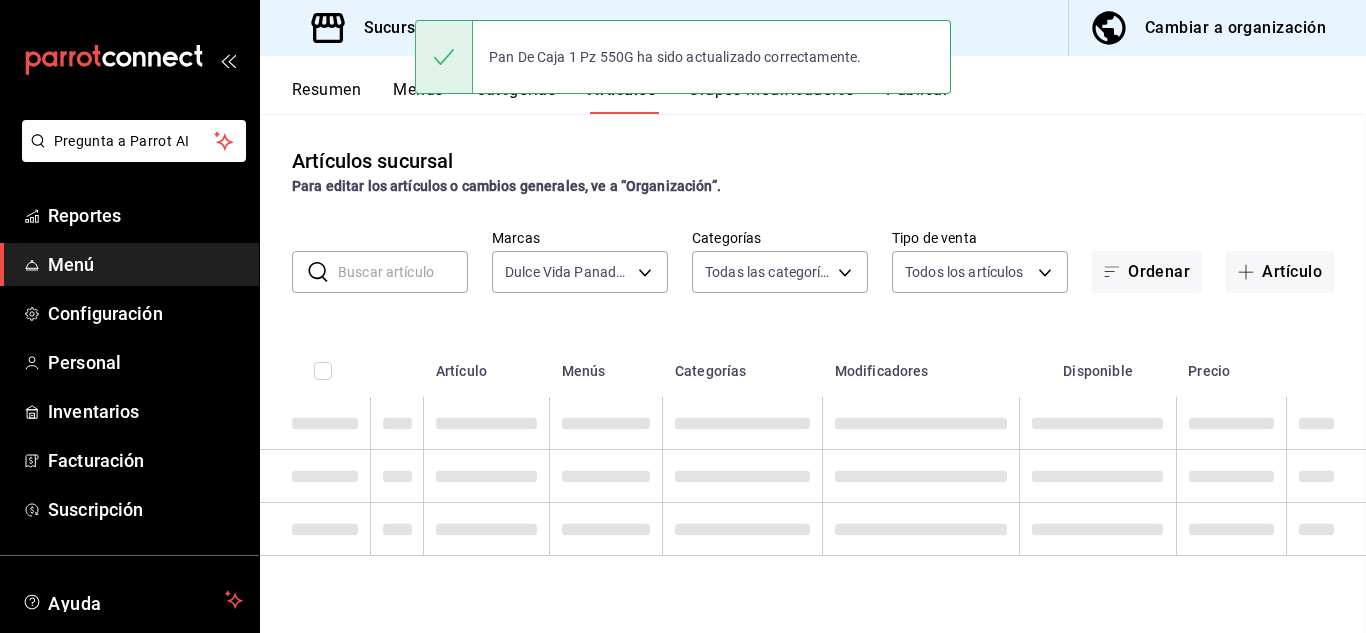 scroll, scrollTop: 0, scrollLeft: 0, axis: both 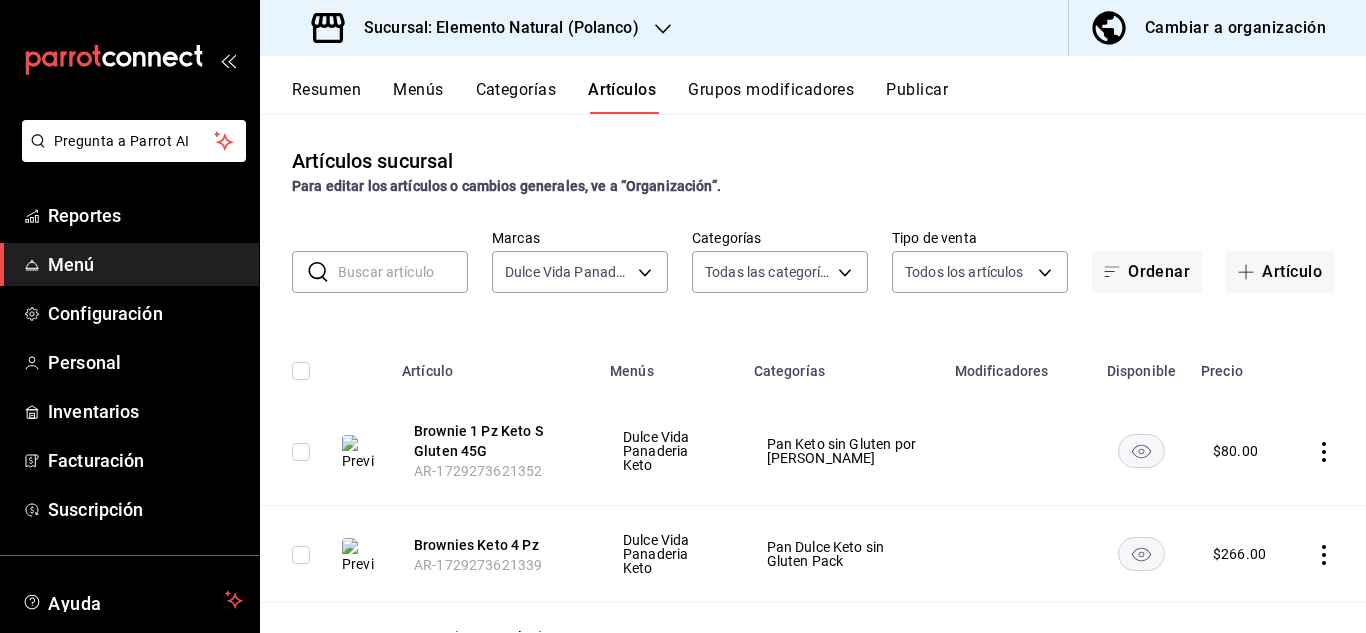 click on "Resumen" at bounding box center (326, 97) 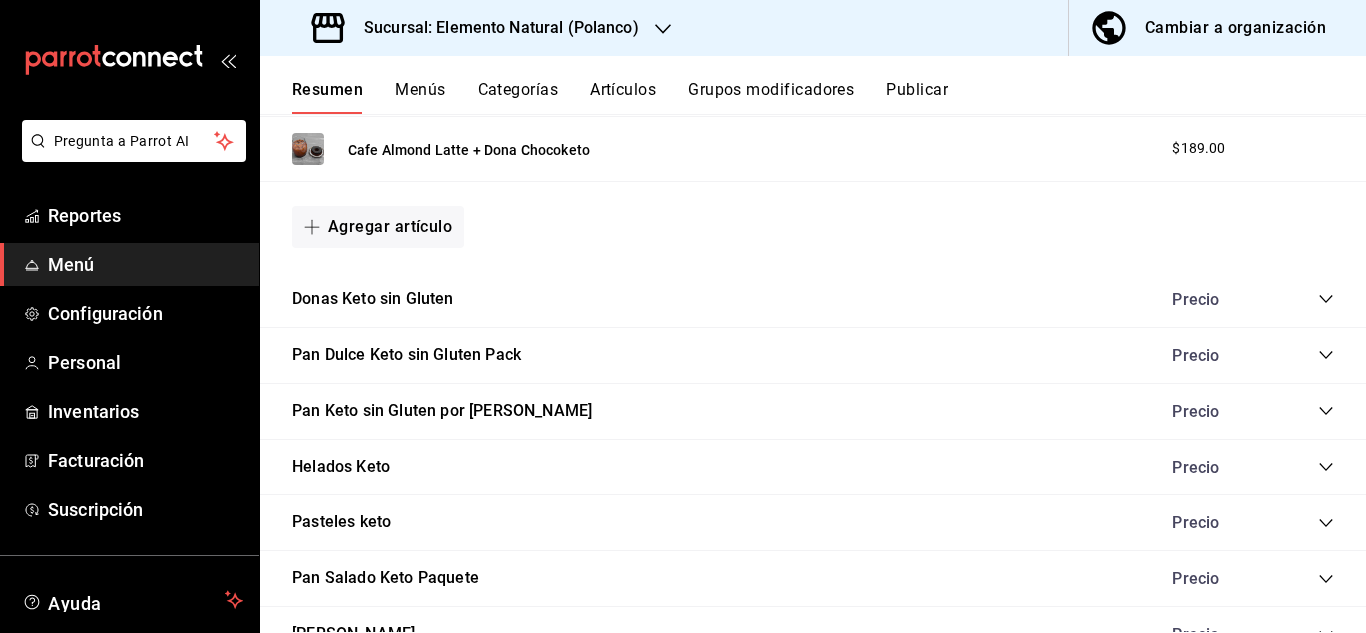 scroll, scrollTop: 822, scrollLeft: 0, axis: vertical 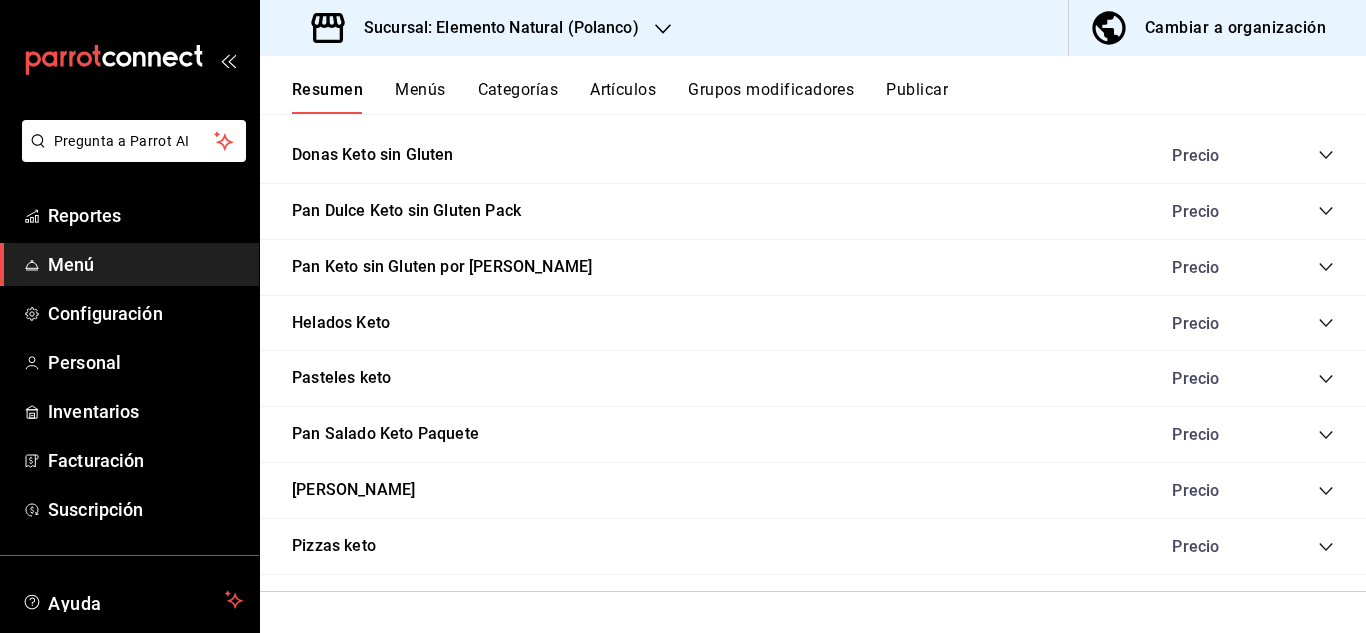 click 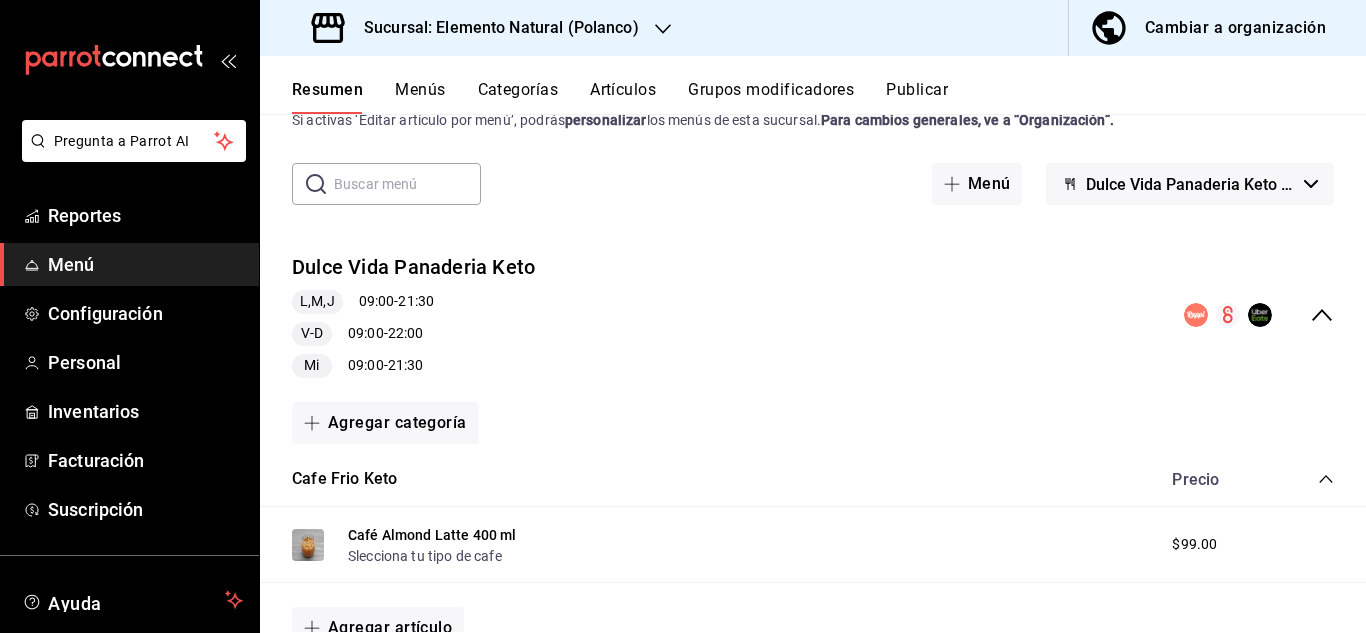 scroll, scrollTop: 0, scrollLeft: 0, axis: both 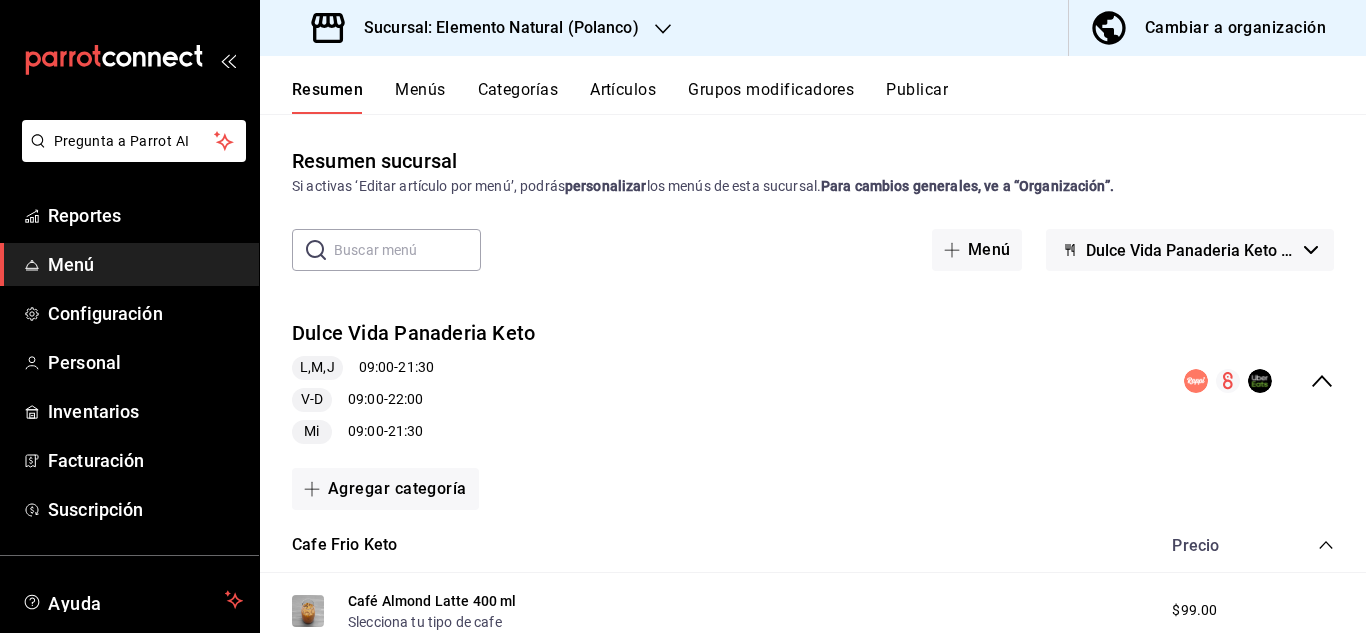 click on "Publicar" at bounding box center (917, 97) 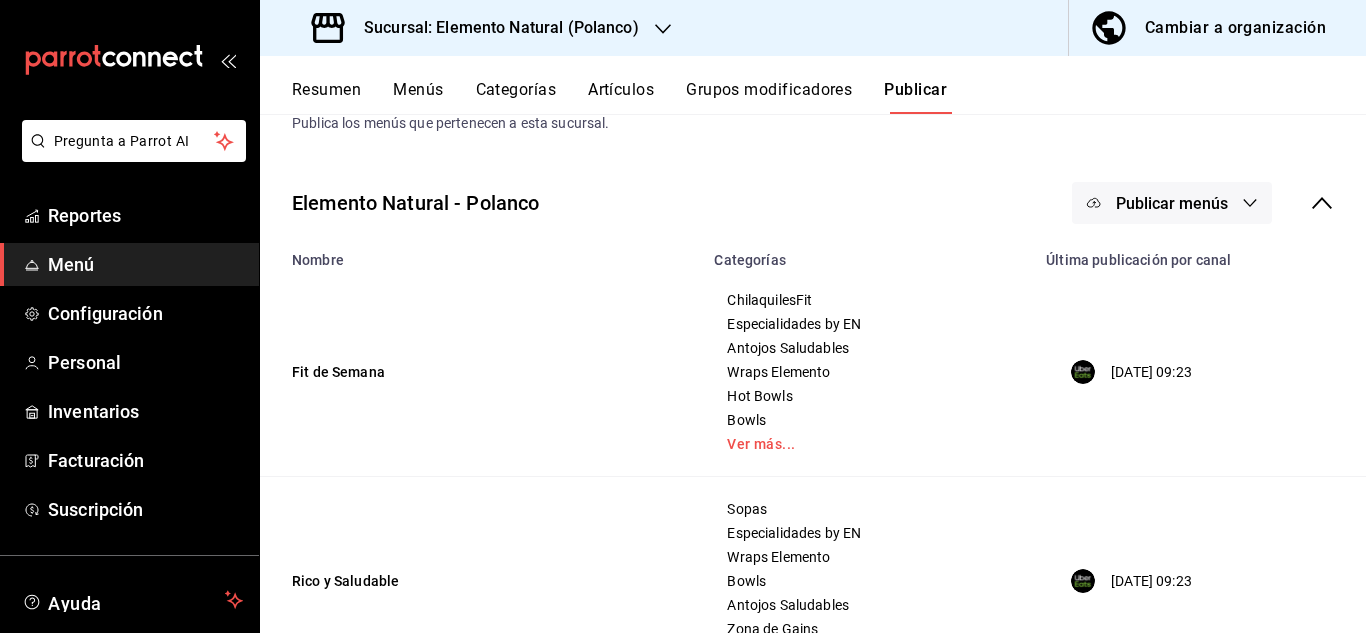scroll, scrollTop: 65, scrollLeft: 0, axis: vertical 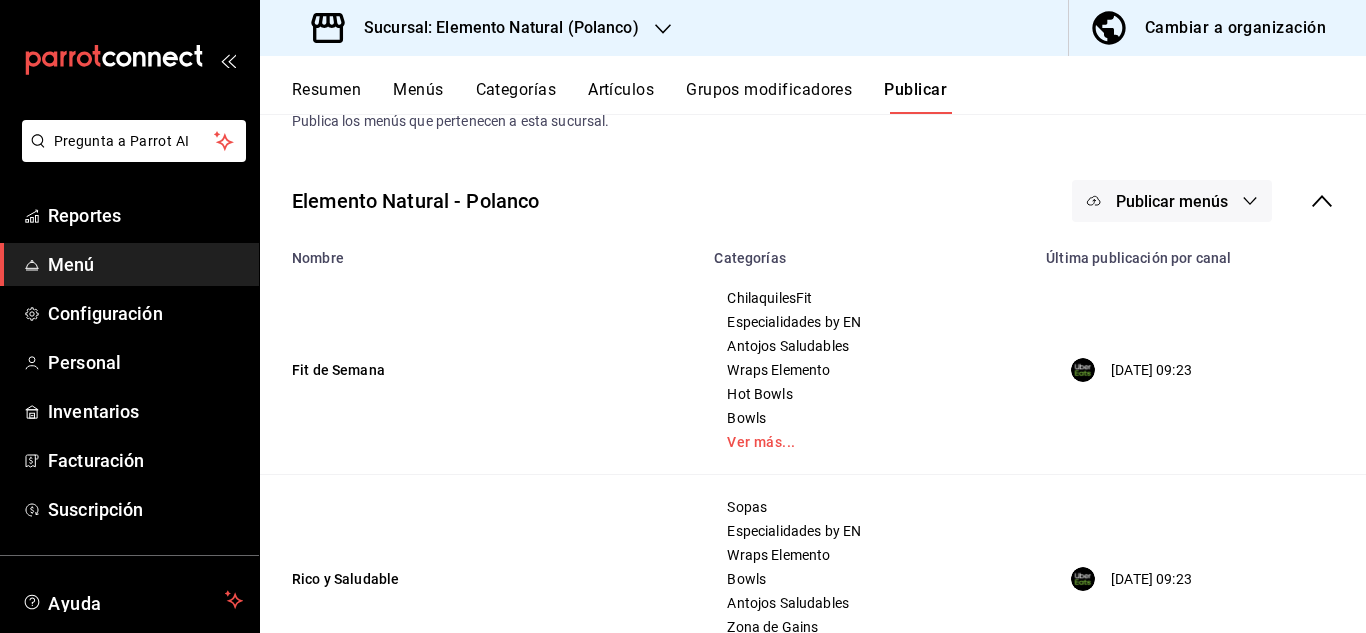 click 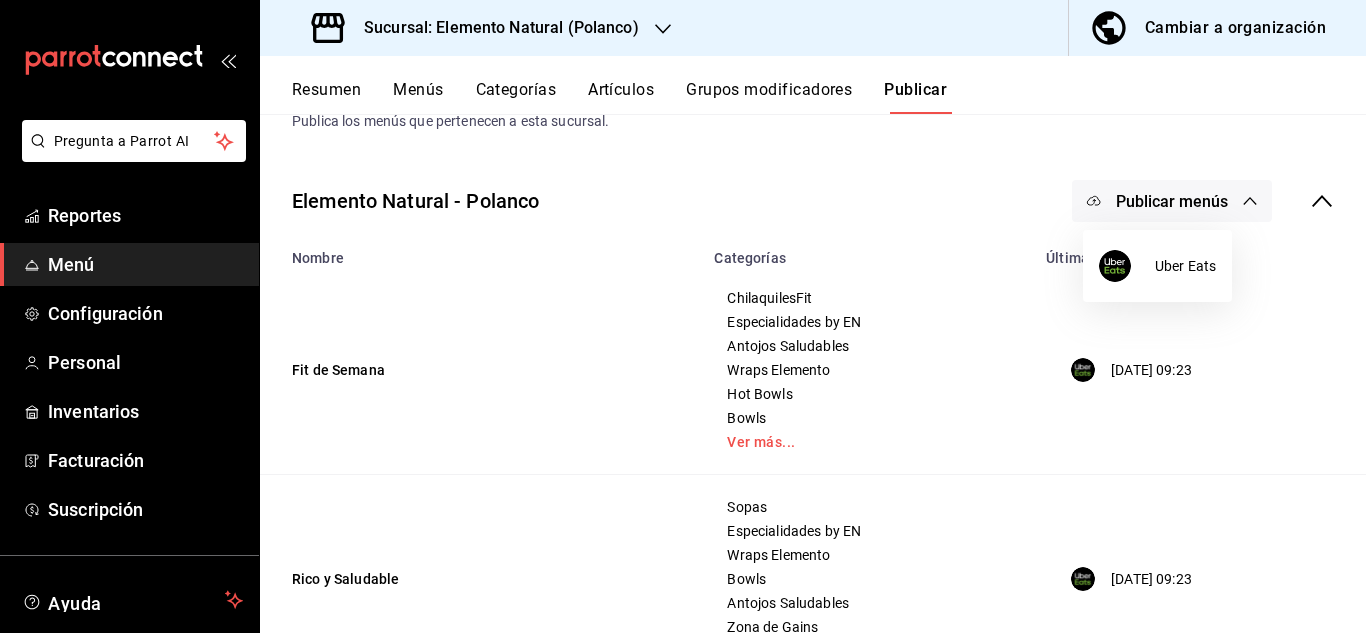 click at bounding box center (683, 316) 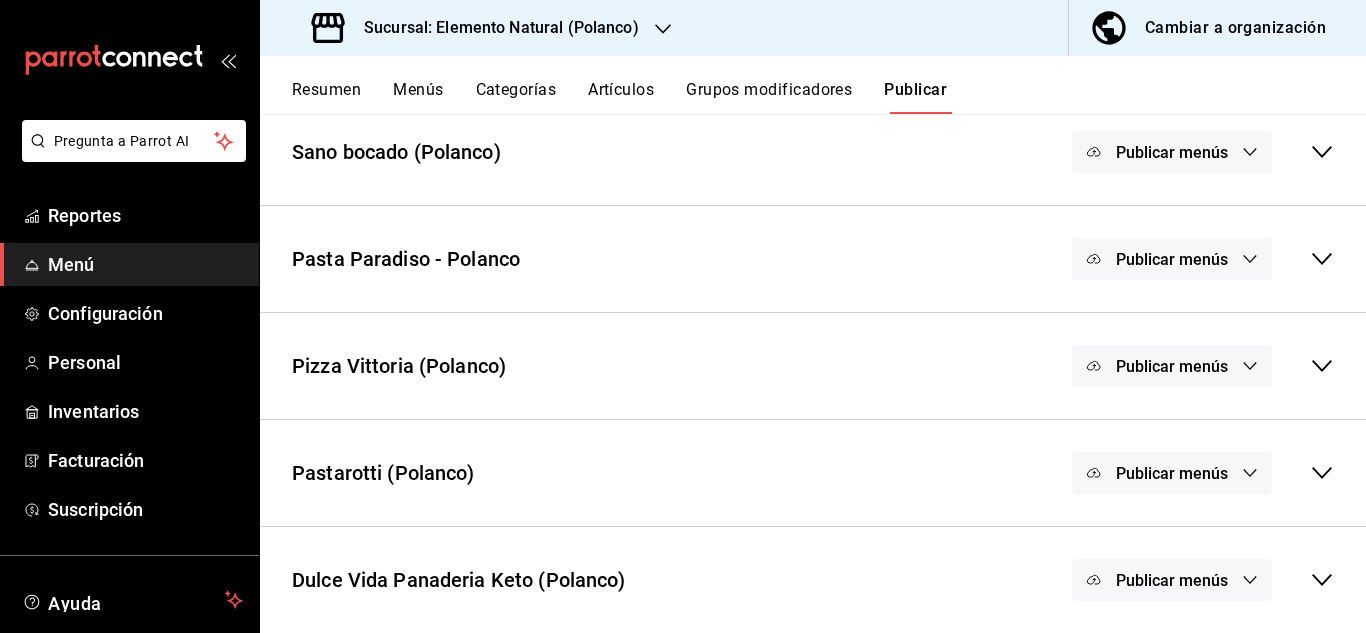 scroll, scrollTop: 684, scrollLeft: 0, axis: vertical 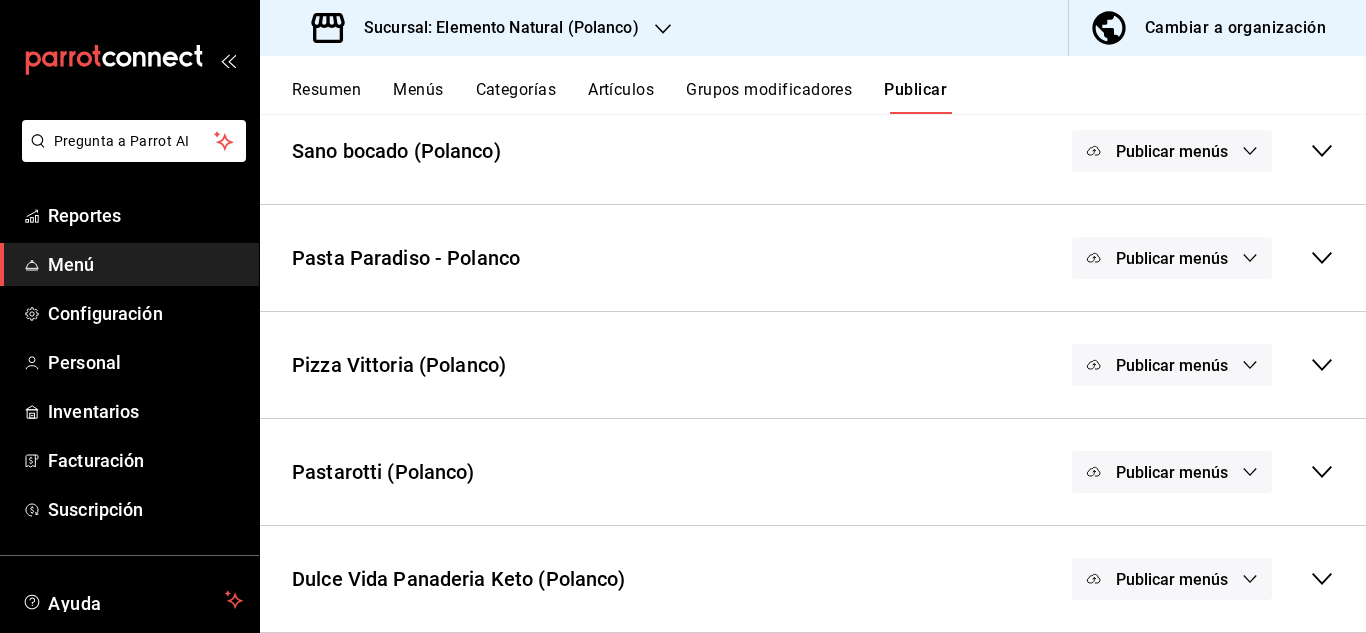 click 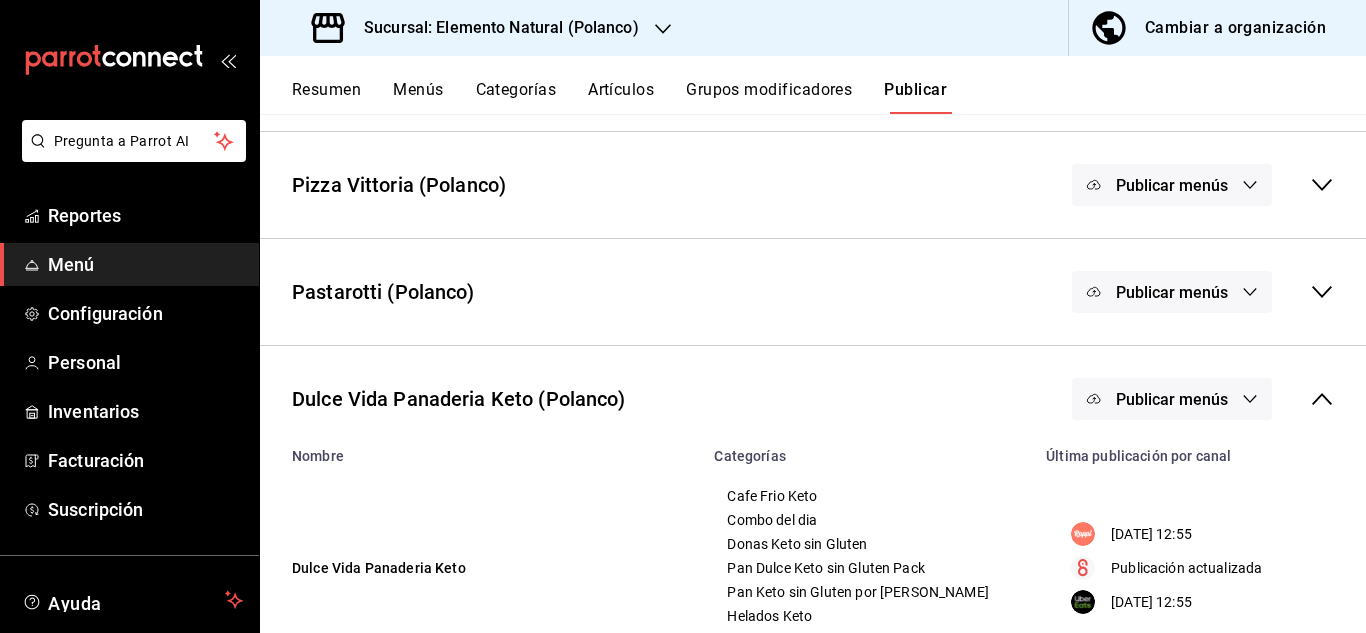 scroll, scrollTop: 937, scrollLeft: 0, axis: vertical 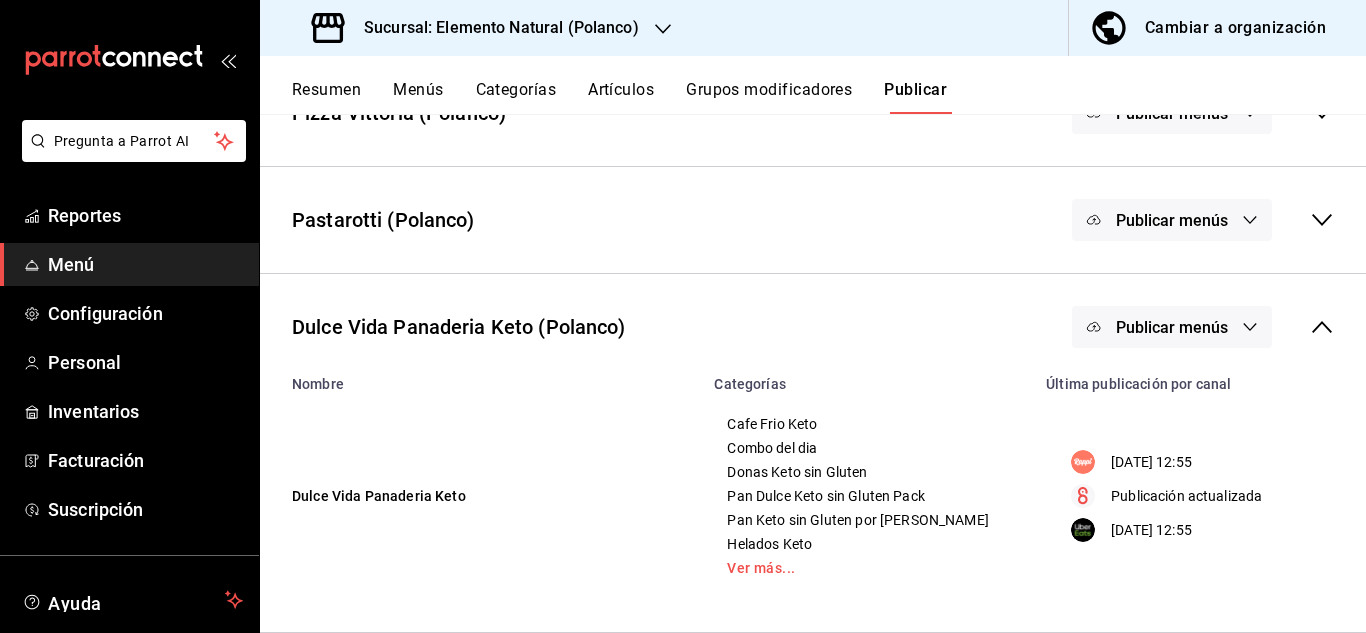 click on "Publicar menús" at bounding box center (1172, 327) 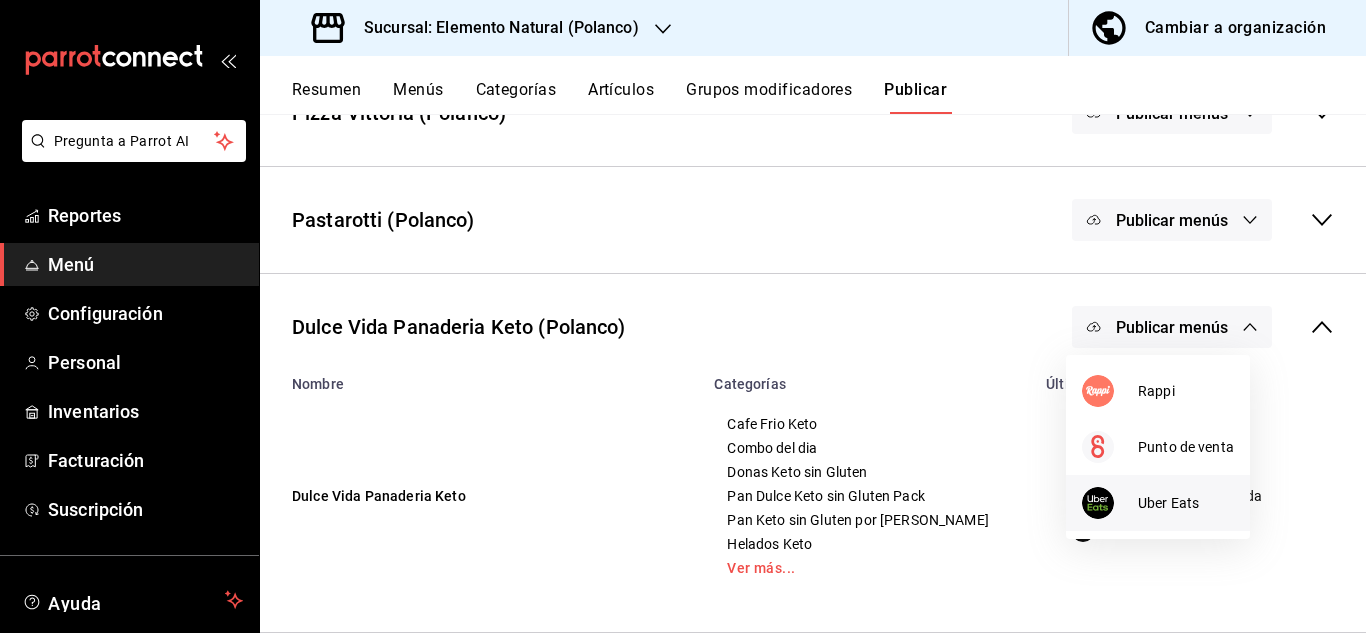 click on "Uber Eats" at bounding box center [1186, 503] 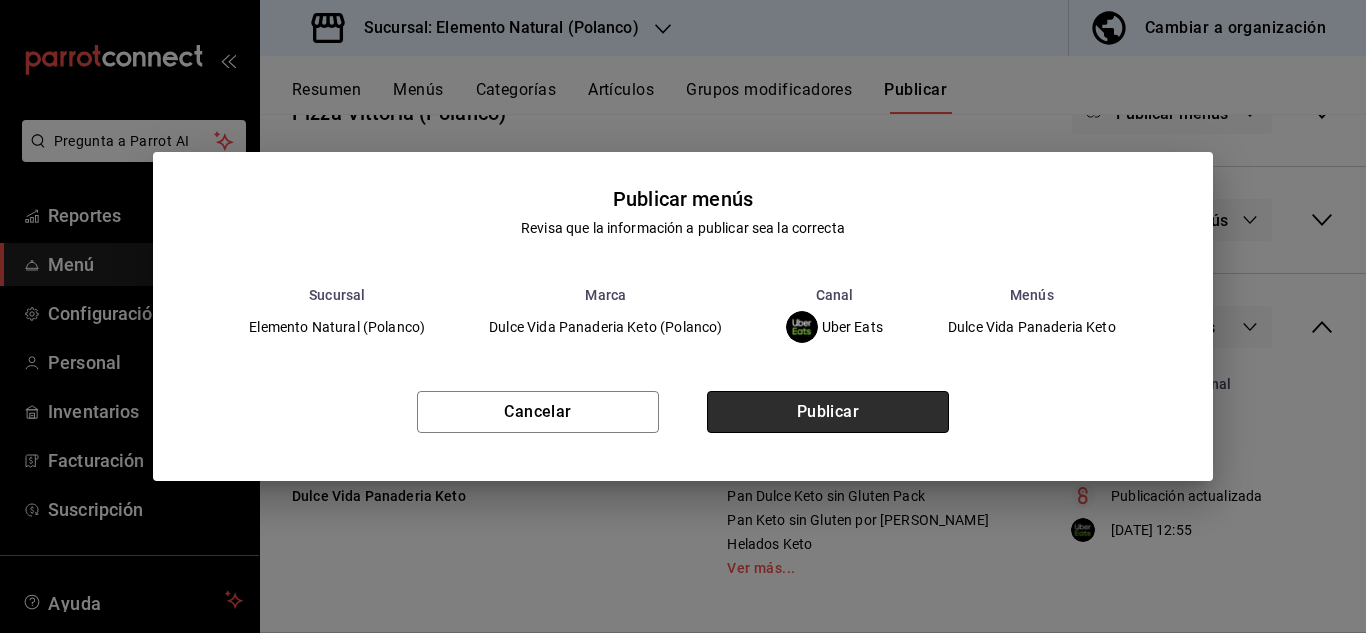 click on "Publicar" at bounding box center [828, 412] 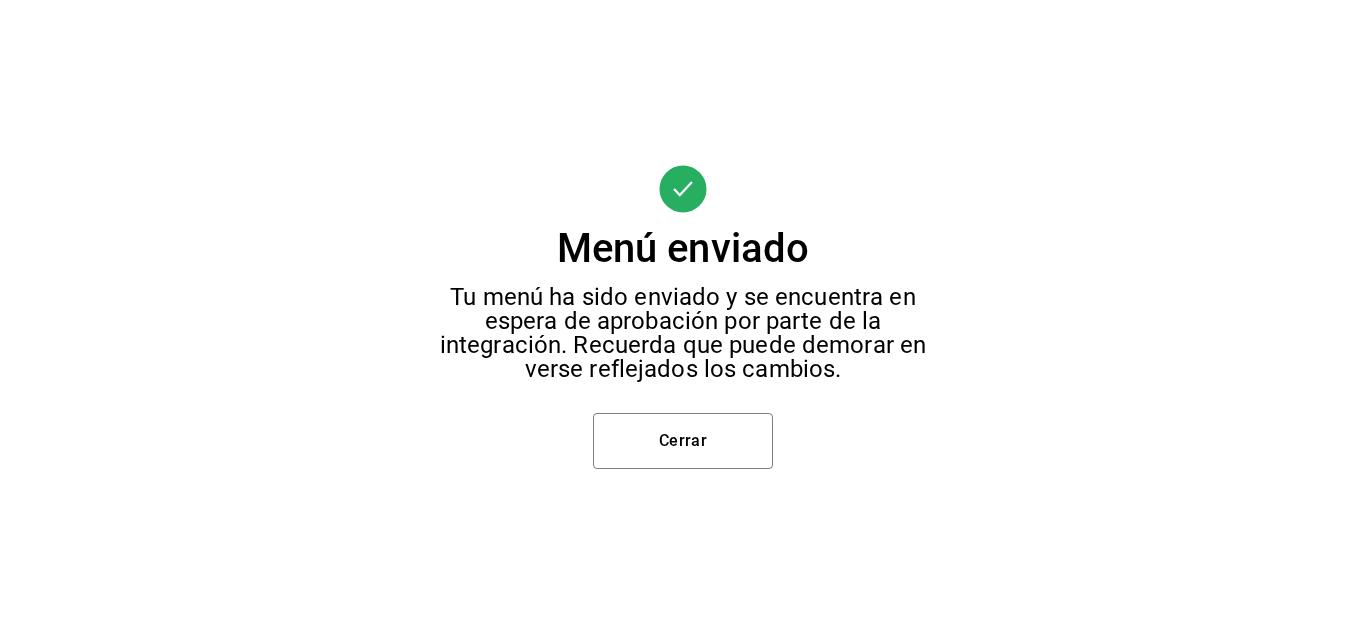 scroll, scrollTop: 457, scrollLeft: 0, axis: vertical 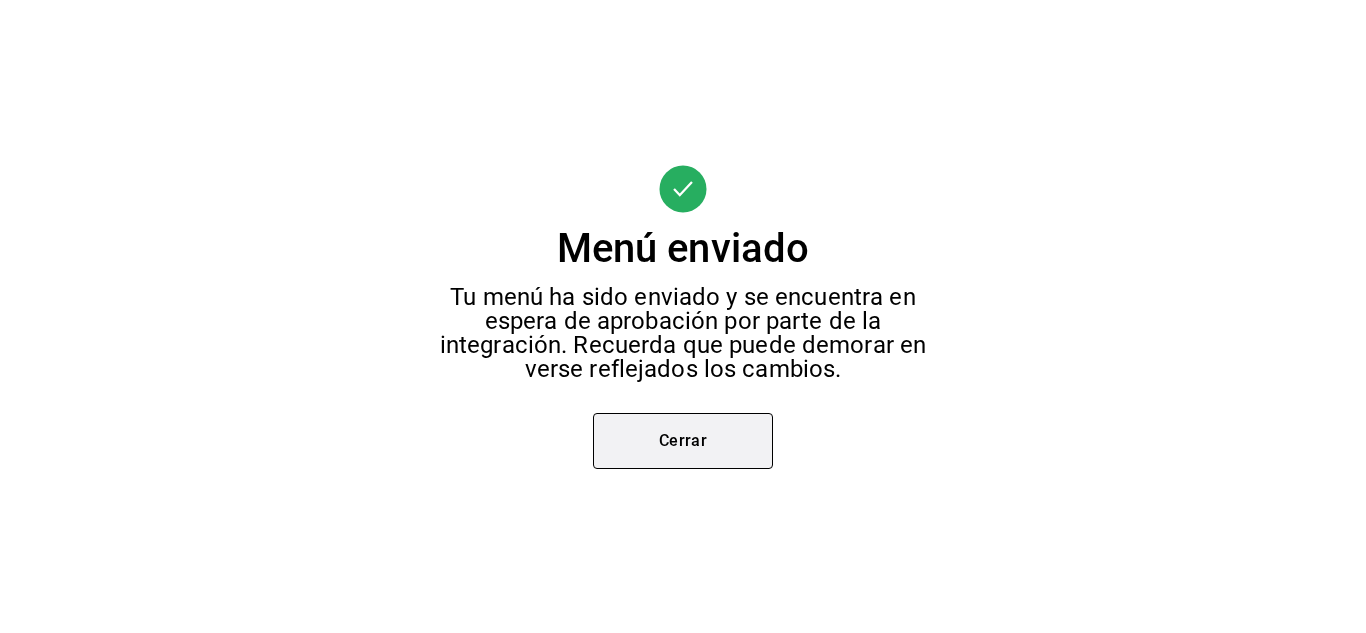 click on "Cerrar" at bounding box center [683, 441] 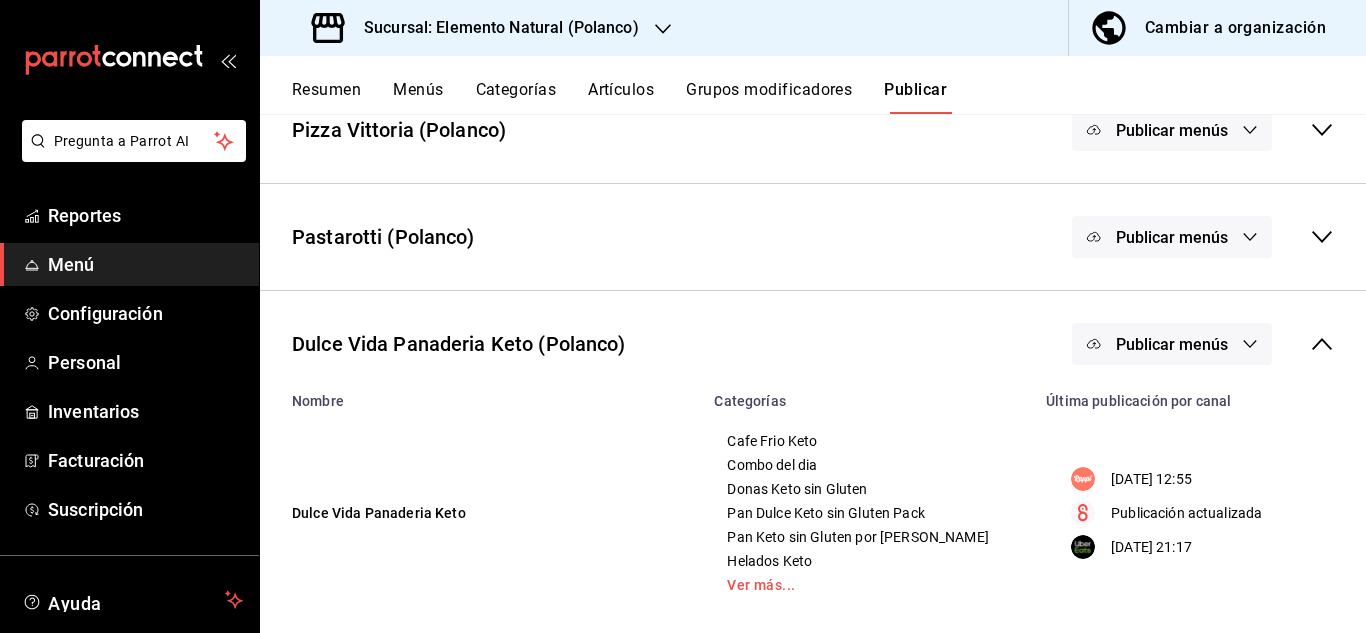 click 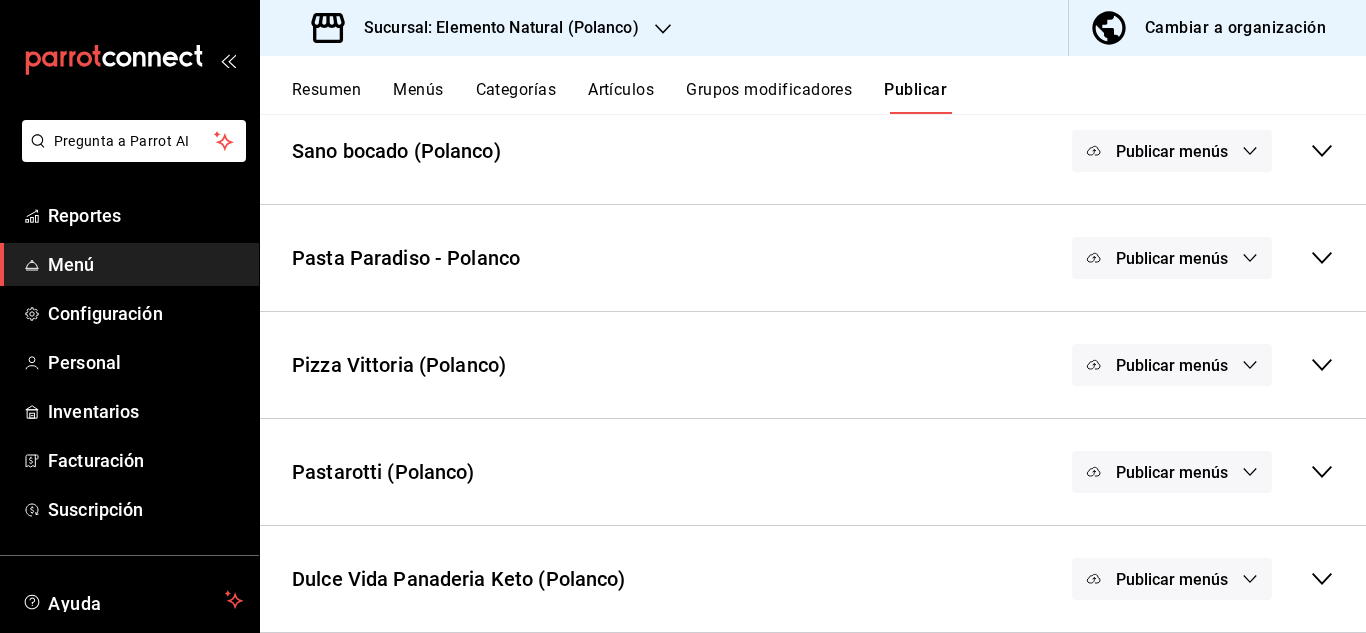 scroll, scrollTop: 222, scrollLeft: 0, axis: vertical 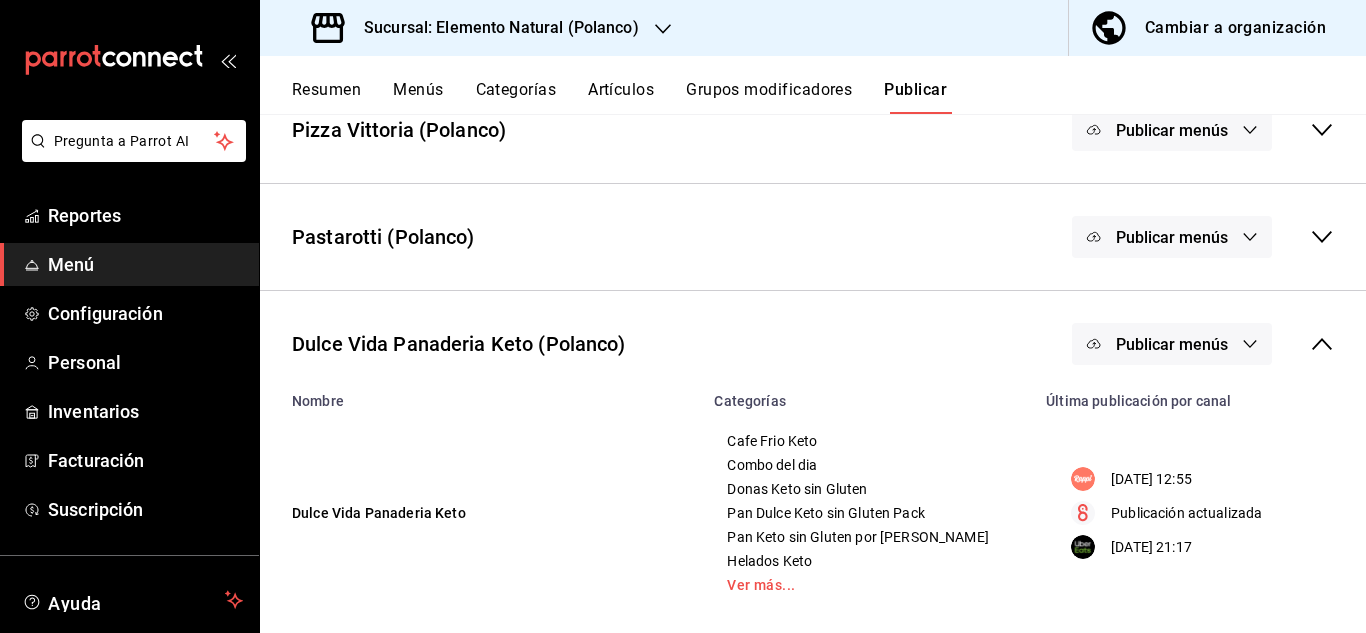 click on "Publicar menús" at bounding box center [1172, 344] 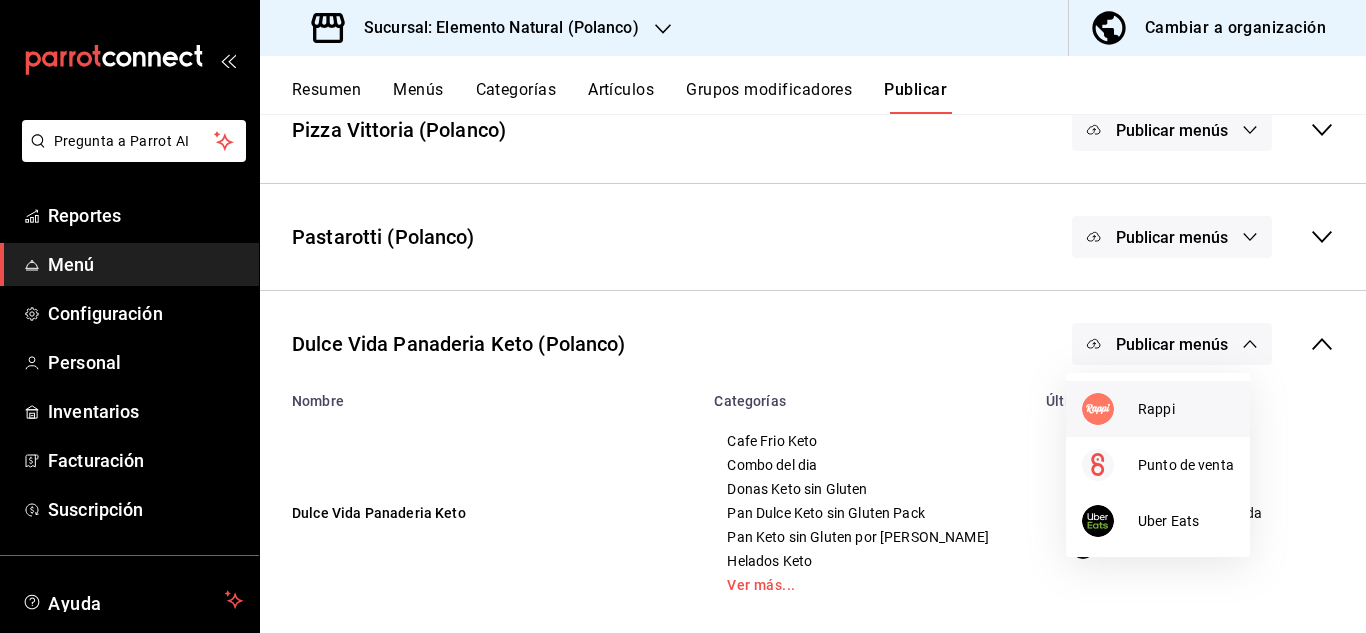 click on "Rappi" at bounding box center (1186, 409) 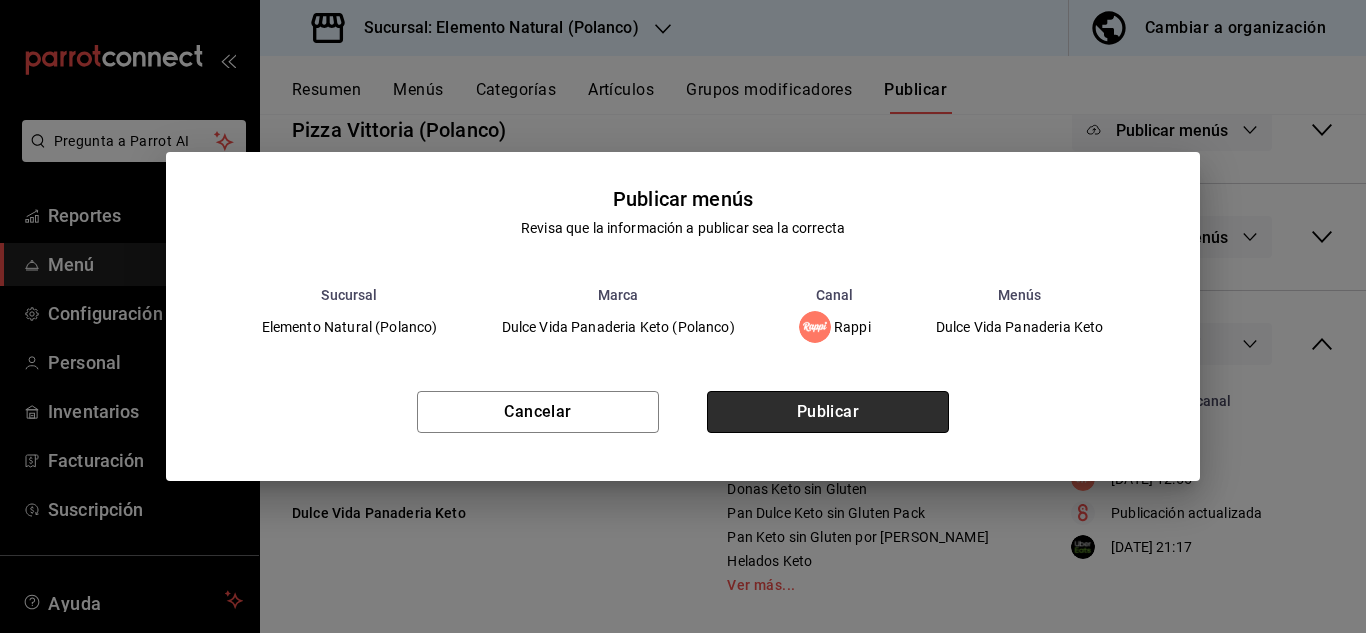 click on "Publicar" at bounding box center (828, 412) 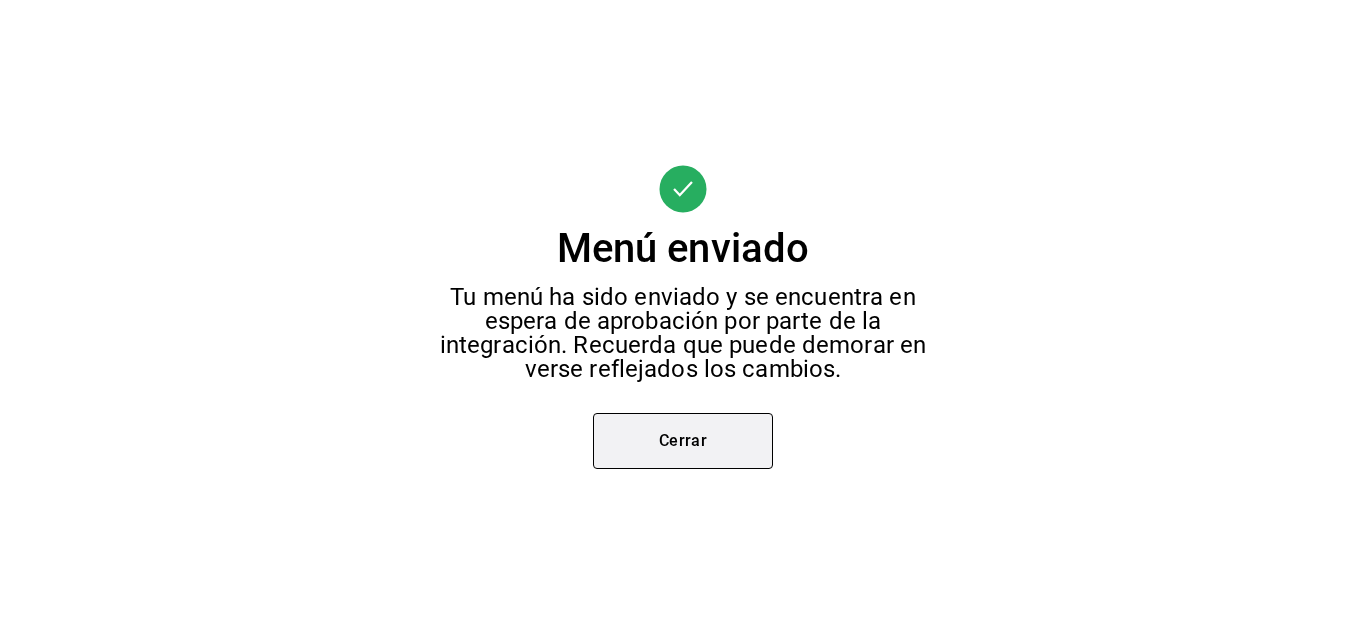scroll, scrollTop: 457, scrollLeft: 0, axis: vertical 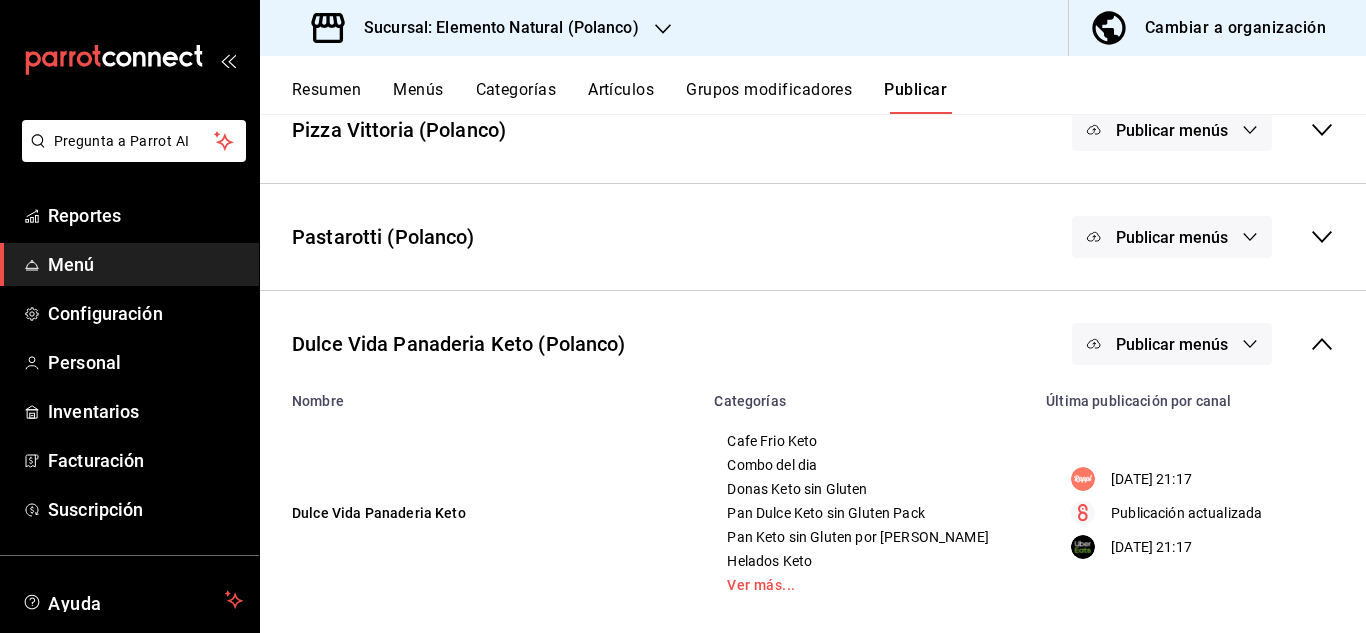 click 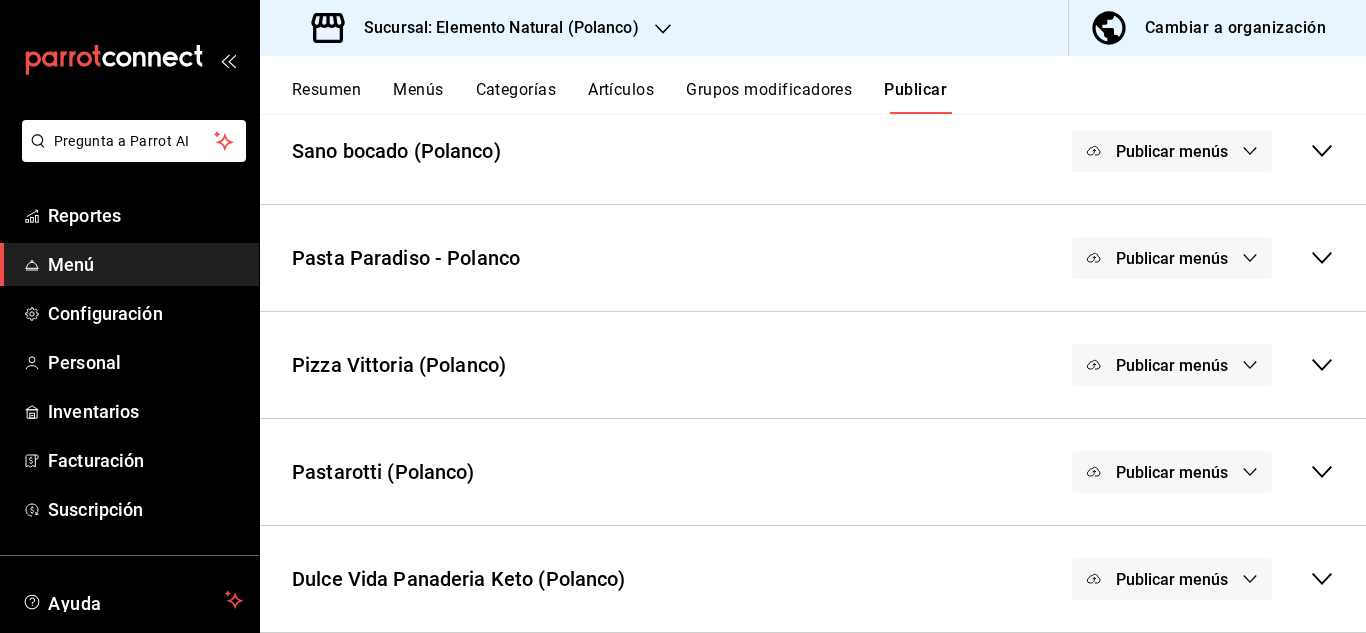 scroll, scrollTop: 222, scrollLeft: 0, axis: vertical 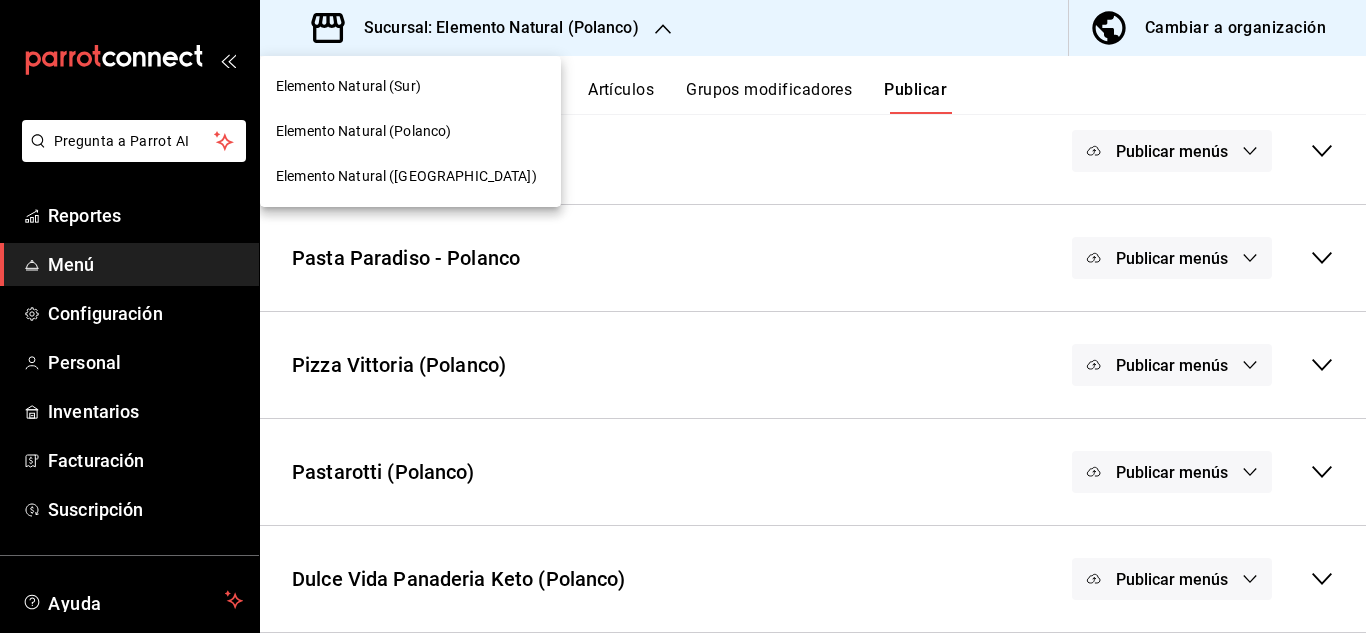 click on "Elemento Natural ([GEOGRAPHIC_DATA])" at bounding box center (410, 176) 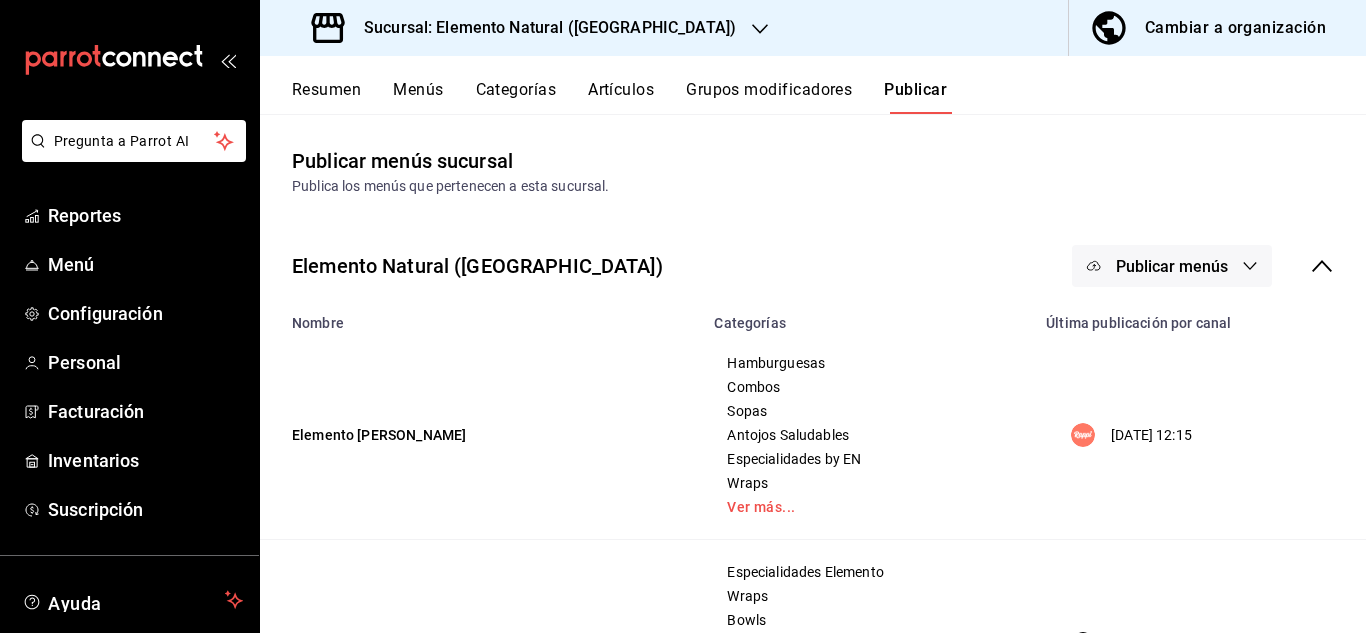 click 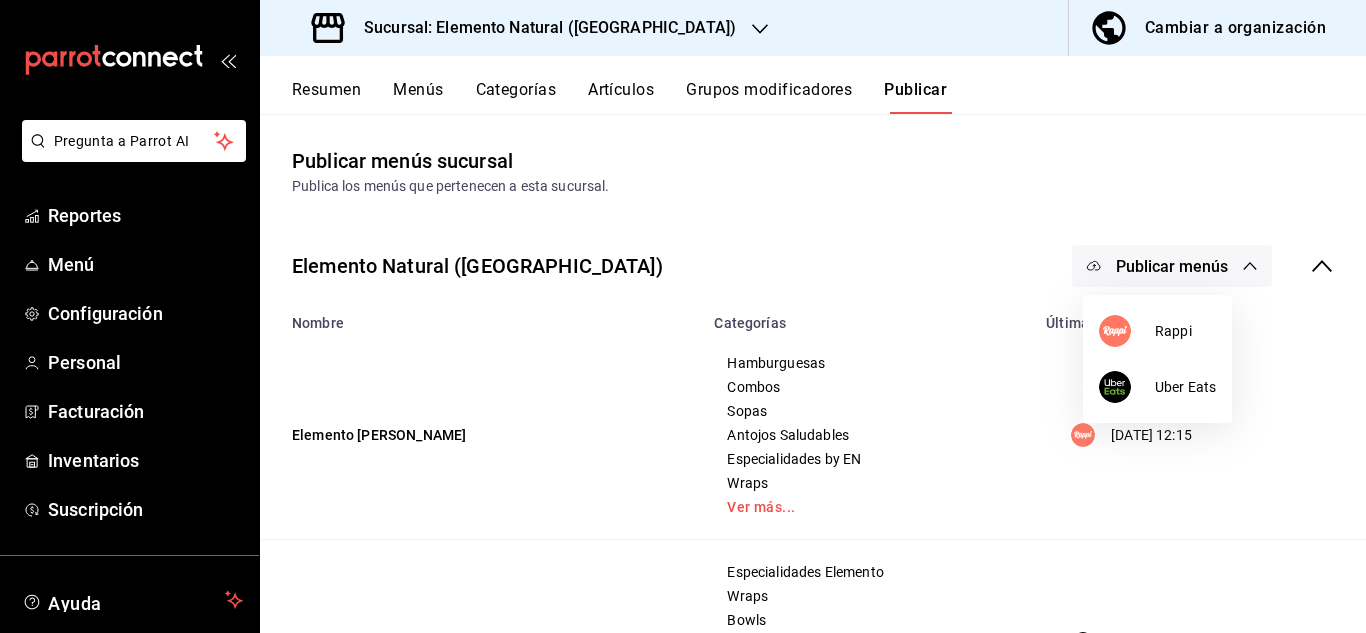 click at bounding box center [683, 316] 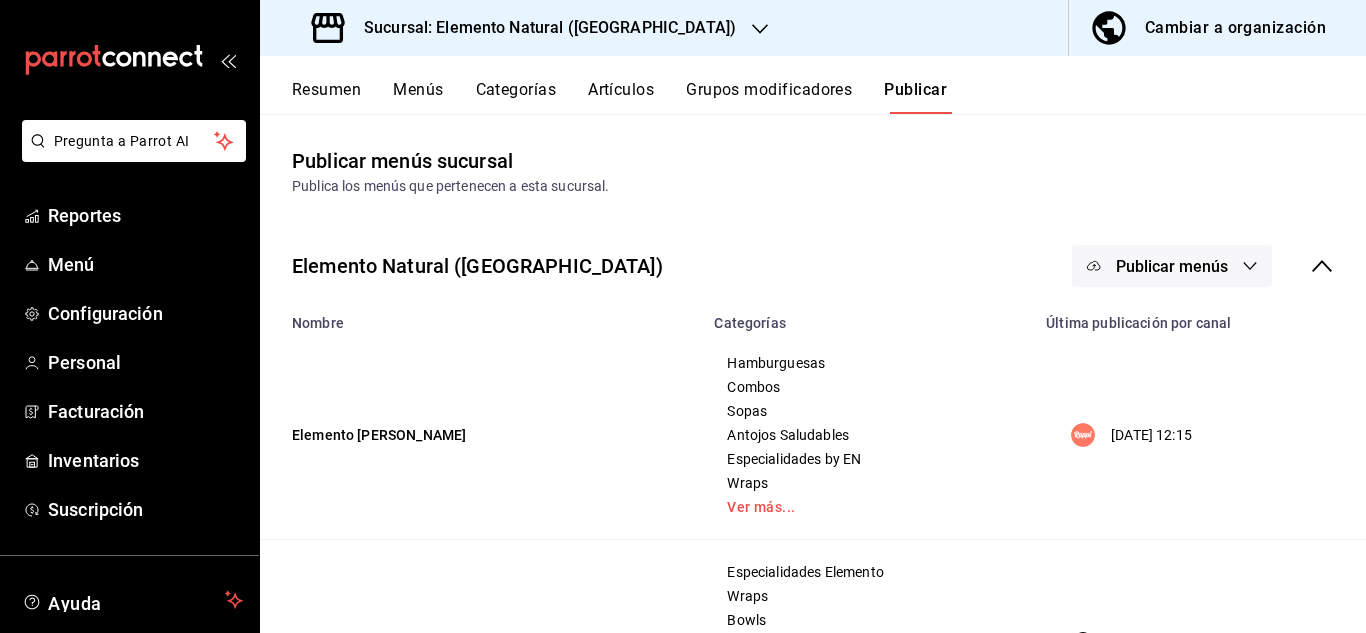 click on "Menús" at bounding box center (418, 97) 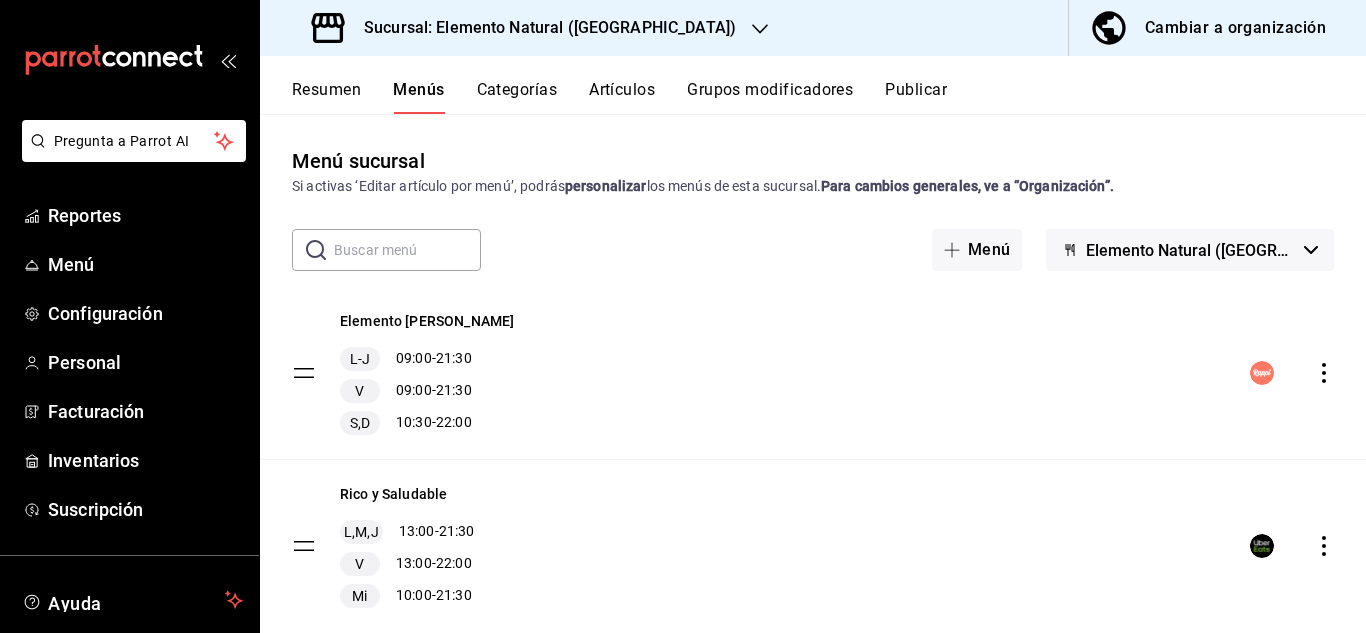click on "Resumen" at bounding box center [326, 97] 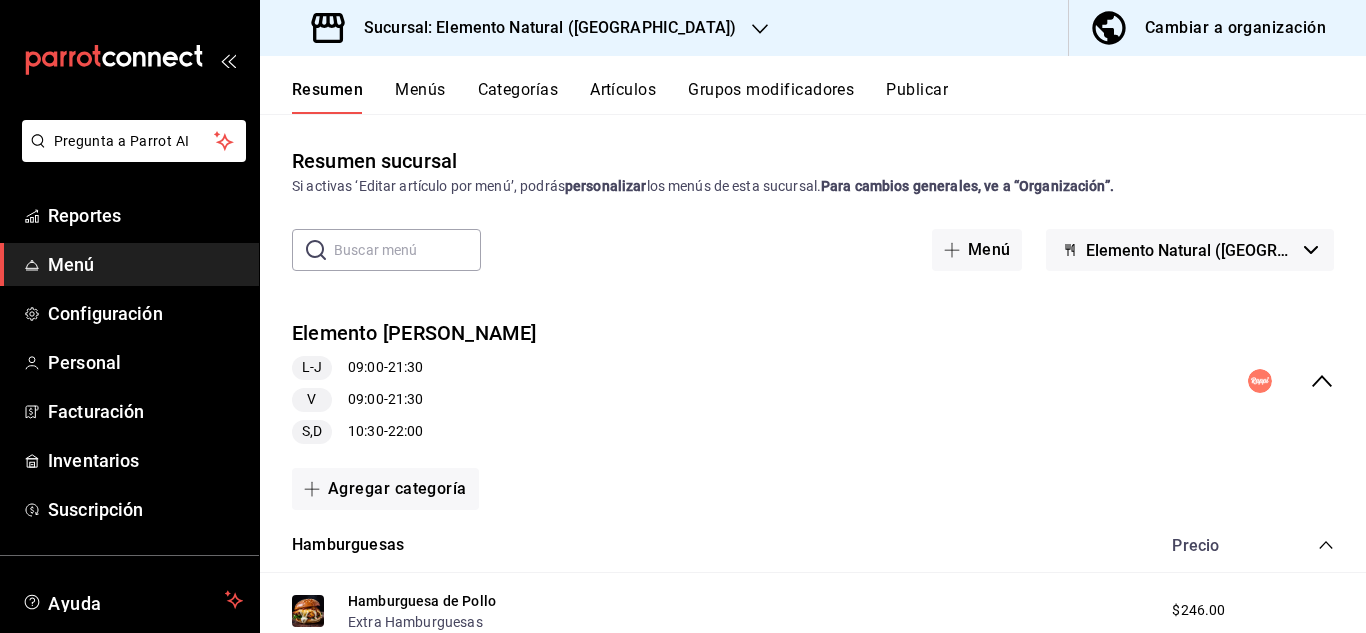 click 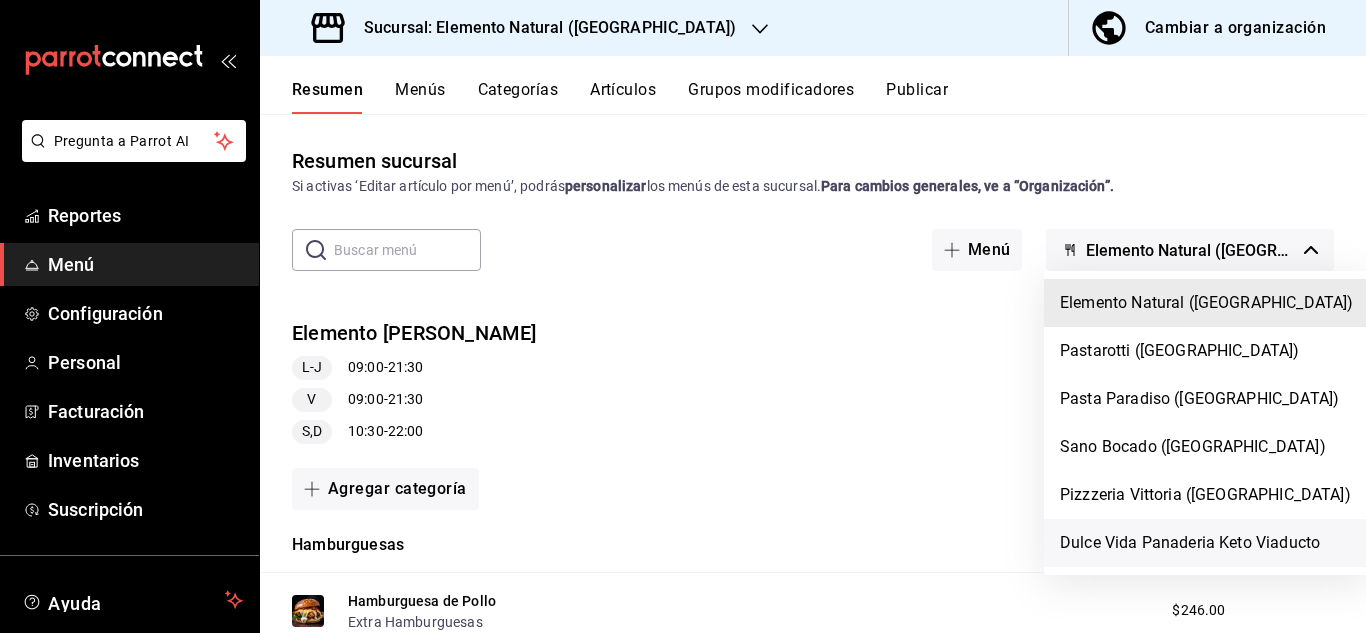 click on "Dulce Vida Panaderia Keto Viaducto" at bounding box center [1206, 543] 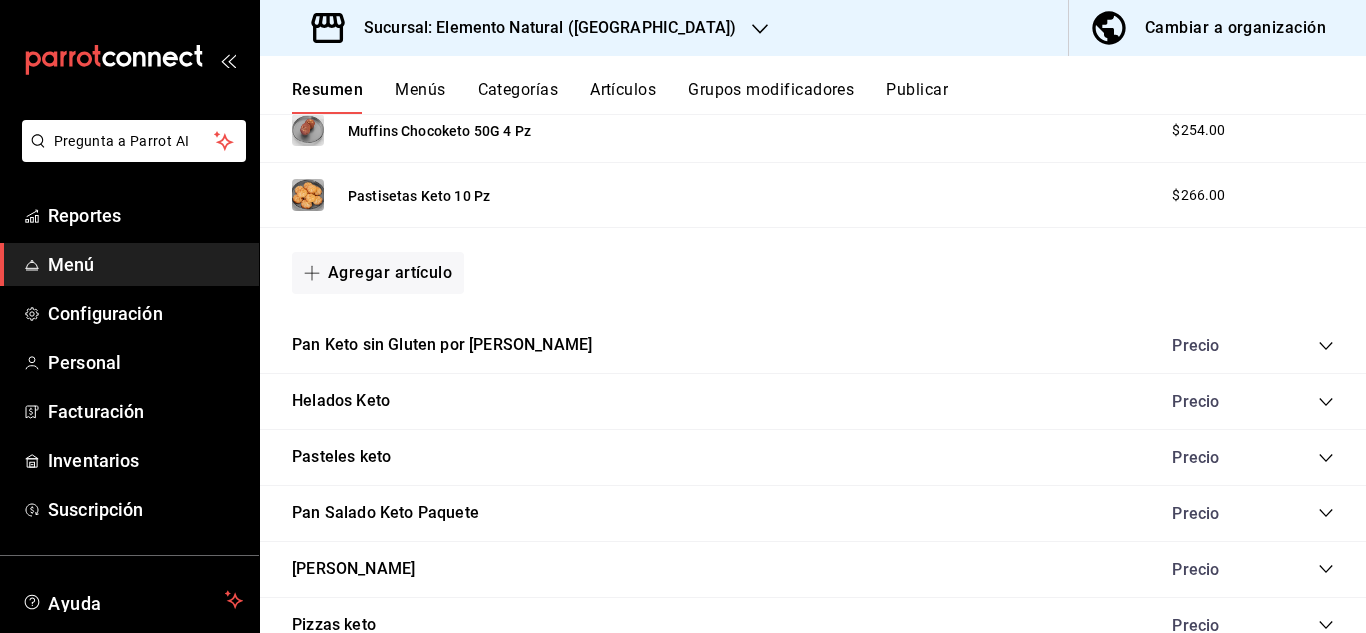 scroll, scrollTop: 1561, scrollLeft: 0, axis: vertical 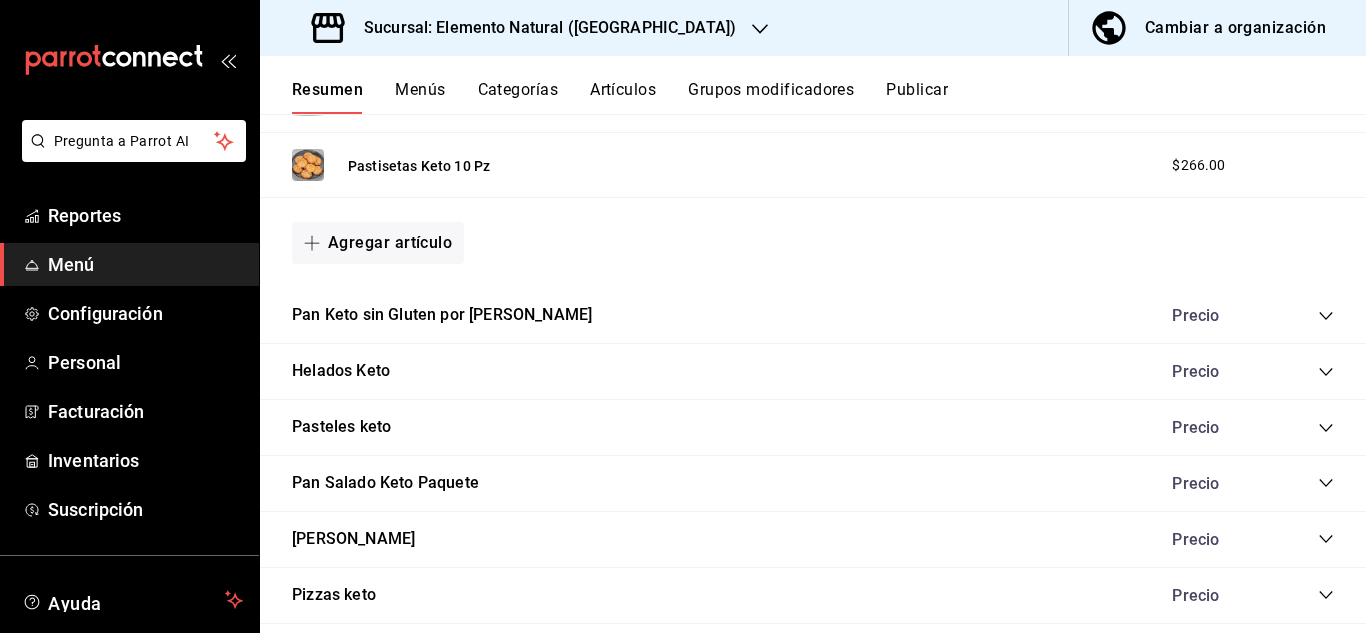 click 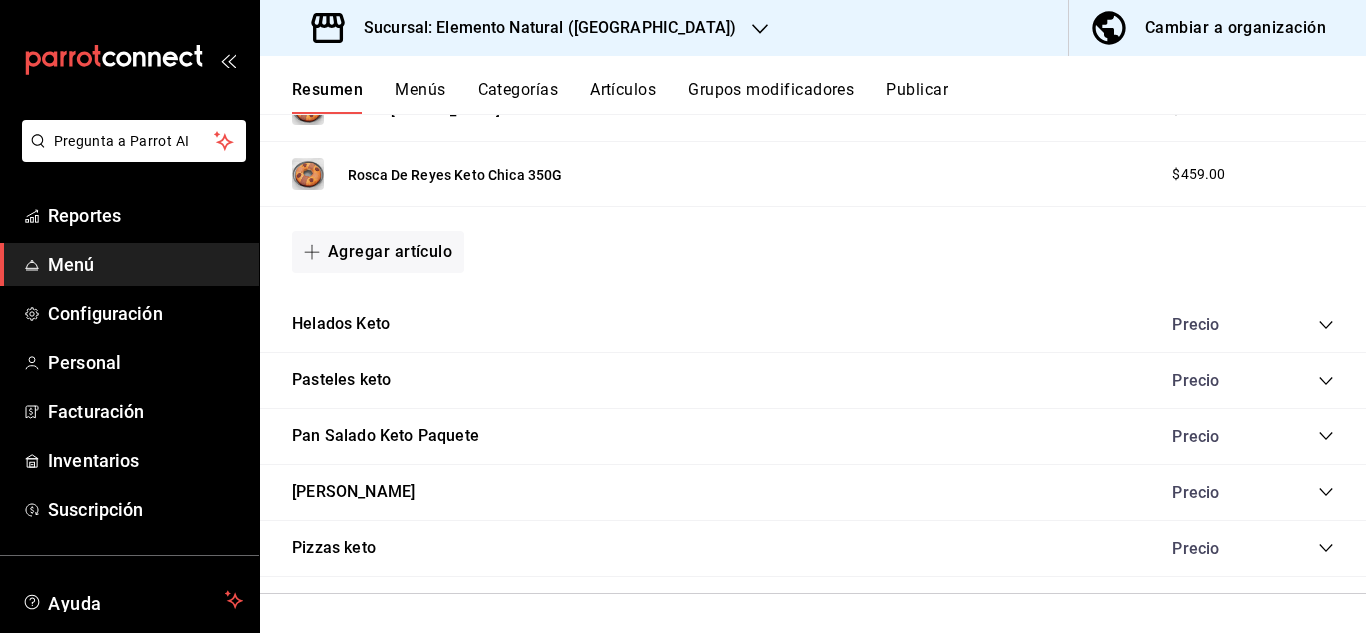 scroll, scrollTop: 3065, scrollLeft: 0, axis: vertical 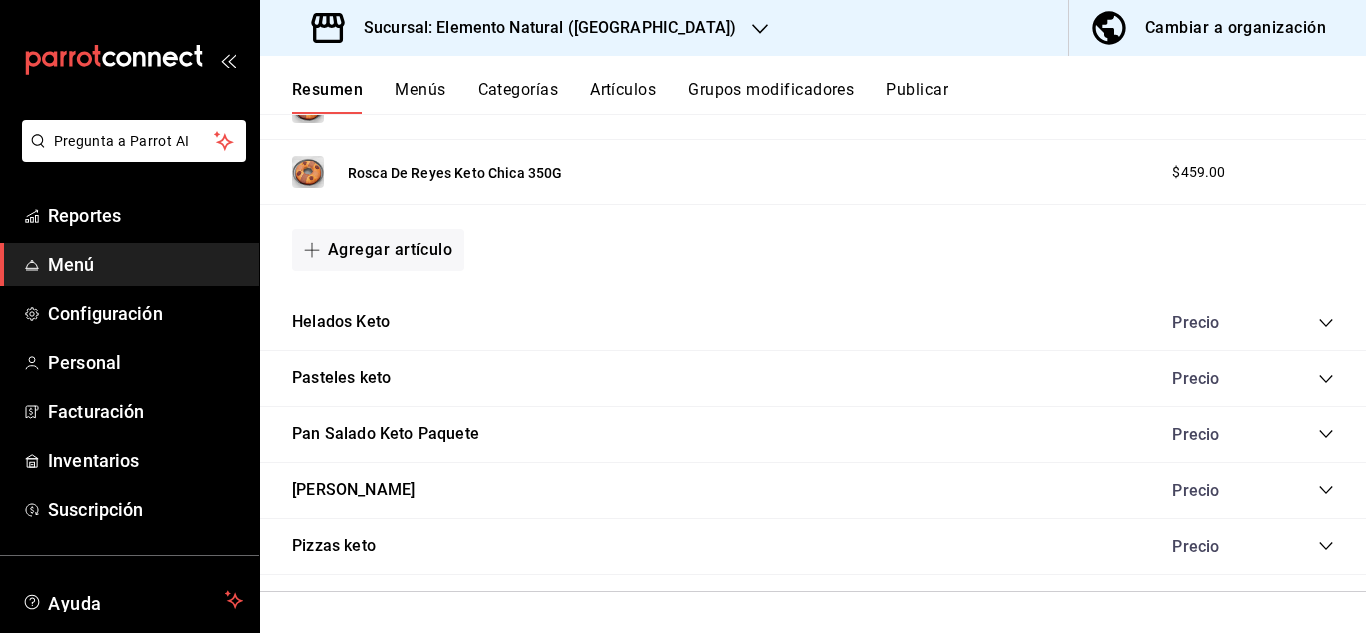 click 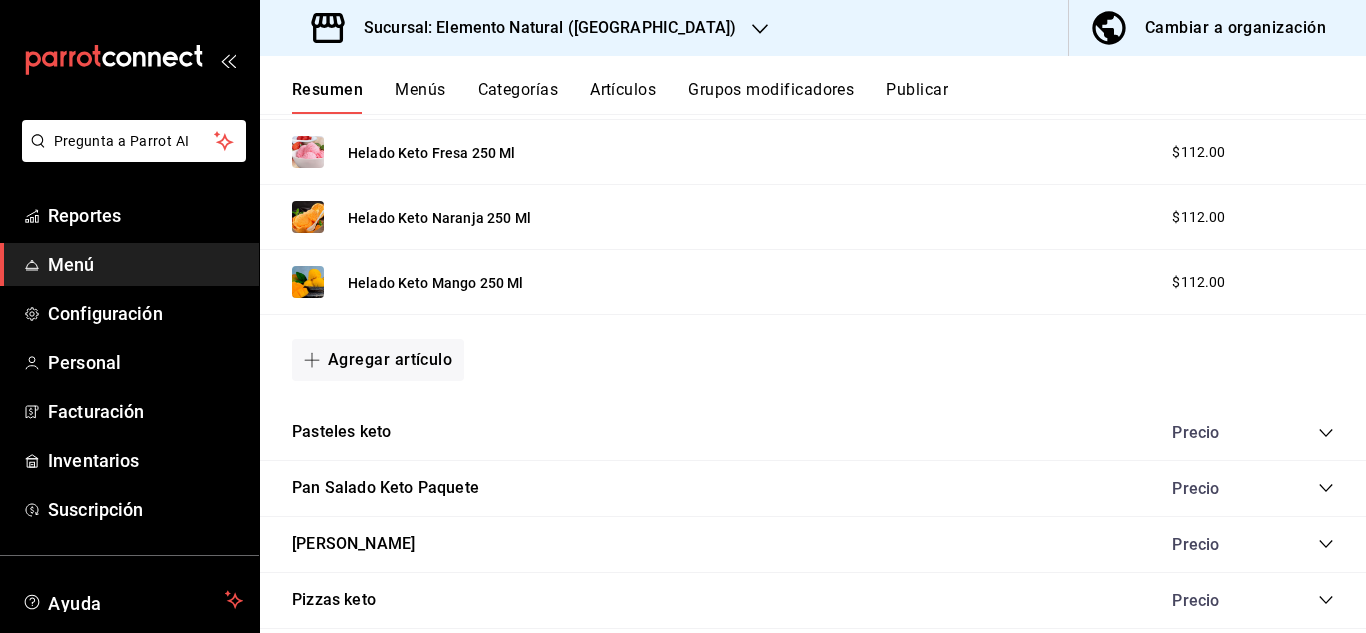 scroll, scrollTop: 3545, scrollLeft: 0, axis: vertical 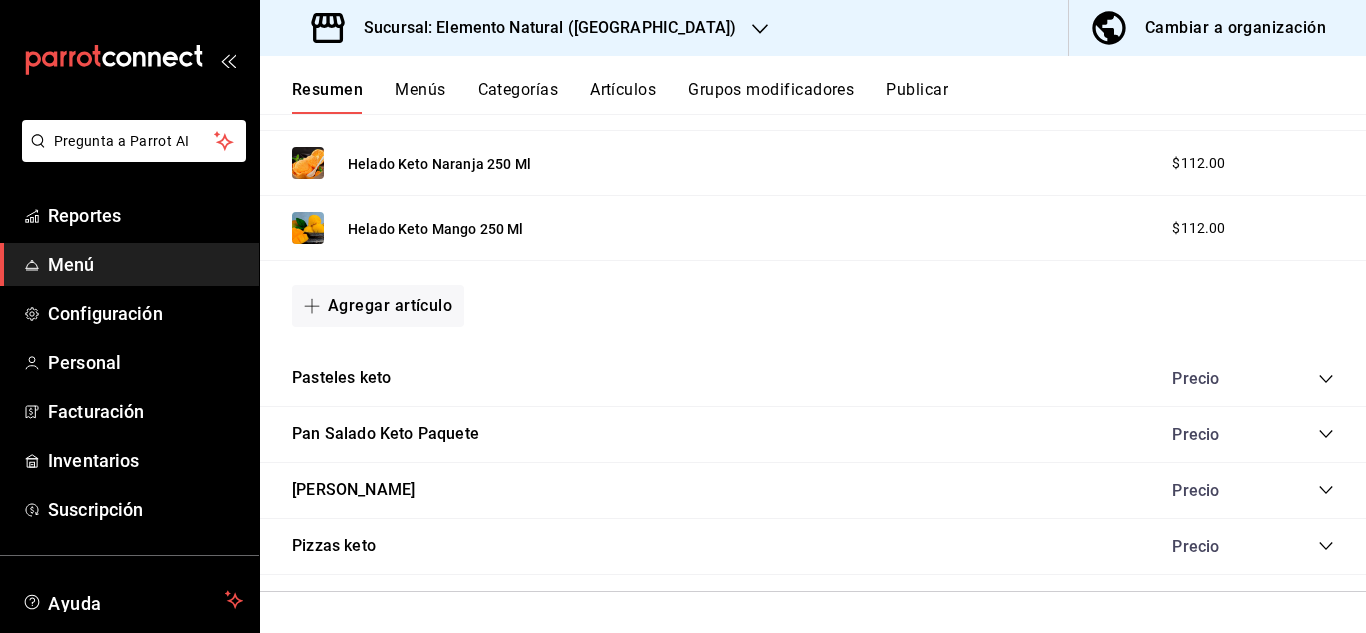 click on "Artículos" at bounding box center [623, 97] 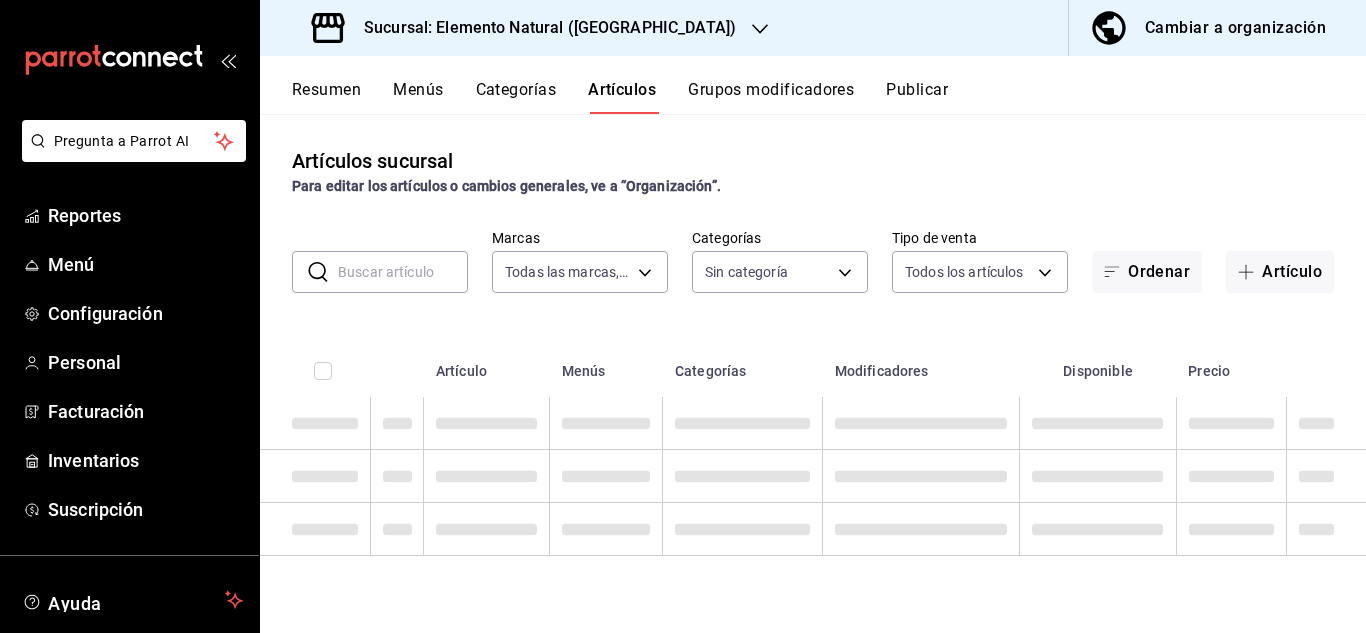 type on "bc868da2-a8c8-4cf5-b139-ad3bbab4c9ff,66457713-2532-44d6-a04e-70912c362fbe,63cf70b0-1ca5-46a1-94e9-36b7ae71c78a,d4bda094-f775-4059-98c5-e73c5da8bdfd,ac219aae-76f4-4591-9e77-a3f00976ffe8,36297f49-1907-408c-8975-b0f361393d03" 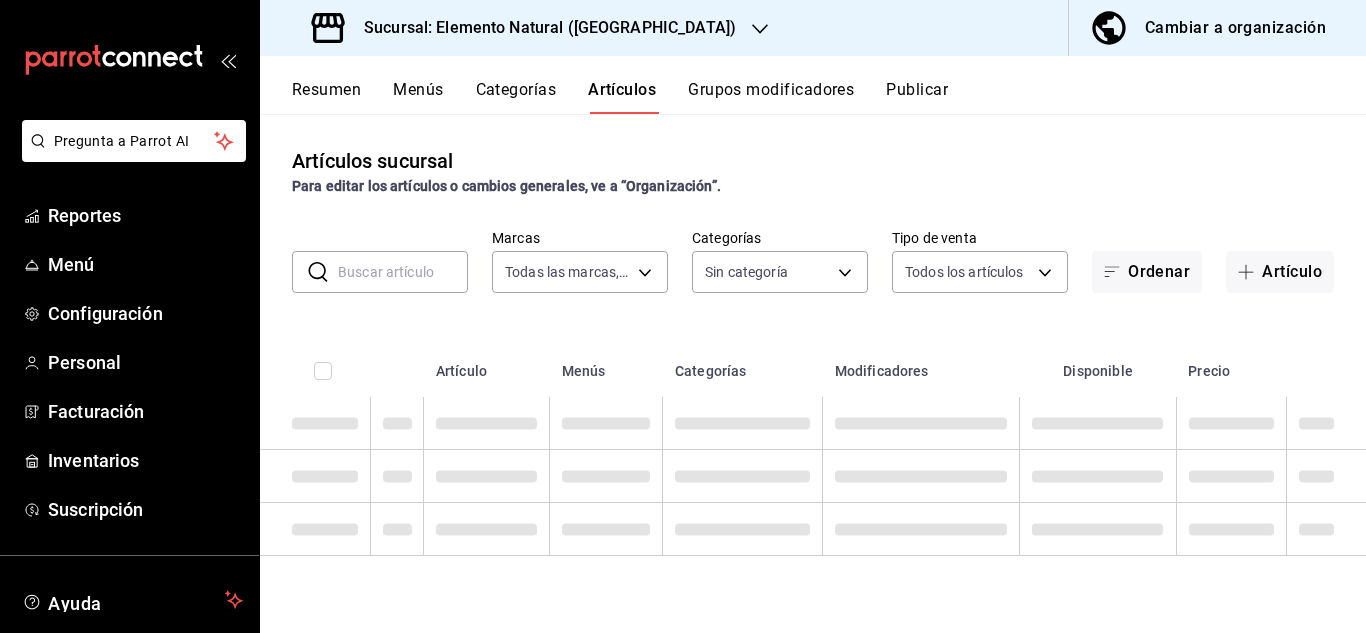 type on "35bb44e2-20be-4ca7-9d32-1cfec7b7d39d,1bc50bec-9f2e-4b35-9c92-d33a1d064af5,79df48b1-ff69-46f0-9e3e-4821f8edf287,6cc5da9e-e544-40b3-9a8d-7ce1a4adfac4,ab2cb1b3-17f6-44af-bfa1-876081dc1a67,1a37db0c-a4da-4287-b2a6-2b741da3525e,3dd47749-b5ef-470b-ad9e-536015158f1c,e24ff43a-5143-4e5c-af76-ba52cbaa7952,d977f8e2-2266-409e-8bd2-63988a268975,b24661c7-27eb-4608-a3f6-2c9cc8fc9c27,2718d25a-fbb4-4c63-98df-2e126364e45c,2df67c4d-f5b7-4700-b382-540f3a789ae3,55d72cb8-d8f8-4d8a-b2e7-f9c19e4a405d,abb0e07c-c40e-4fc0-855b-8a32f3088a9a,66ebf83b-ccc4-4ca4-b299-54b13e6e7ce6,fb322cf6-7907-4a77-a402-9a75be2d48ce,1585d2d7-3d94-4634-99eb-72c222551dae,dabcc11e-85e9-42b5-a33f-401632c85cea,ca64c598-49ec-4019-91cd-609787806e6d,ca5fca51-a036-401f-962c-1206d03995ae,4eddf5a6-aa1d-4565-80a9-fd86abeaa5e9,1c6afdd9-abef-48ba-a6d4-5a5a35d806fb,86e923c6-f690-4513-99ef-dc8d5e1f6b26,c8064c59-ca04-42fd-a1dd-a9ac9a7ebc38,f37c9375-66c8-443a-a22f-95e088e72e5c,19ce7655-3fb0-4408-9486-00fa6bd1ae86,abdc5dea-beee-4f5a-8878-a5da025b807c,10721535-94d5-4b5d-ad7..." 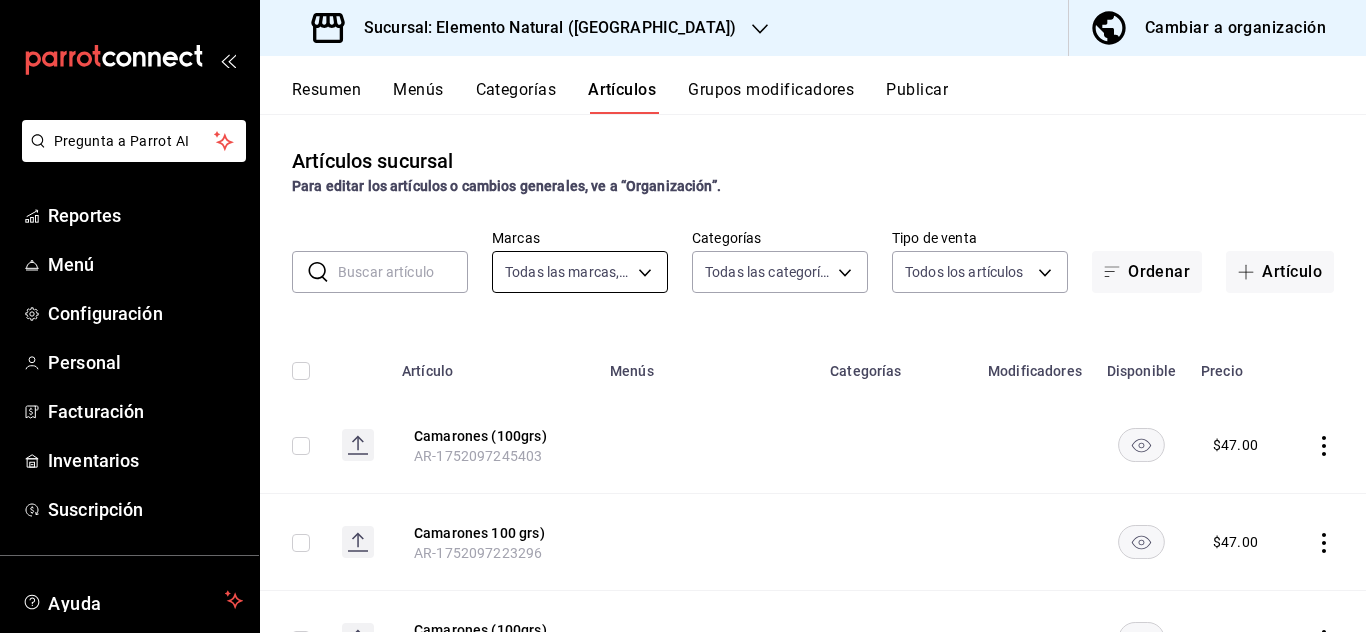 click on "Pregunta a Parrot AI Reportes   Menú   Configuración   Personal   Facturación   Inventarios   Suscripción   Ayuda Recomienda Parrot   [PERSON_NAME]   Sugerir nueva función   Sucursal: Elemento Natural ([GEOGRAPHIC_DATA]) Cambiar a organización Resumen Menús Categorías Artículos Grupos modificadores Publicar Artículos sucursal Para editar los artículos o cambios generales, ve a “Organización”. ​ ​ Marcas Todas las marcas, Sin marca bc868da2-a8c8-4cf5-b139-ad3bbab4c9ff,66457713-2532-44d6-a04e-70912c362fbe,63cf70b0-1ca5-46a1-94e9-36b7ae71c78a,d4bda094-f775-4059-98c5-e73c5da8bdfd,ac219aae-76f4-4591-9e77-a3f00976ffe8,36297f49-1907-408c-8975-b0f361393d03 Categorías Todas las categorías, Sin categoría Tipo de venta Todos los artículos ALL Ordenar Artículo Artículo Menús Categorías Modificadores Disponible Precio Camarones (100grs) AR-1752097245403 $ 47.00 Camarones 100 grs) AR-1752097223296 $ 47.00 Camarones (100grs) AR-1752097162066 $ 47.00 Cafe Keto Moka Frozen AR-17507da980fds57 Rico y Saludable $" at bounding box center [683, 316] 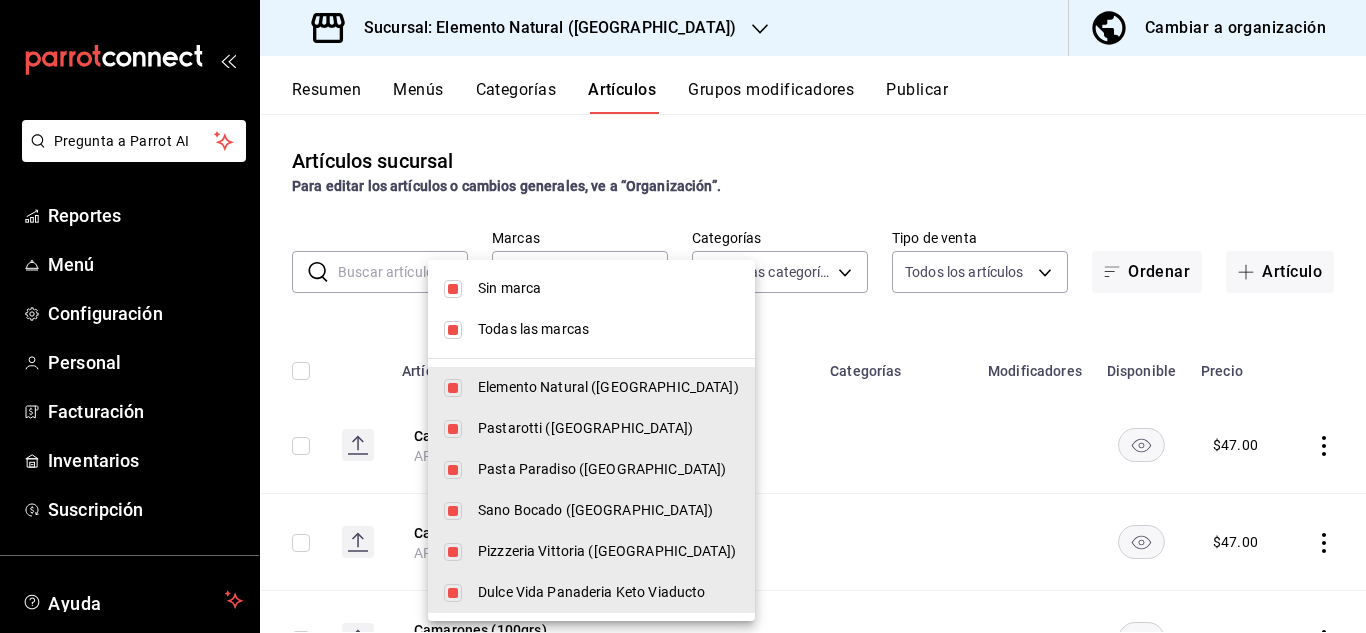 click on "Sin marca" at bounding box center [608, 288] 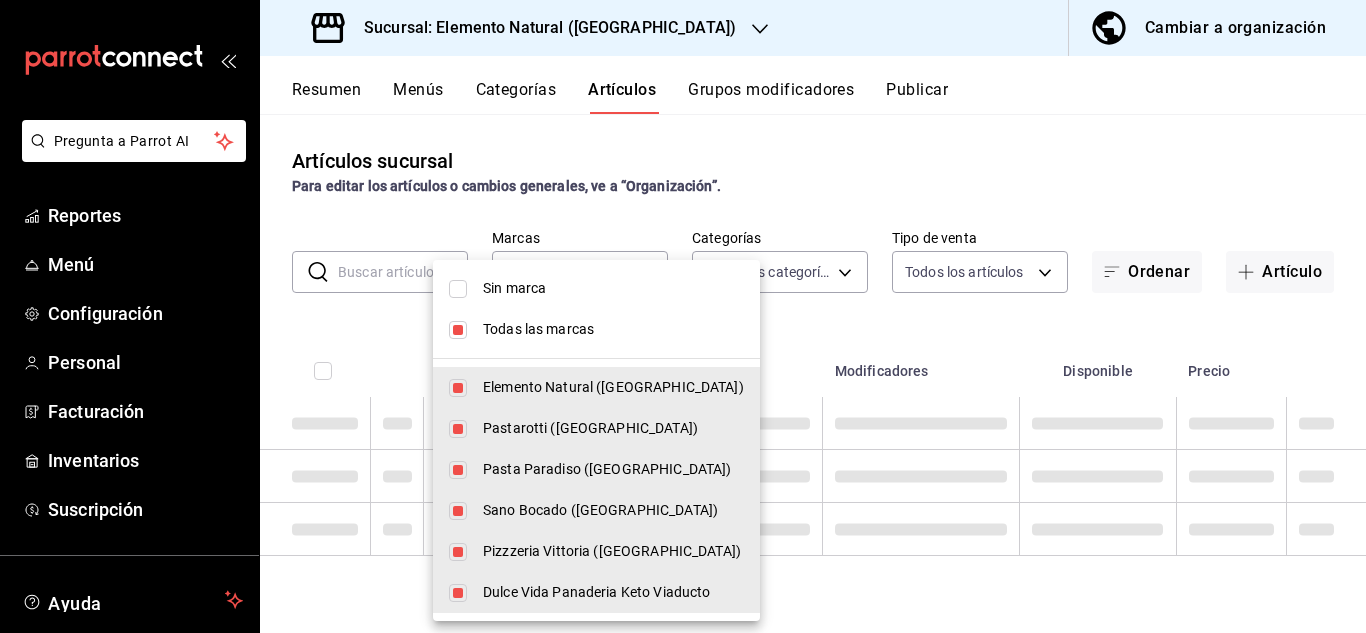 click on "Todas las marcas" at bounding box center [613, 329] 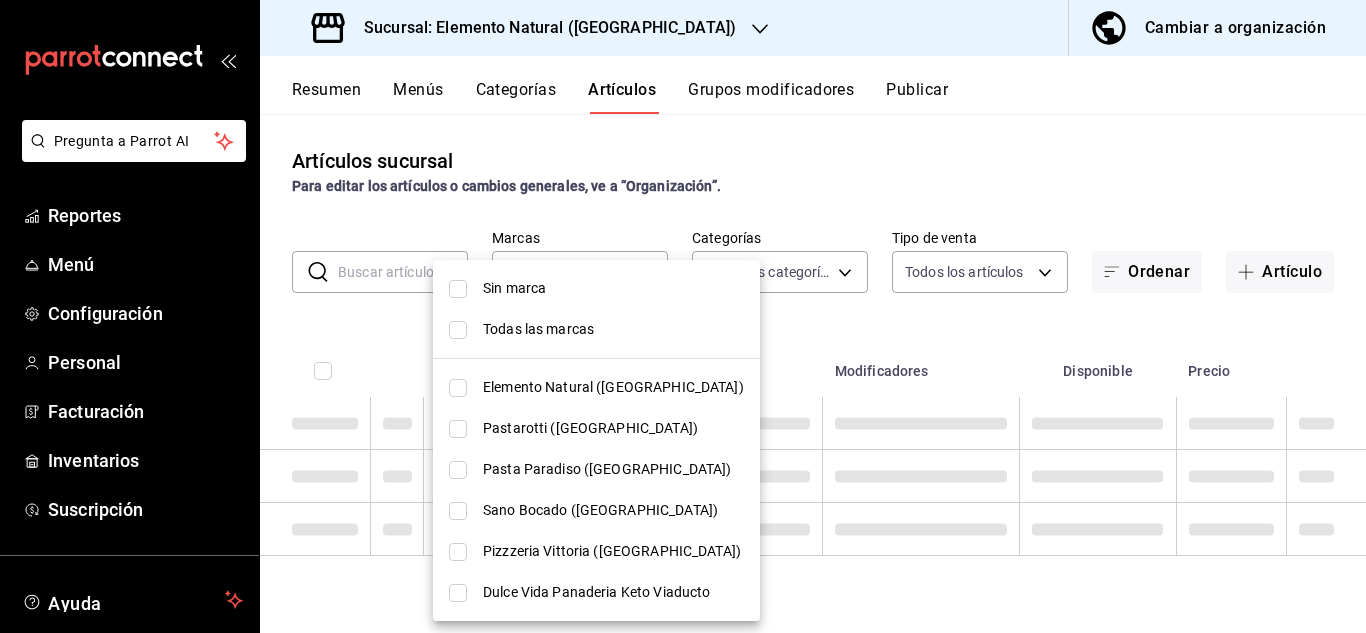 click on "Dulce Vida Panaderia Keto Viaducto" at bounding box center (613, 592) 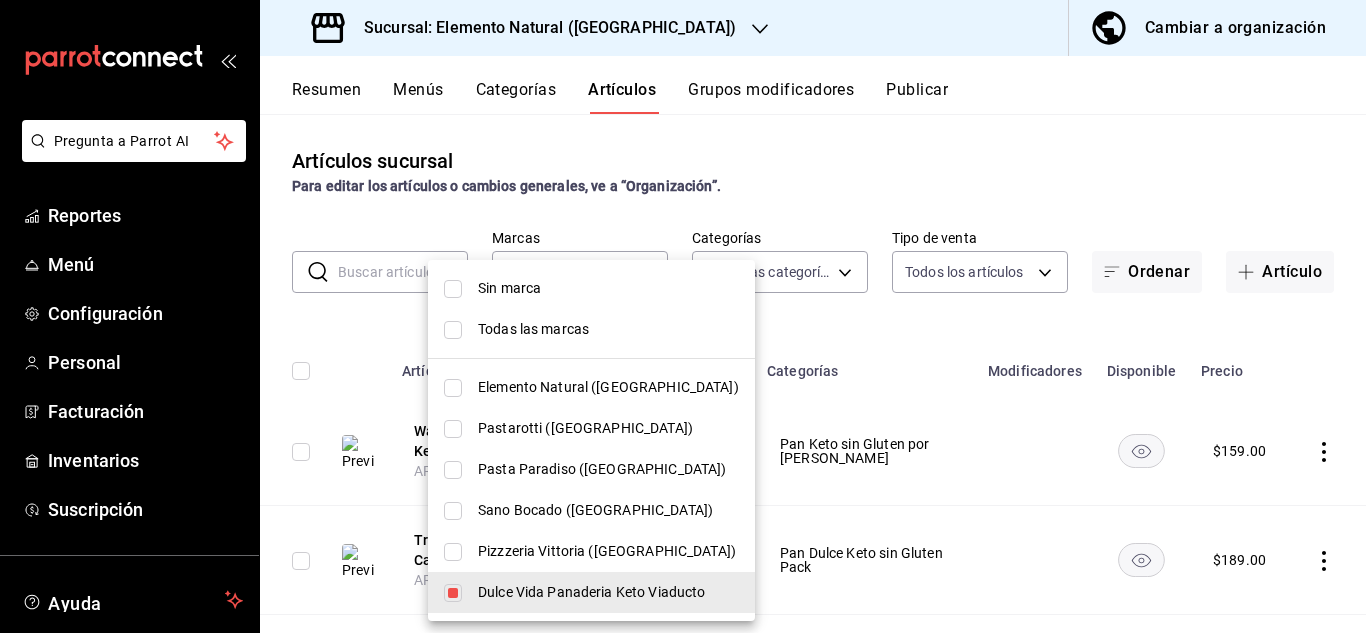 click at bounding box center (683, 316) 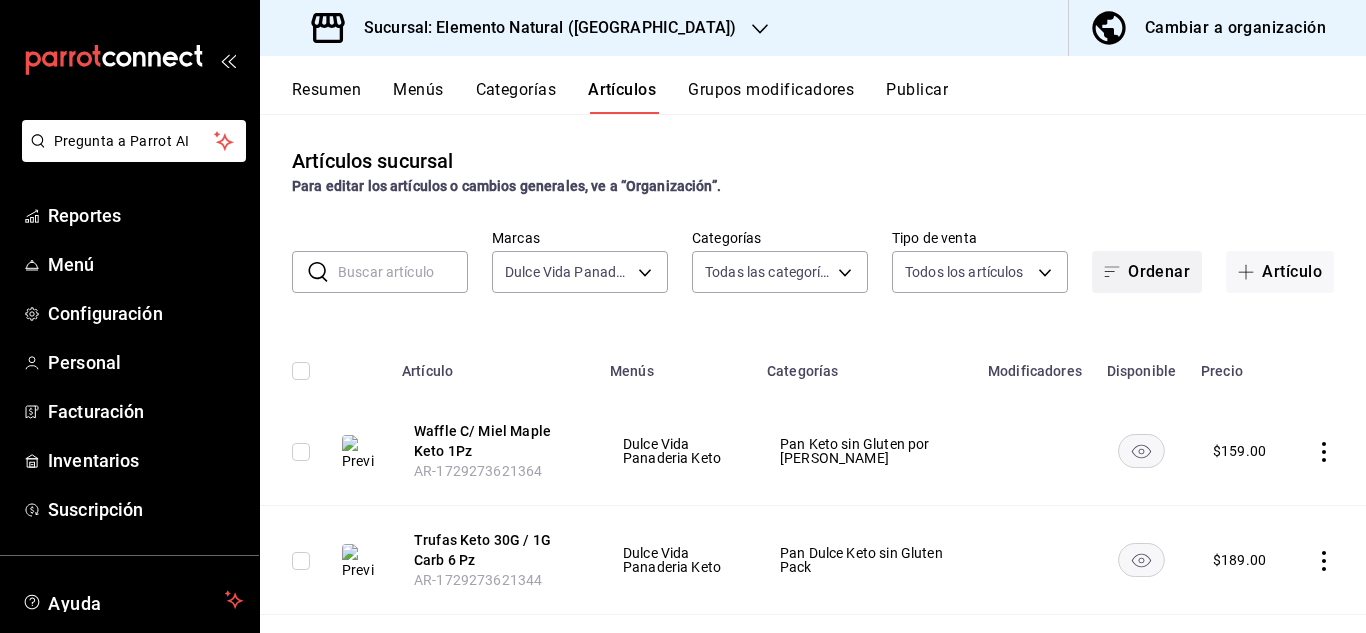 click on "Ordenar" at bounding box center (1147, 272) 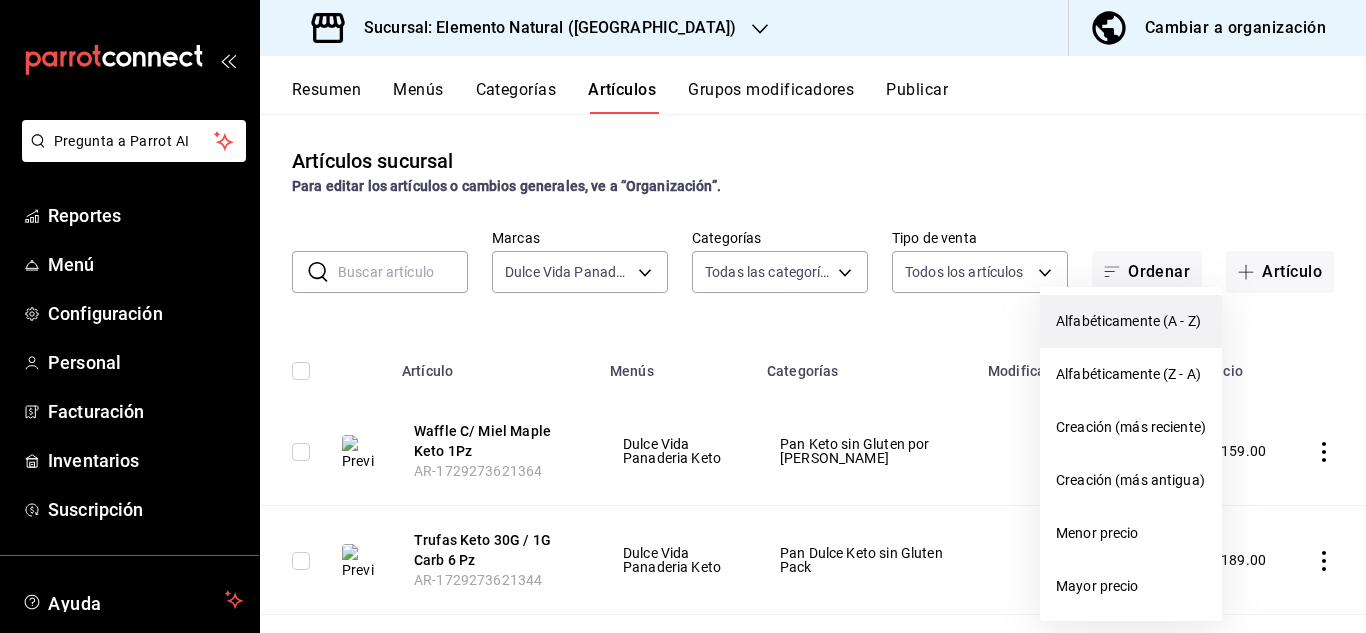 click on "Alfabéticamente (A - Z)" at bounding box center [1131, 321] 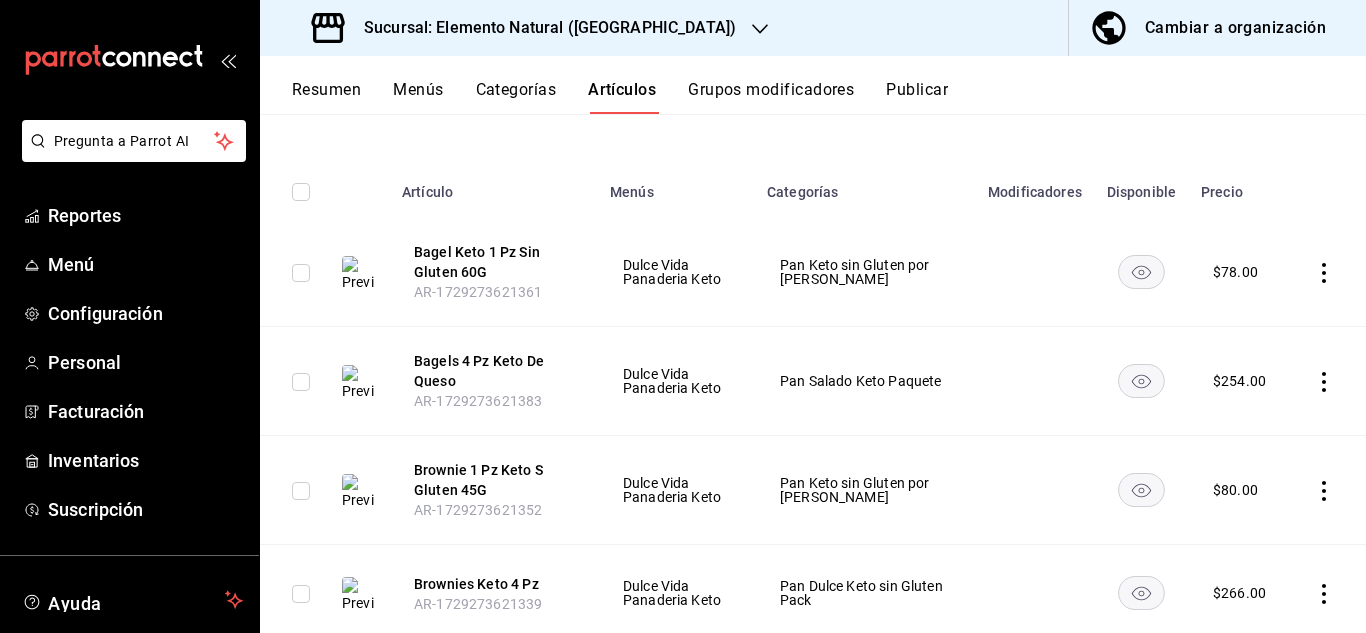 scroll, scrollTop: 189, scrollLeft: 0, axis: vertical 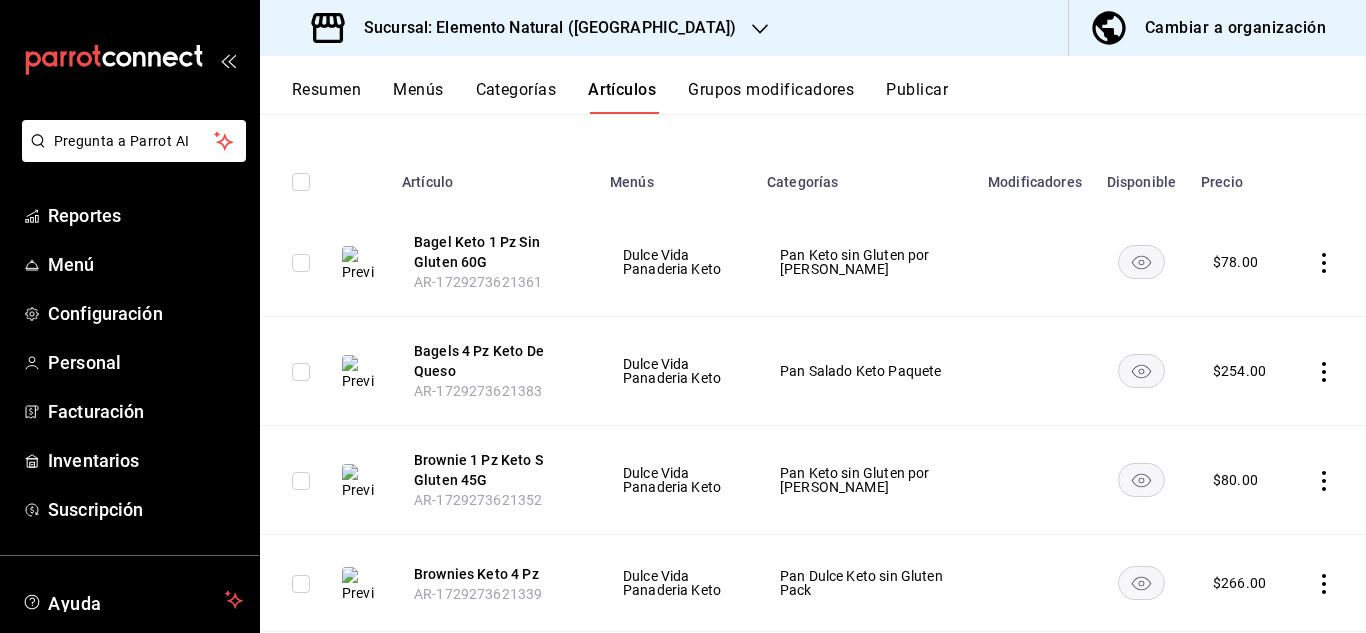click 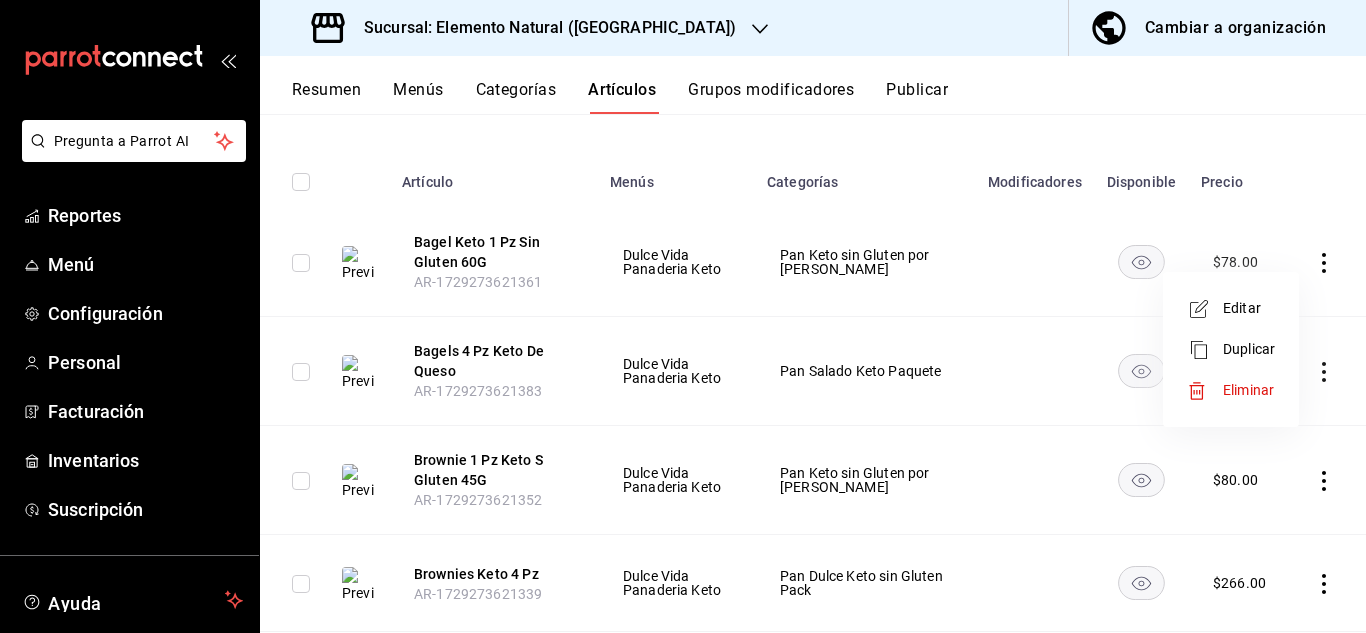 click on "Eliminar" at bounding box center [1248, 390] 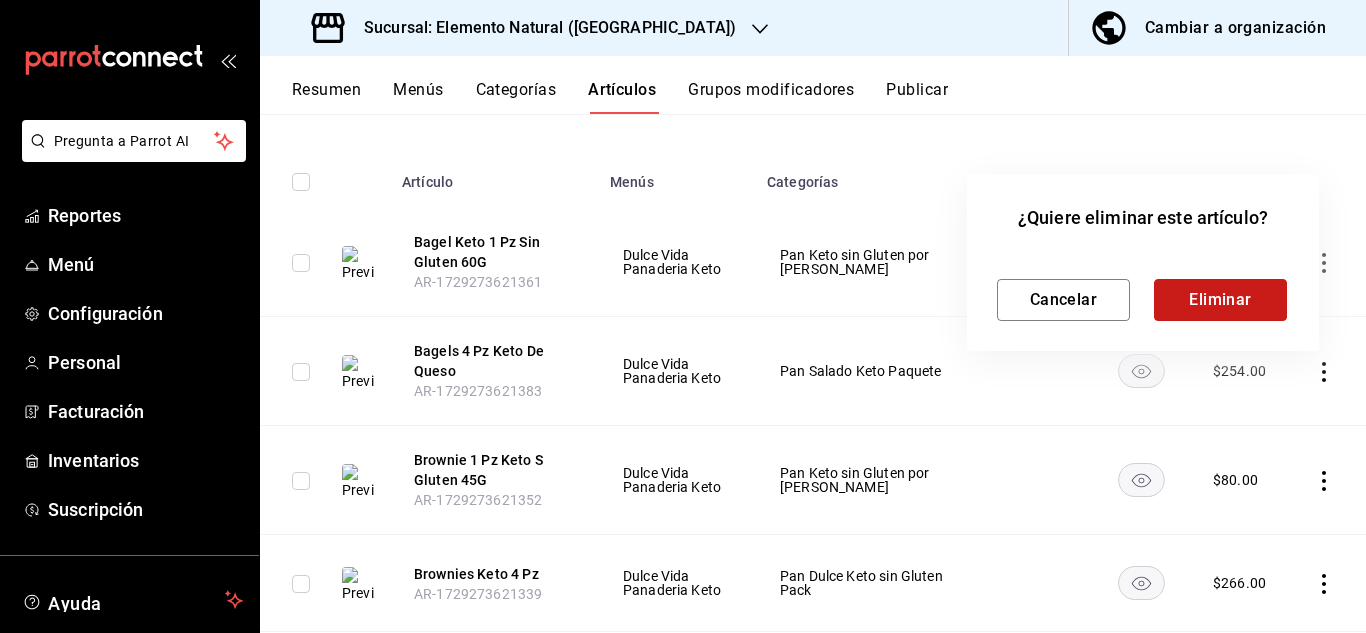 click on "Eliminar" at bounding box center [1220, 300] 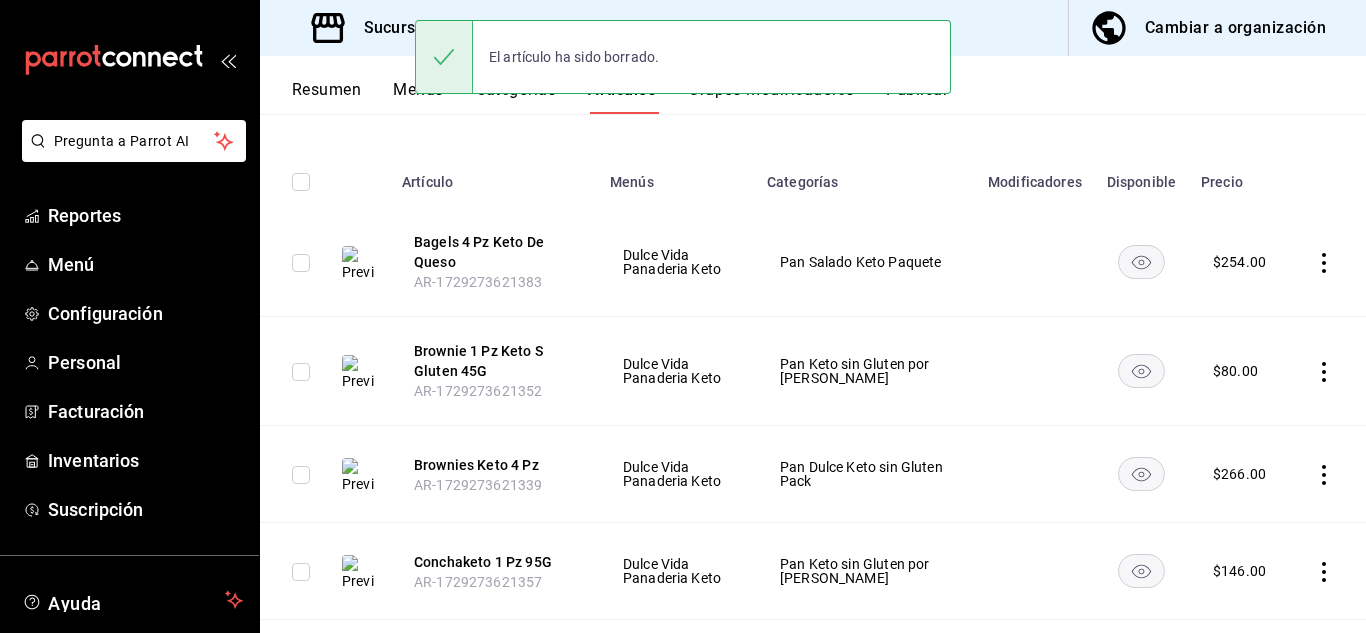 click 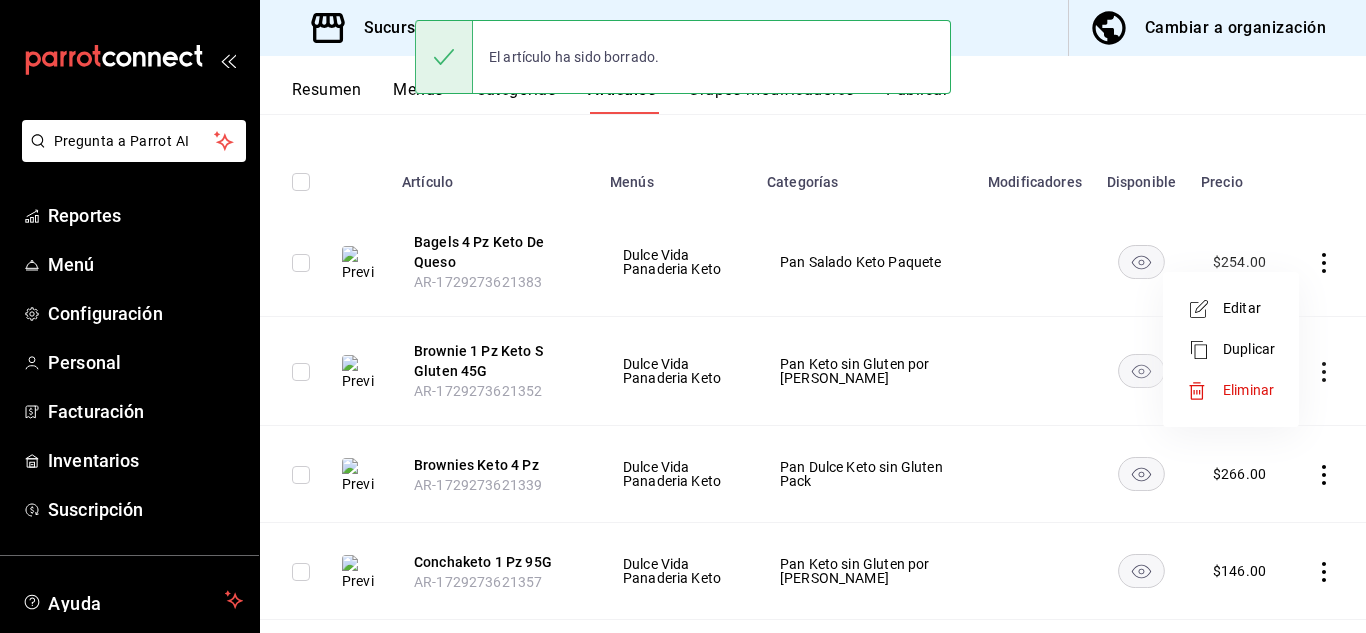 click at bounding box center [1205, 391] 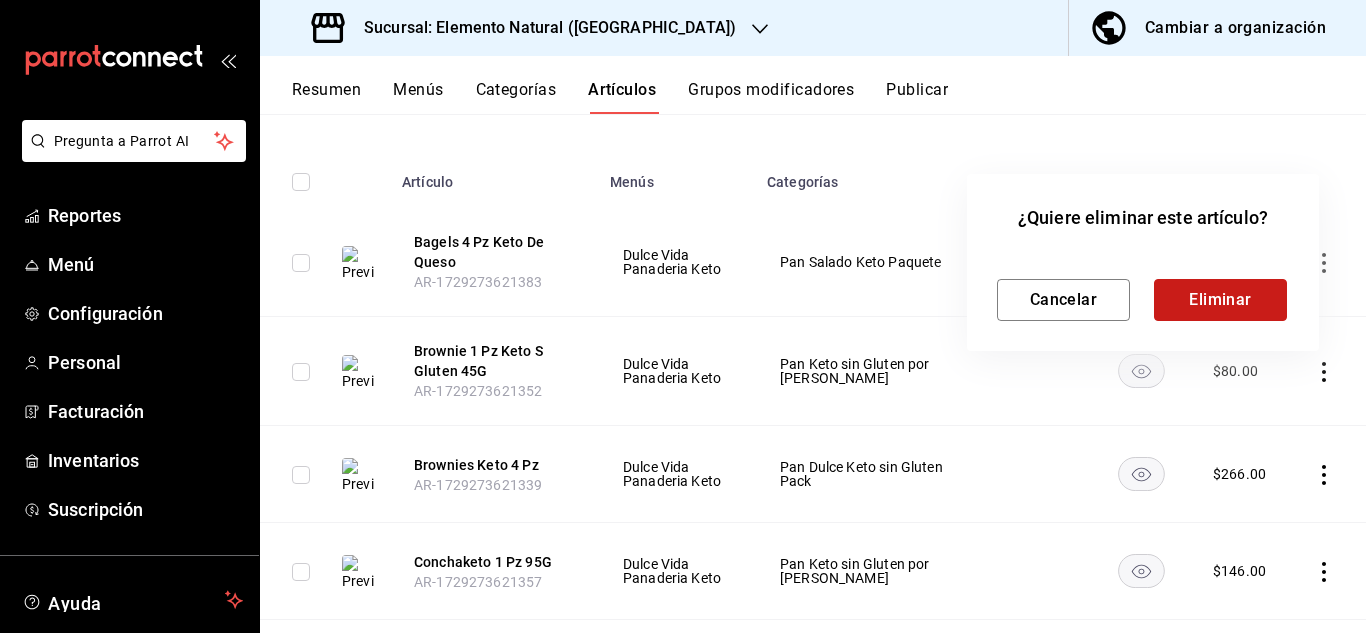 click on "Eliminar" at bounding box center [1220, 300] 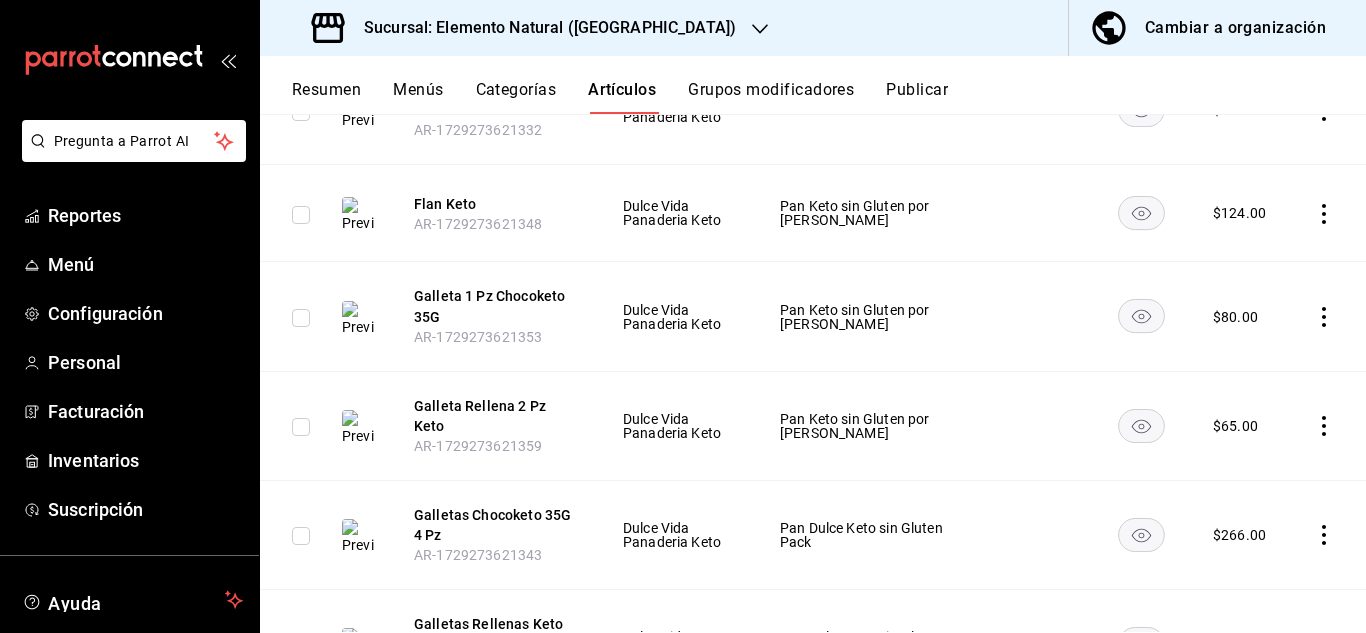 scroll, scrollTop: 1541, scrollLeft: 0, axis: vertical 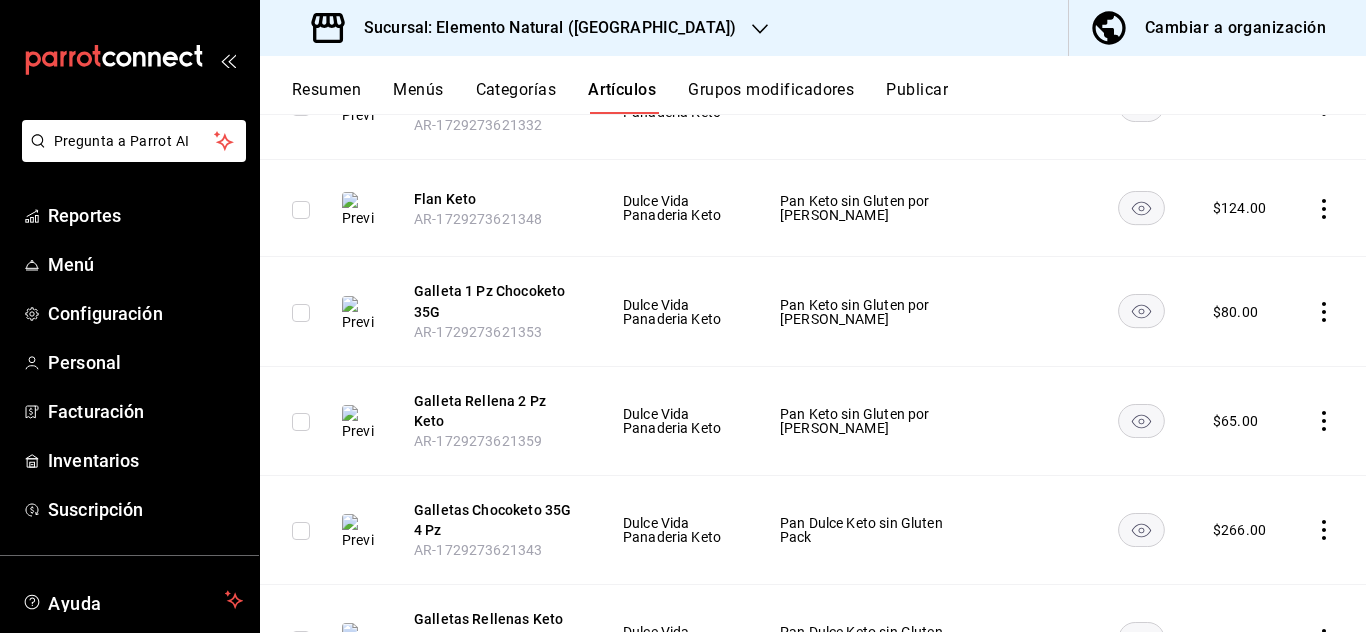click 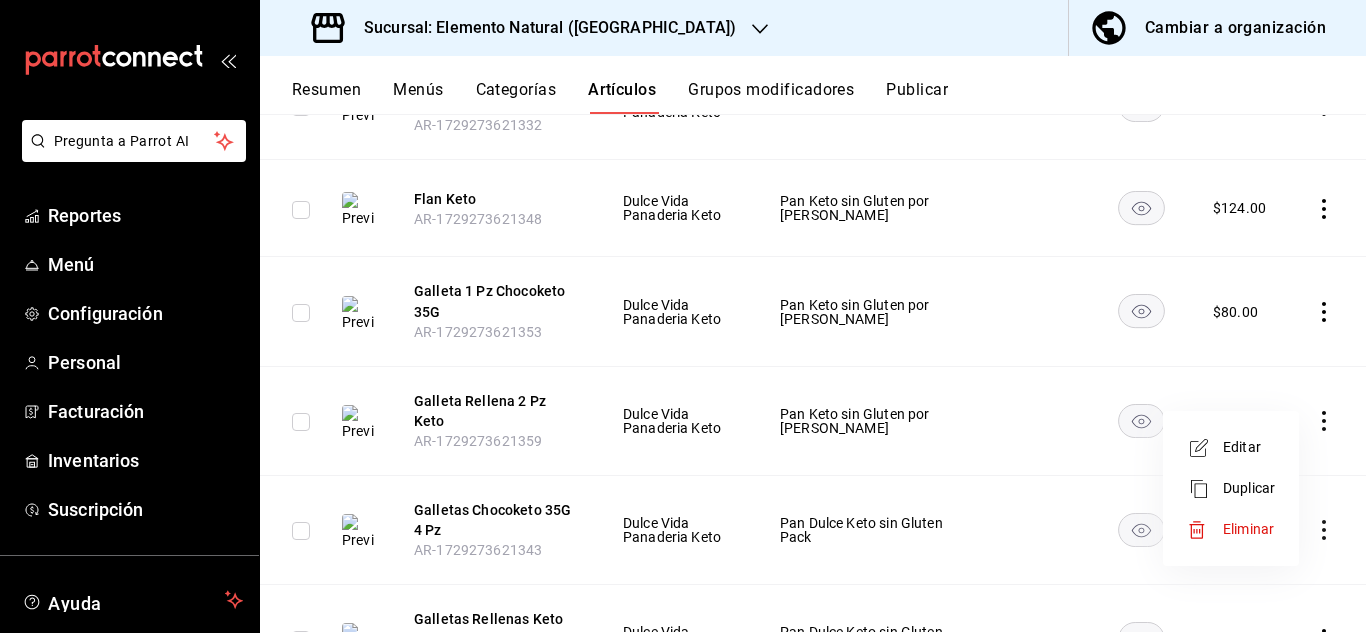 click on "Eliminar" at bounding box center (1231, 529) 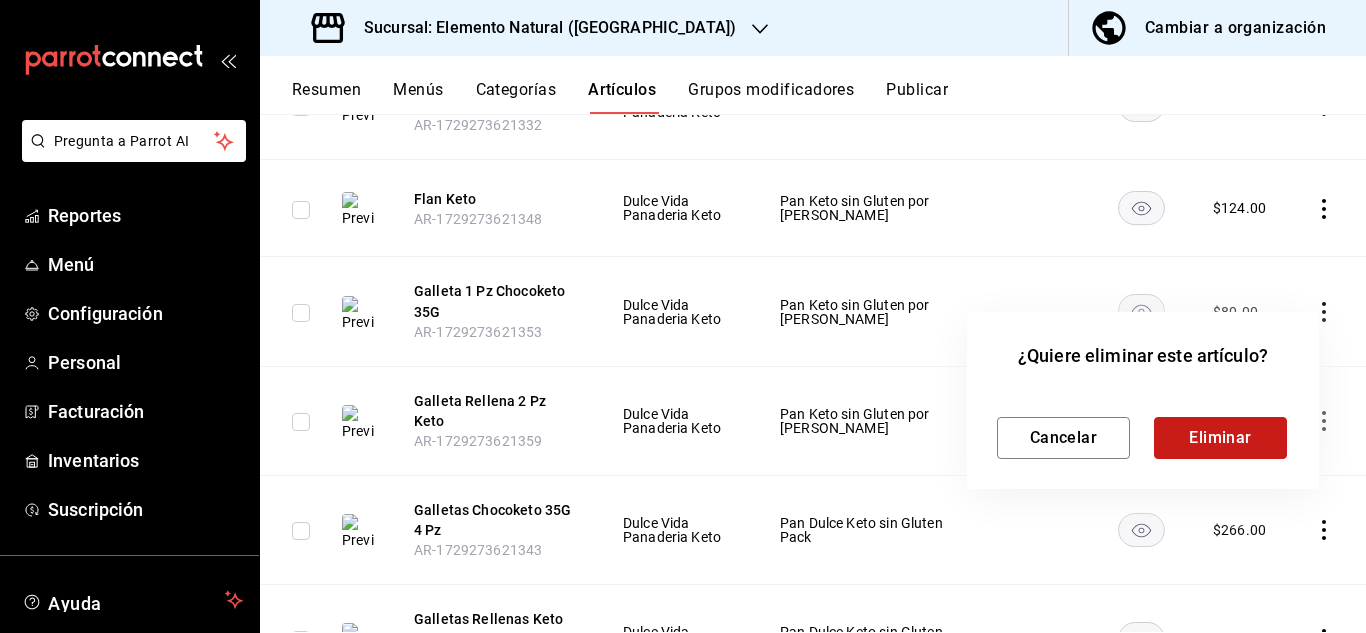 click on "Eliminar" at bounding box center (1220, 438) 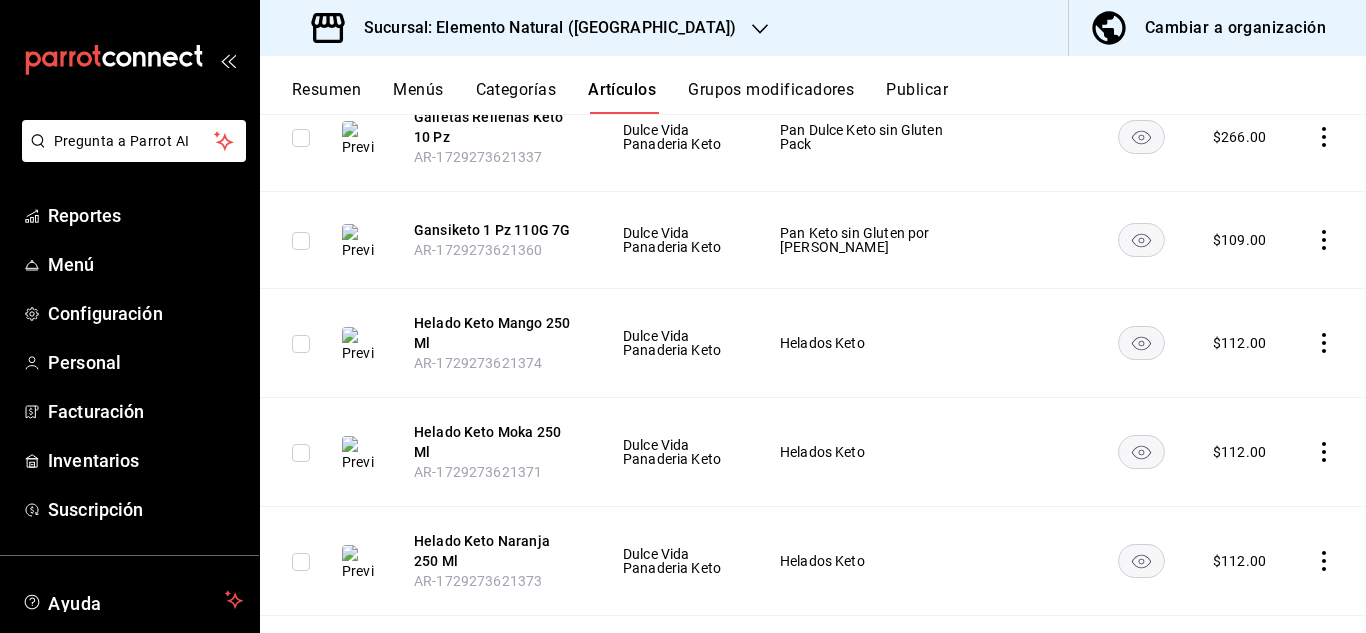 scroll, scrollTop: 1969, scrollLeft: 0, axis: vertical 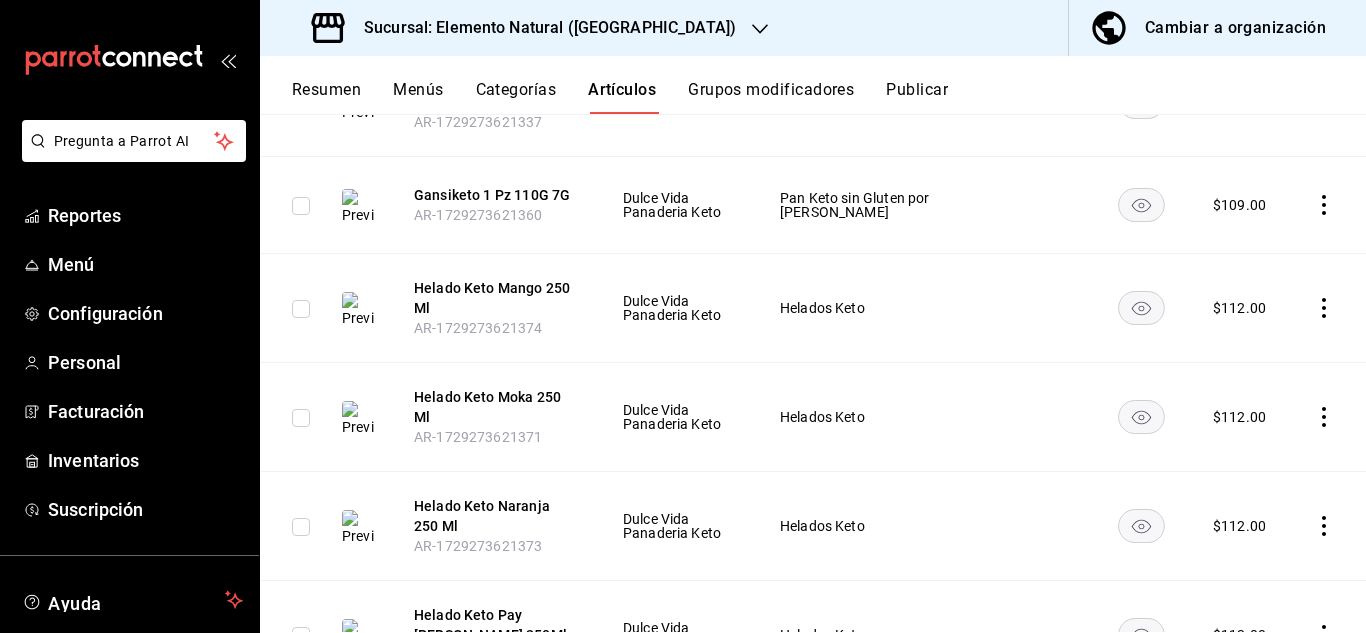 click 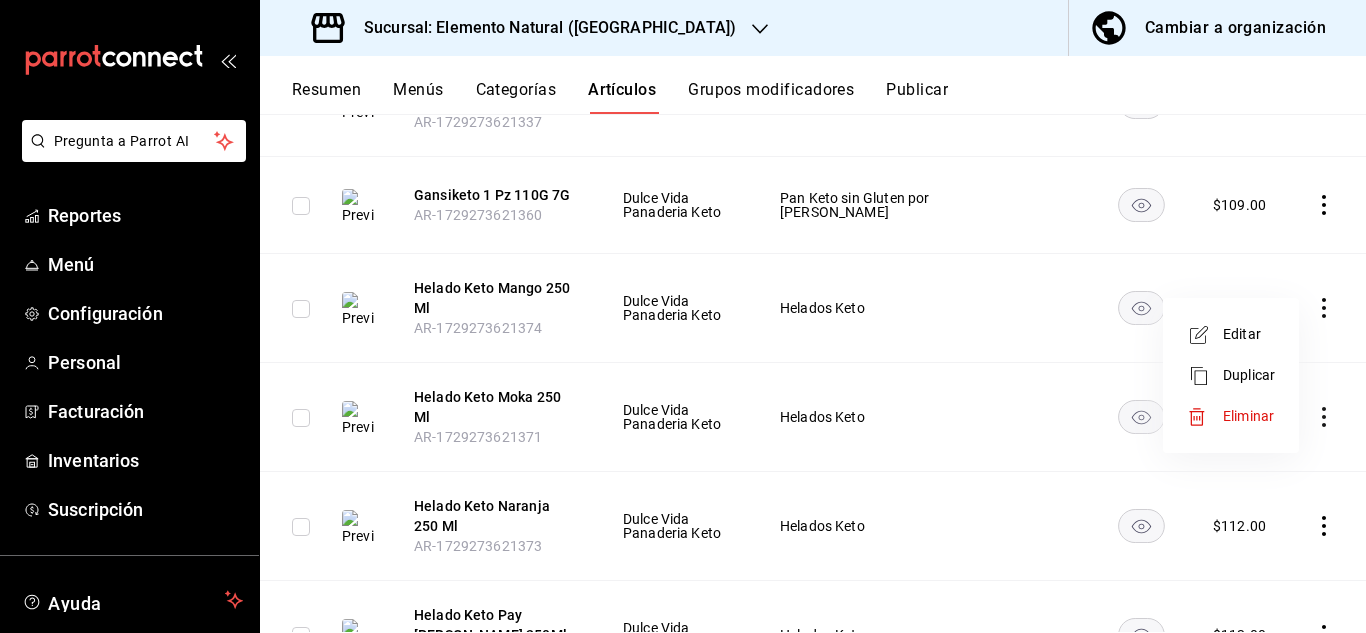 click on "Eliminar" at bounding box center (1248, 416) 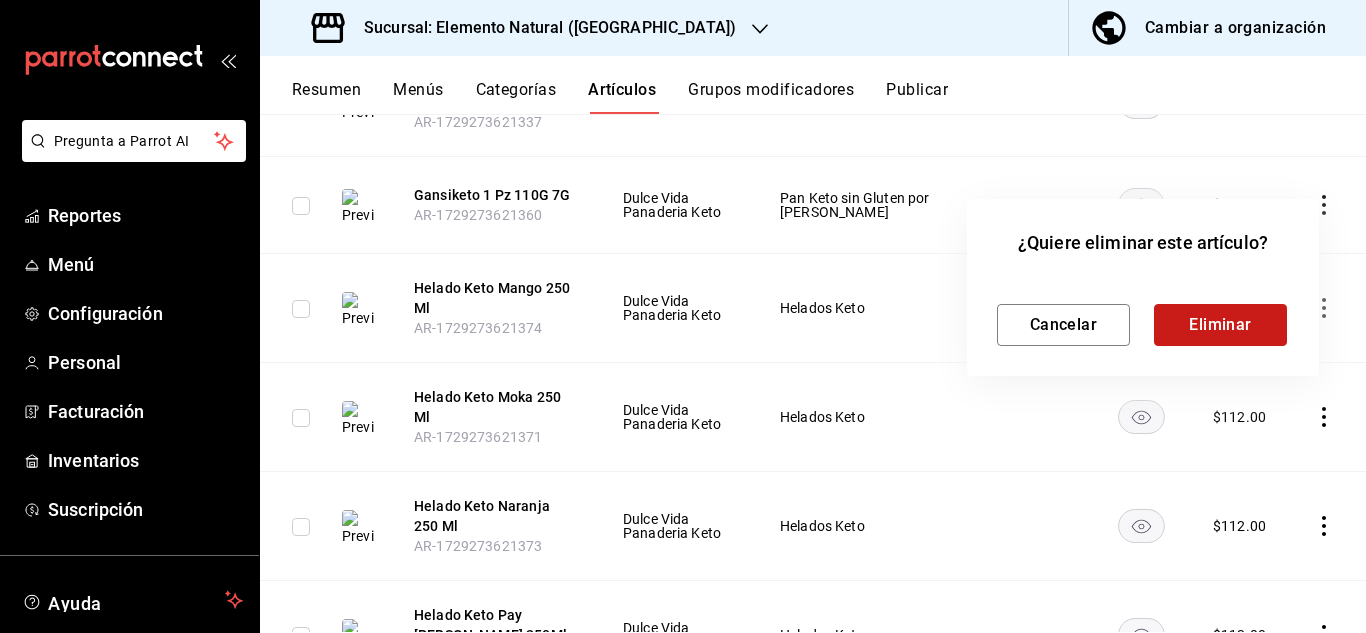 click on "Eliminar" at bounding box center [1220, 325] 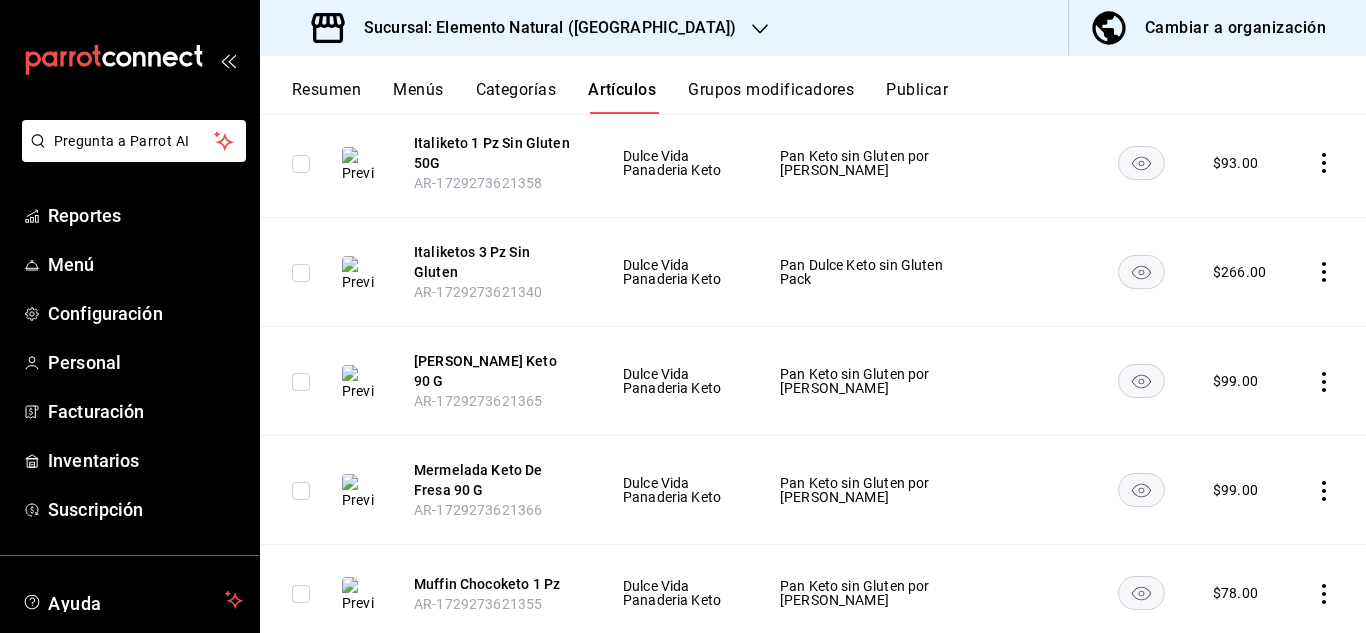 scroll, scrollTop: 2450, scrollLeft: 0, axis: vertical 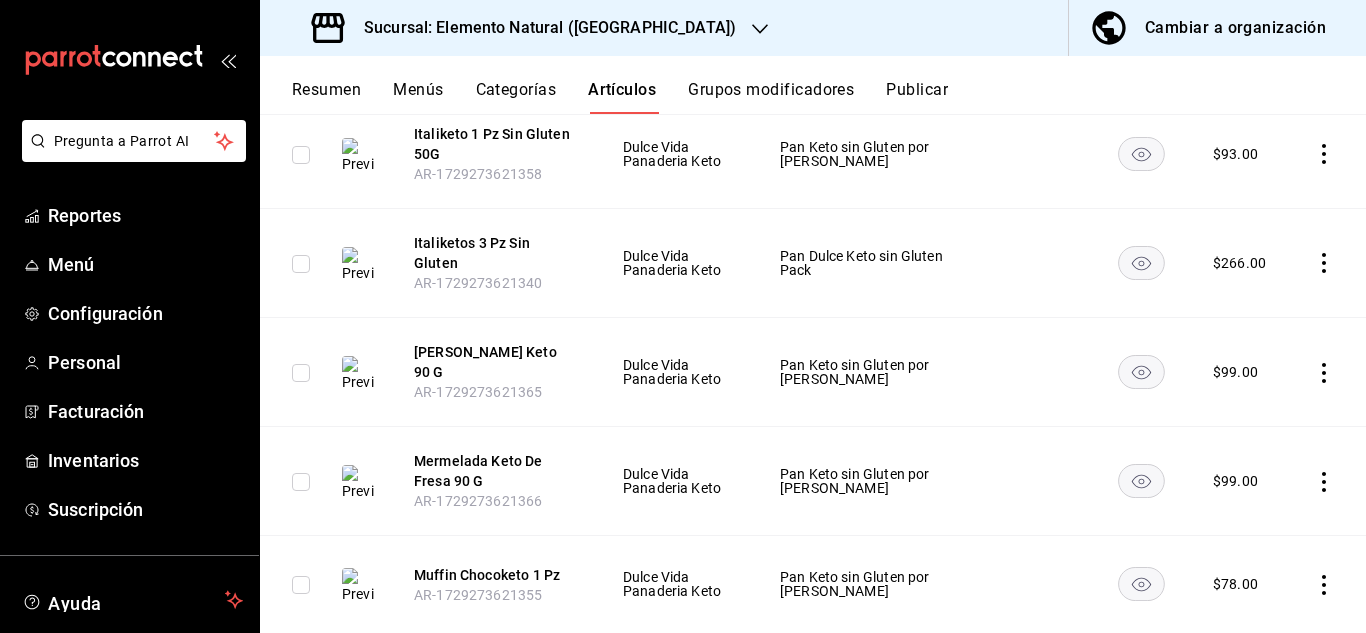 click at bounding box center [1328, 371] 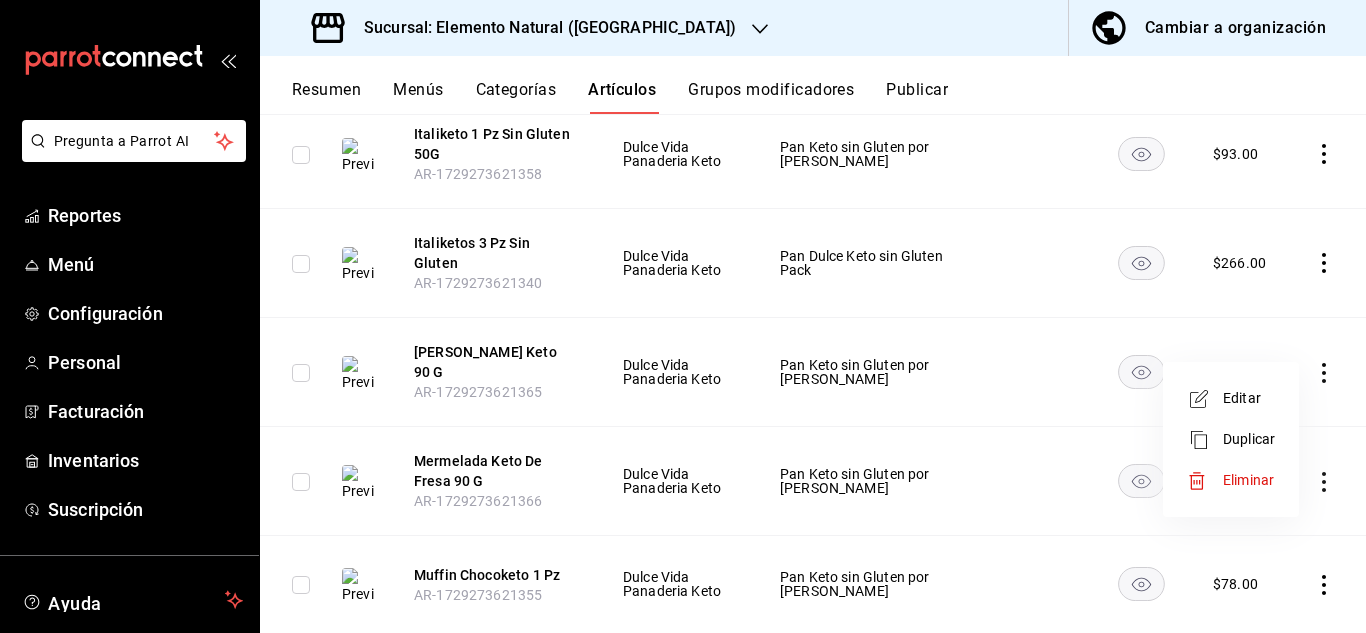 click on "Eliminar" at bounding box center (1248, 480) 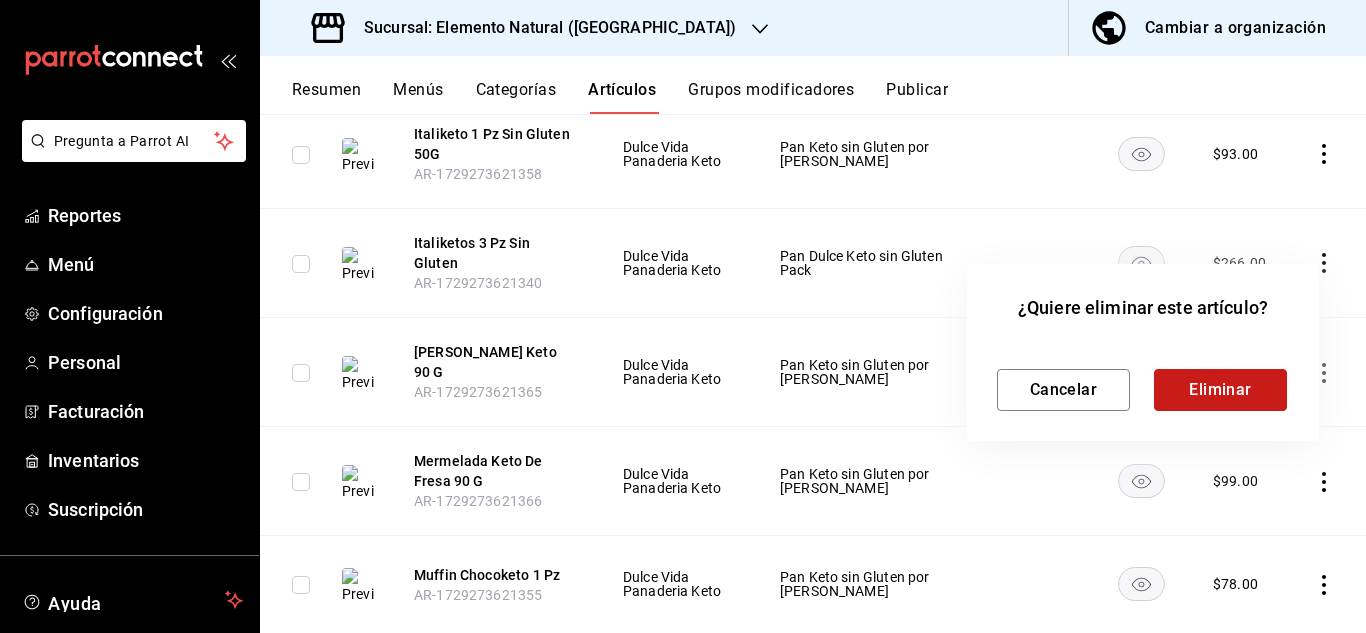 click on "Eliminar" at bounding box center [1220, 390] 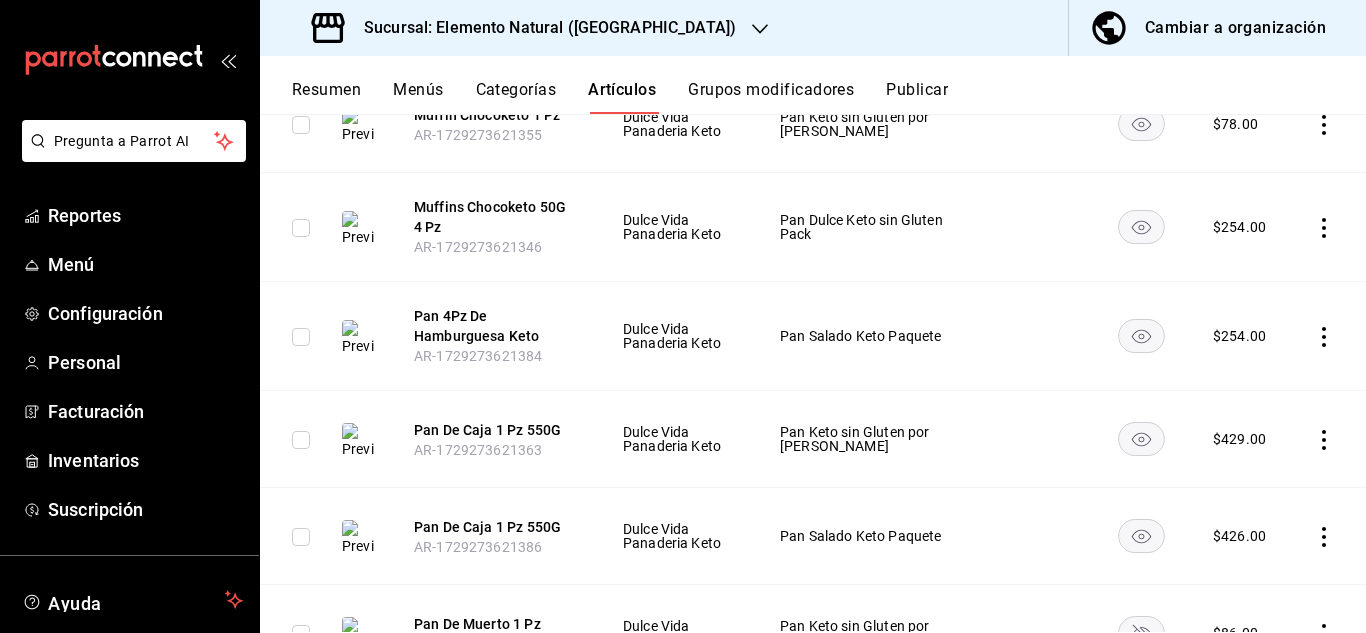 scroll, scrollTop: 2842, scrollLeft: 0, axis: vertical 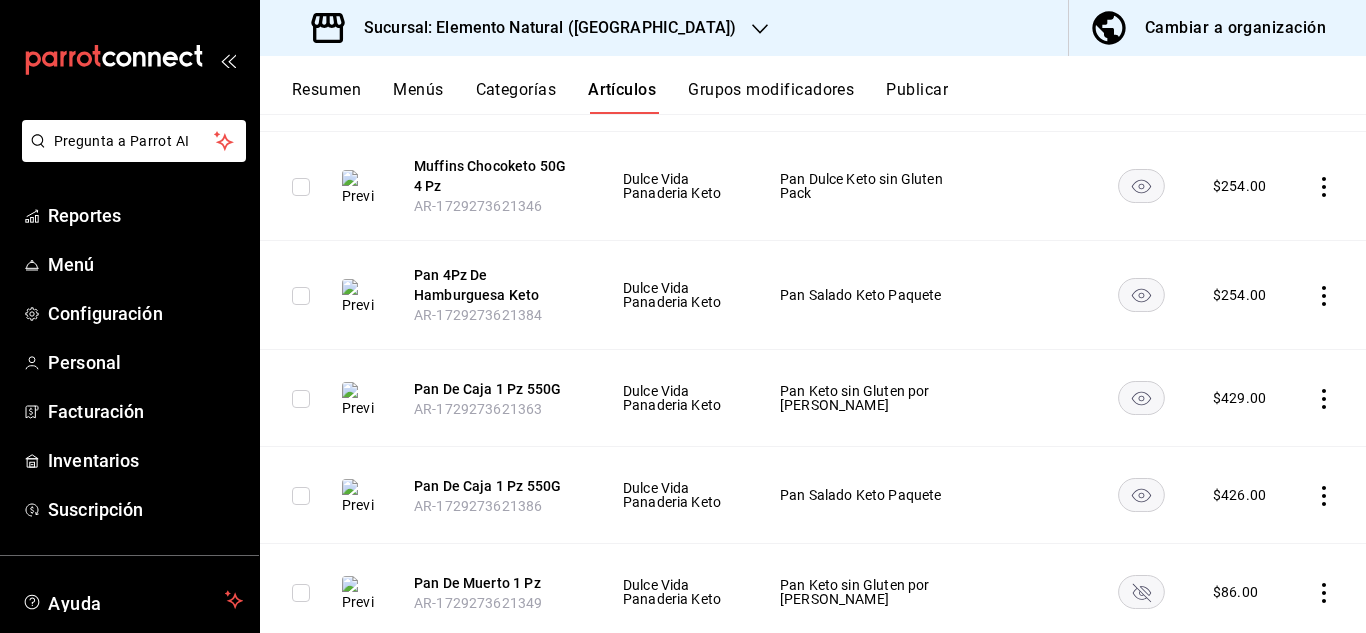click 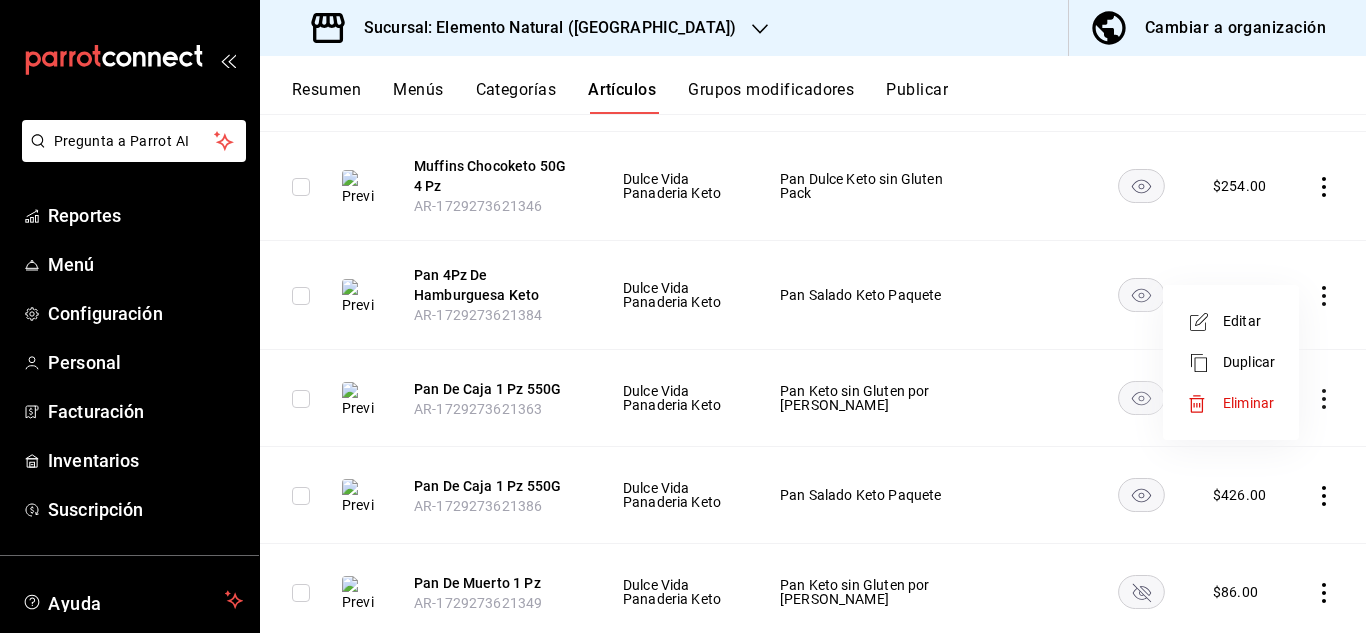 click on "Eliminar" at bounding box center (1248, 403) 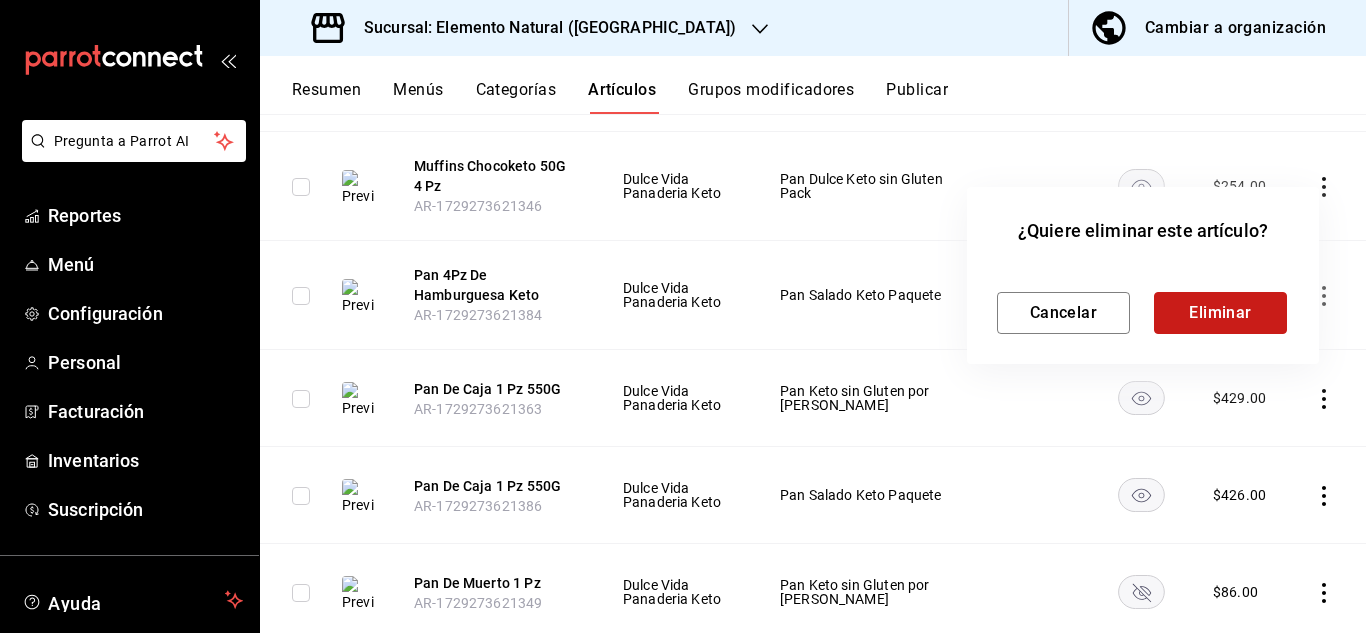 click on "Eliminar" at bounding box center [1220, 313] 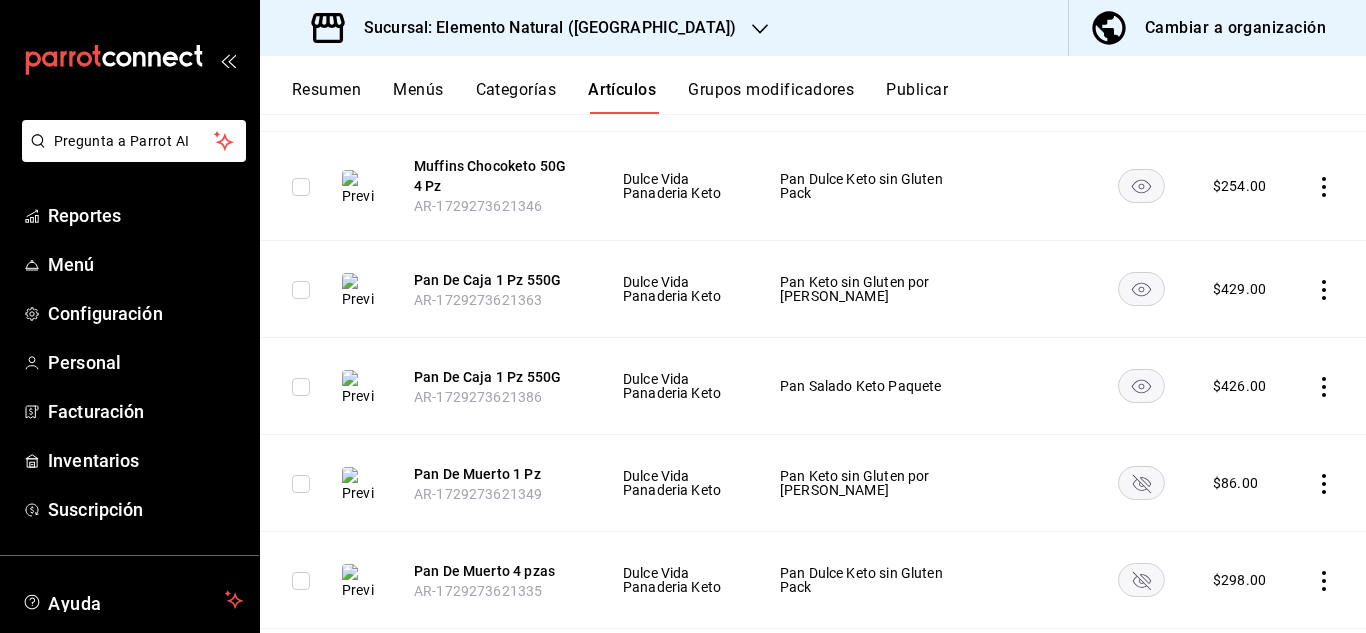 click 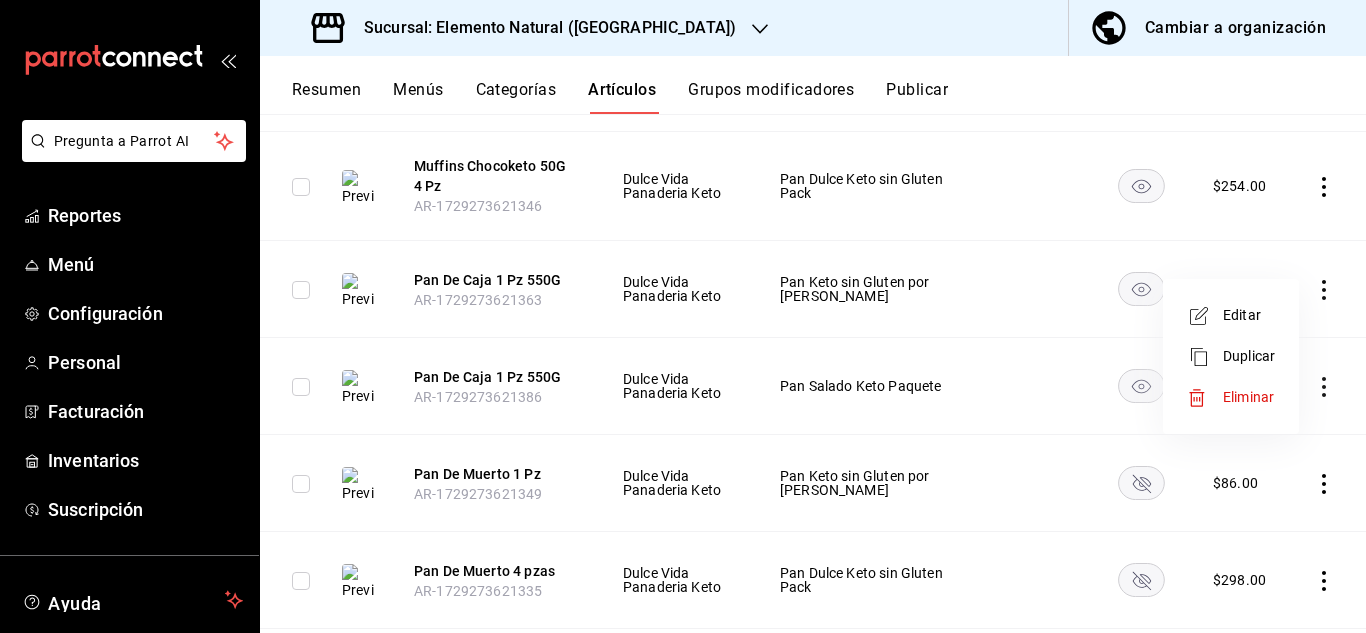 click on "Eliminar" at bounding box center [1231, 397] 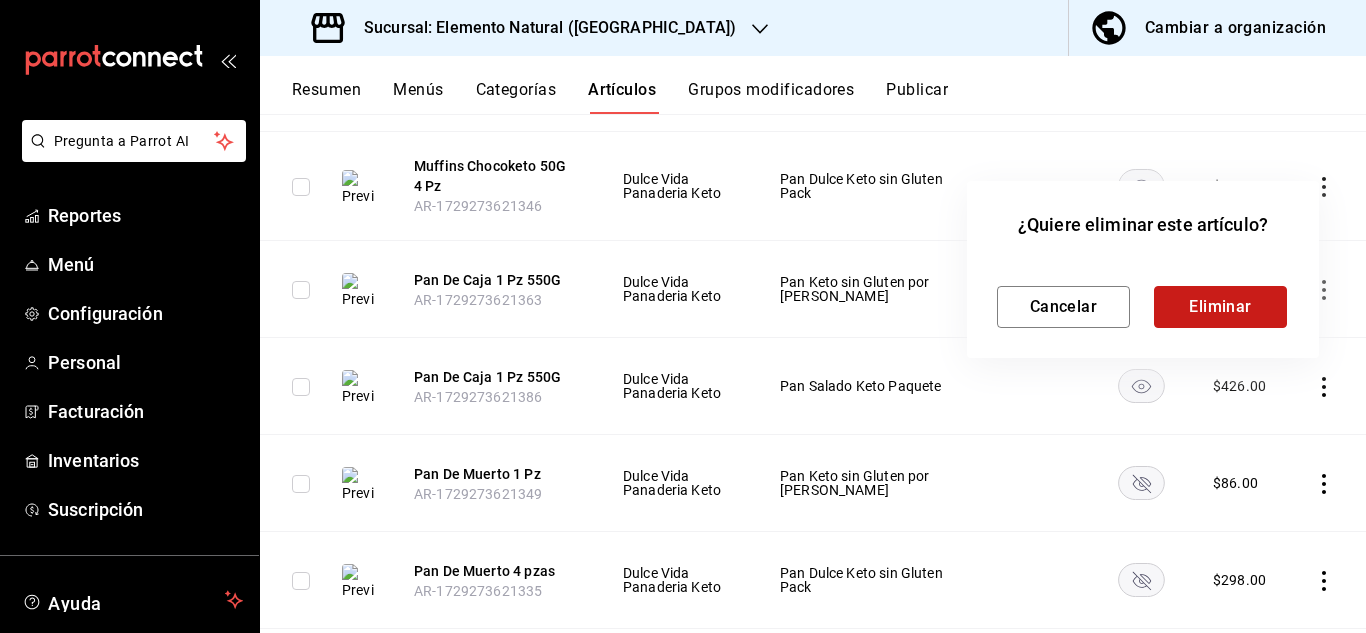 click on "Eliminar" at bounding box center [1220, 307] 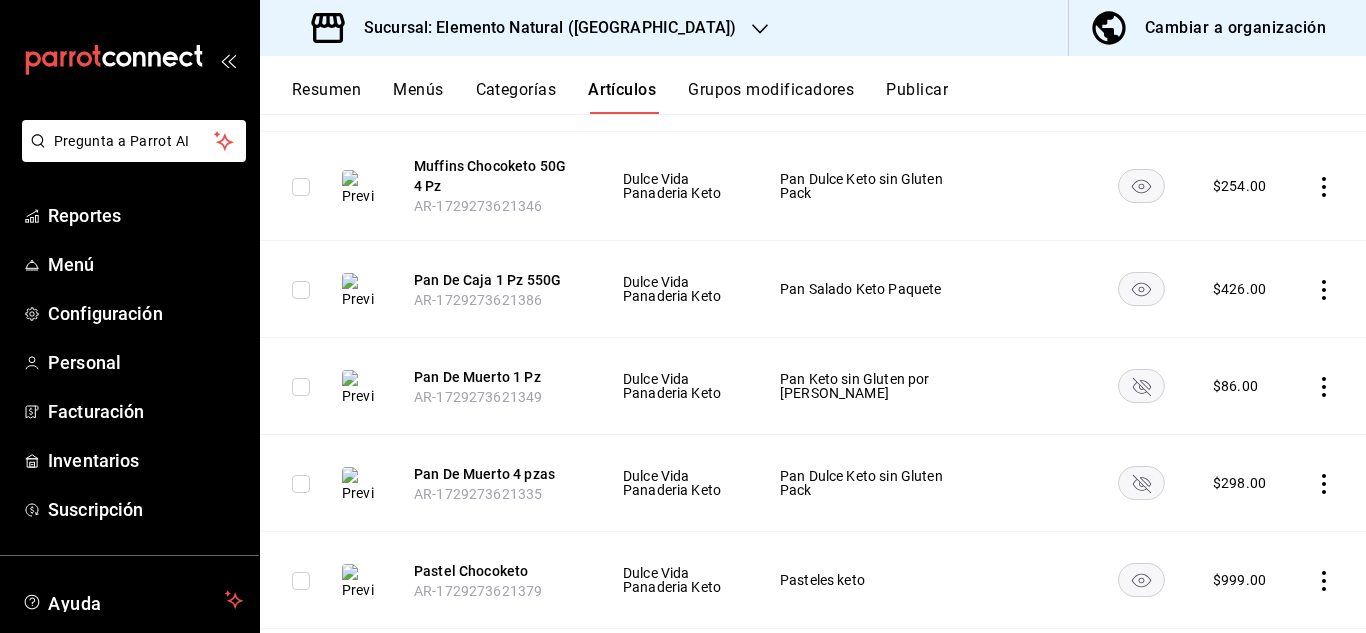 click 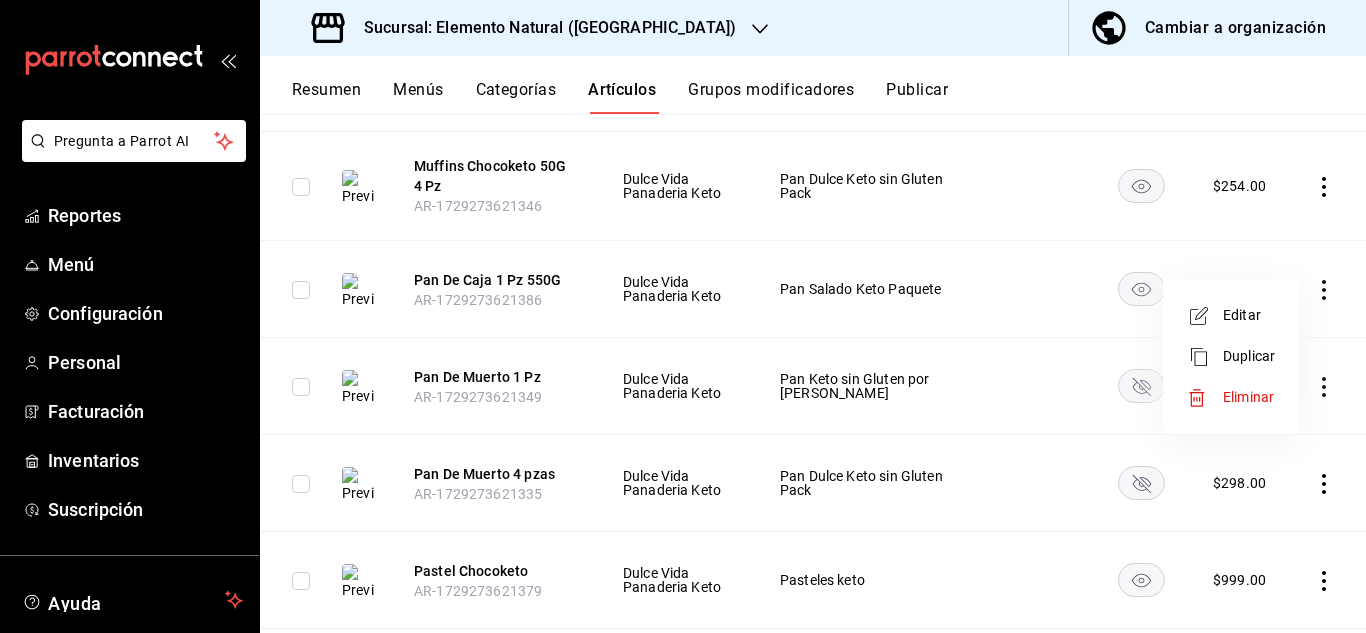 click on "Editar" at bounding box center (1249, 315) 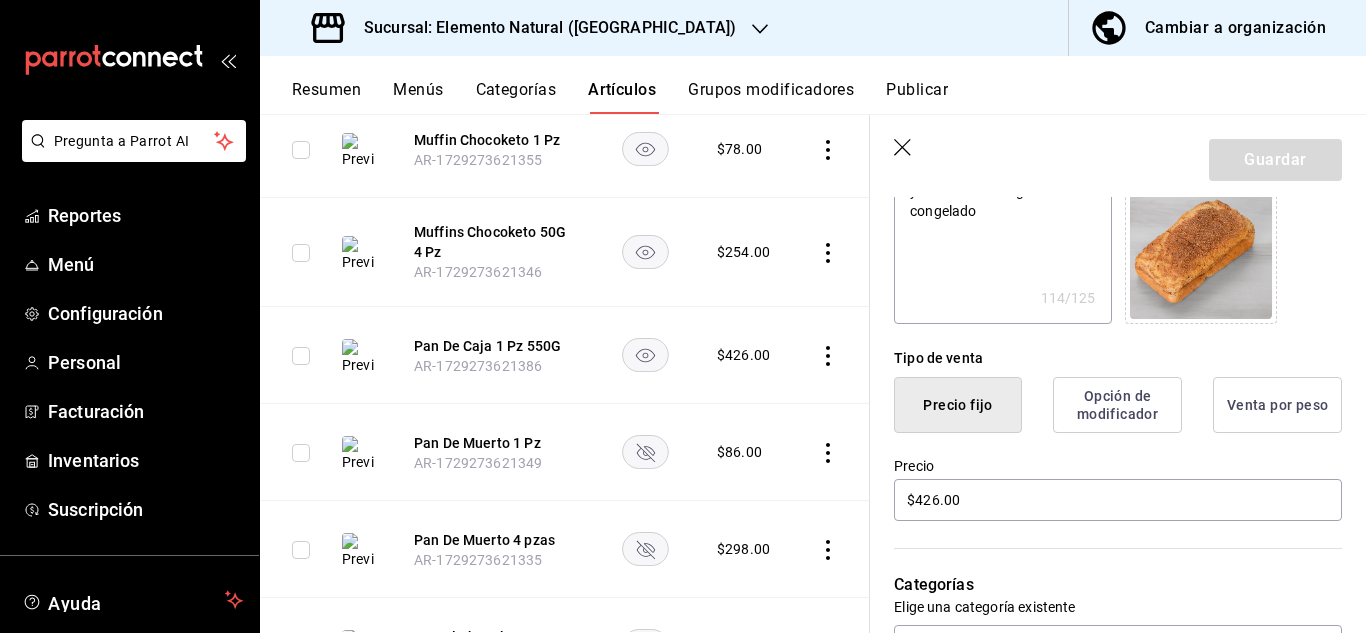 scroll, scrollTop: 347, scrollLeft: 0, axis: vertical 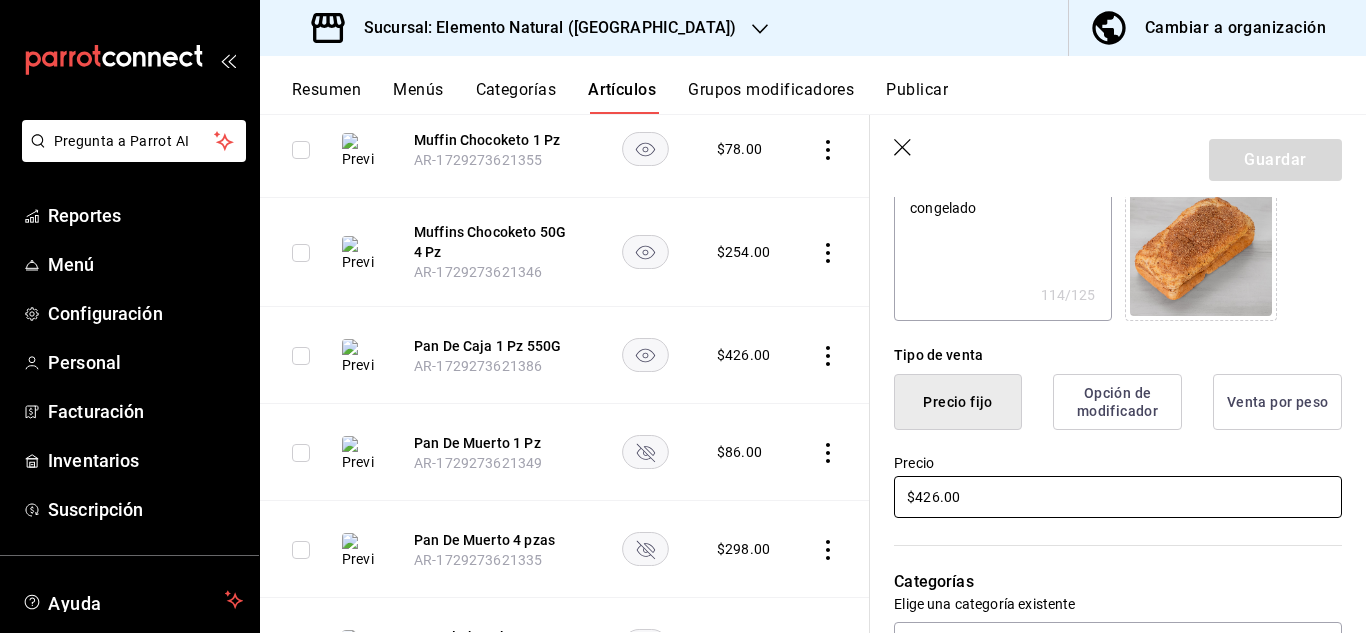 click on "$426.00" at bounding box center (1118, 497) 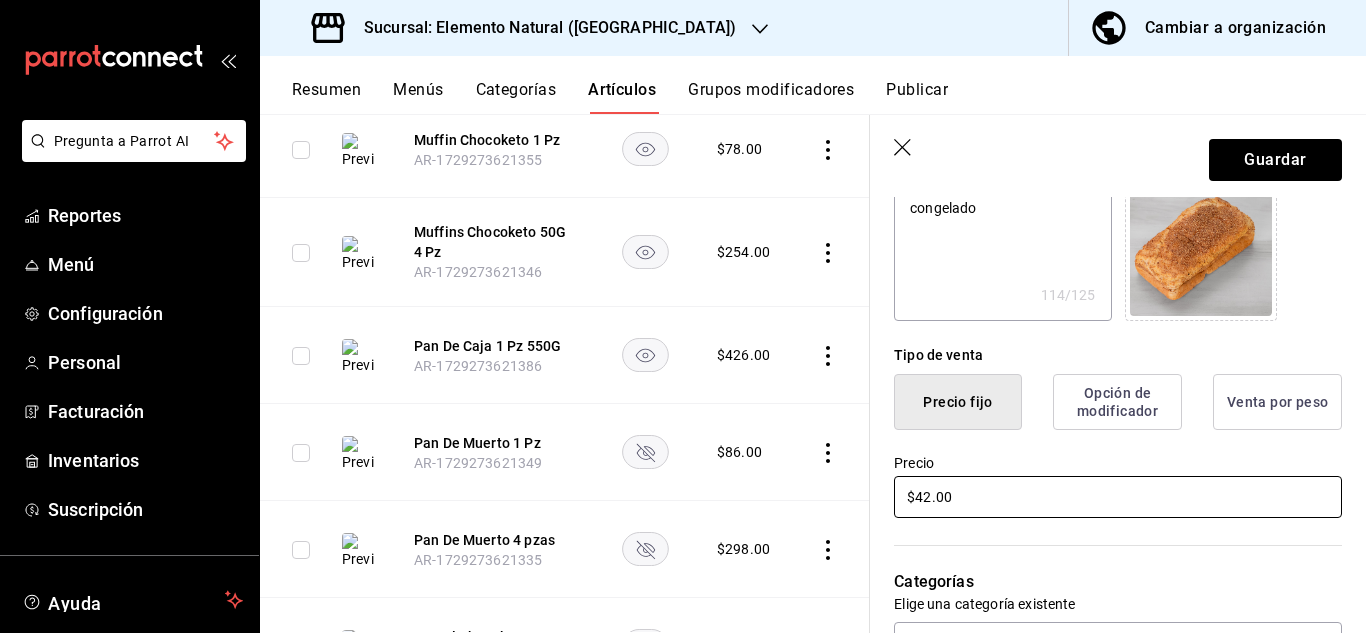 type on "x" 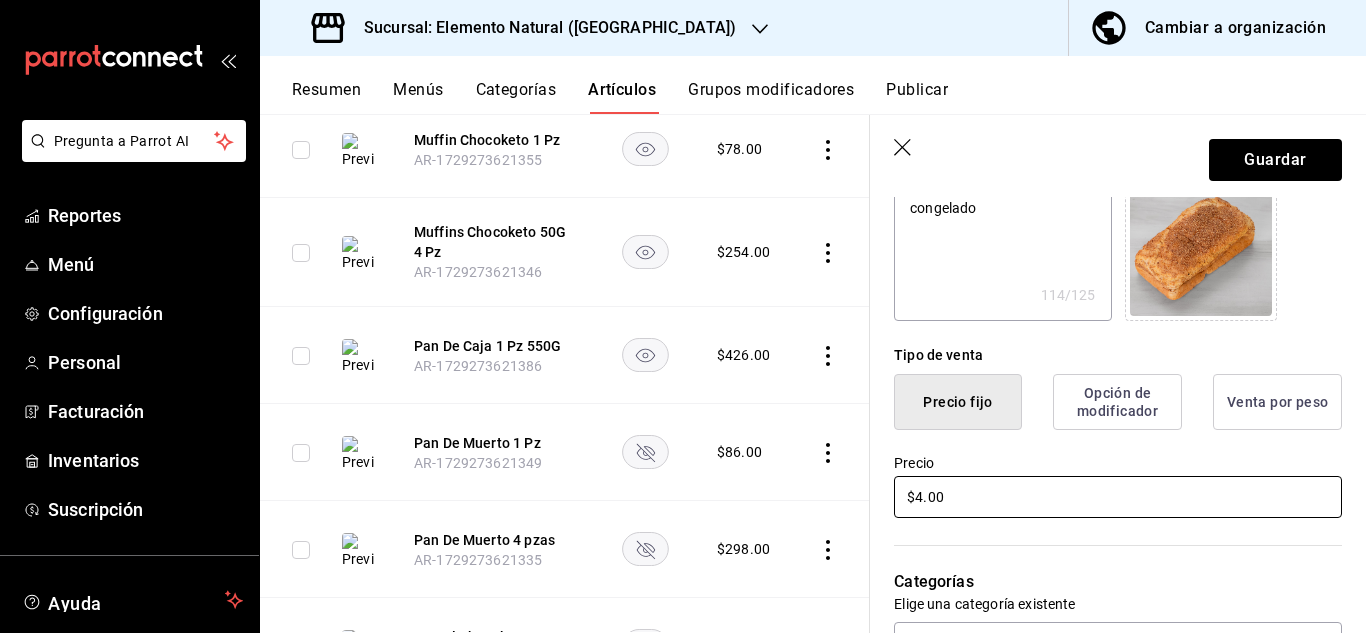 type on "x" 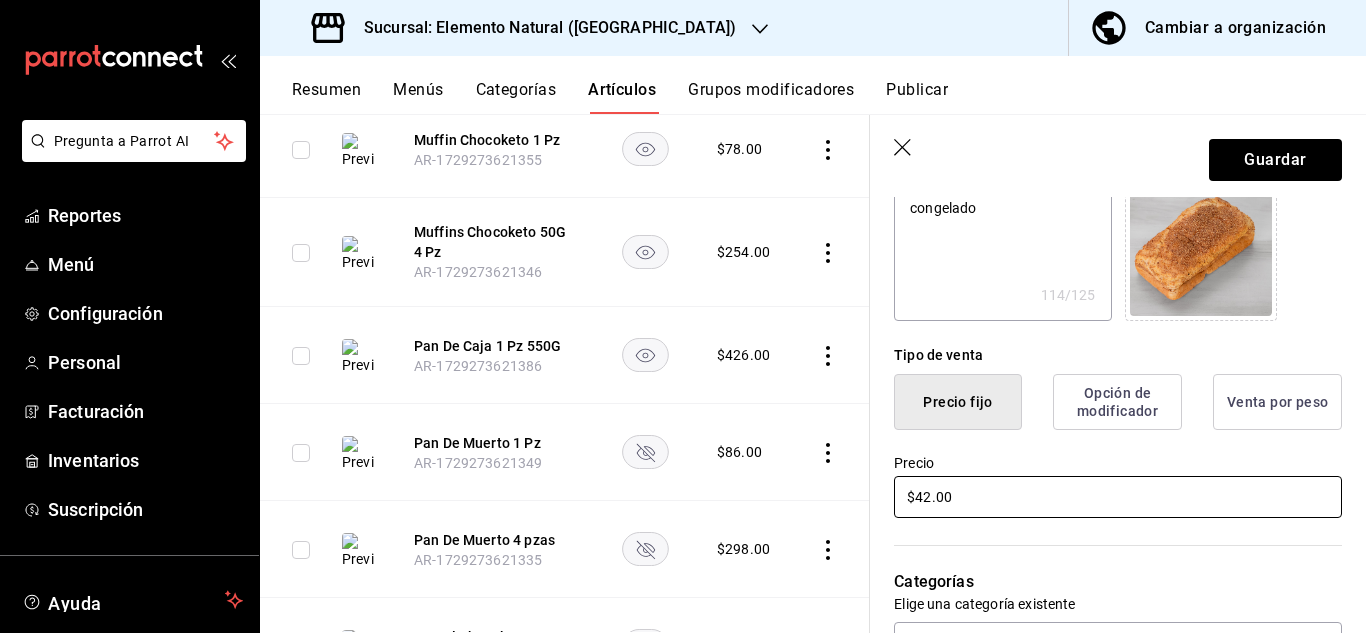type on "$429.00" 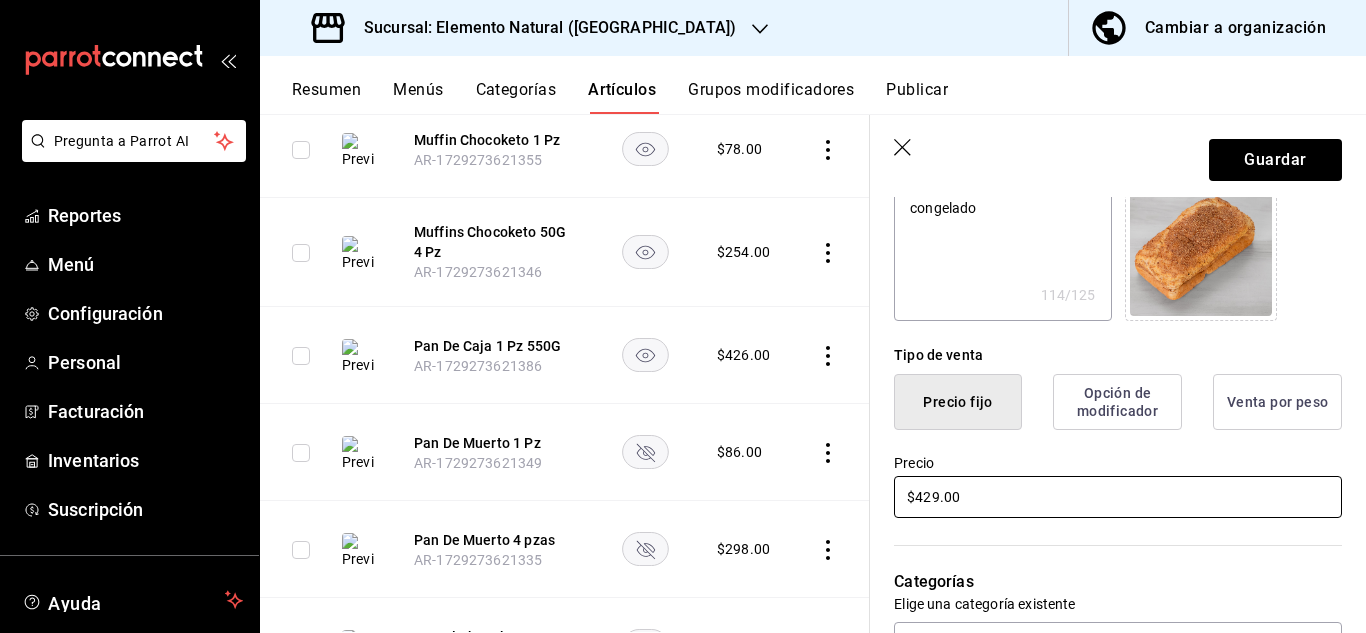 type on "x" 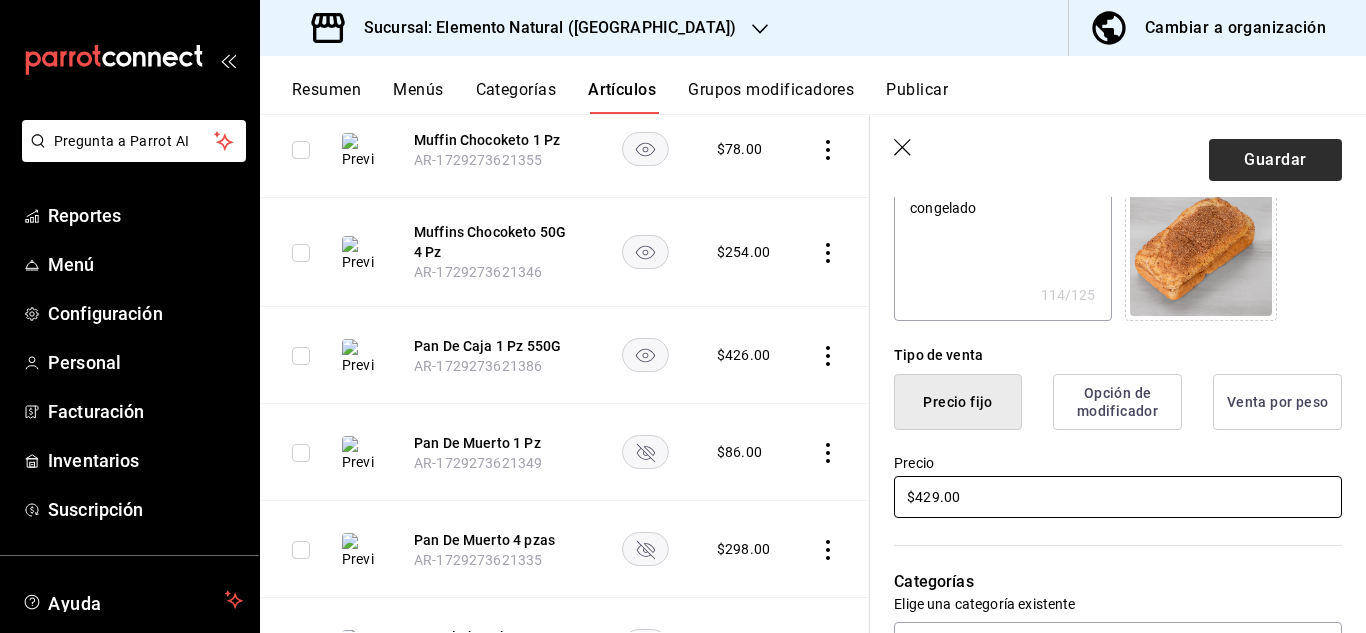 type on "$429.00" 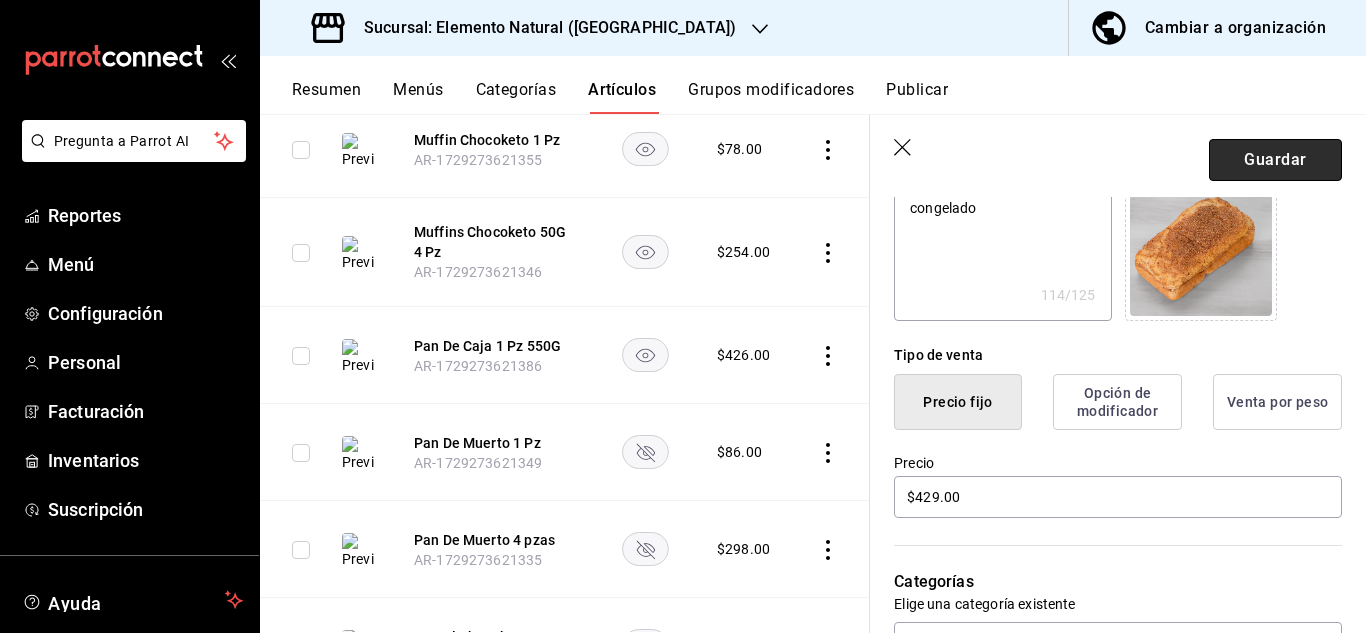 click on "Guardar" at bounding box center [1275, 160] 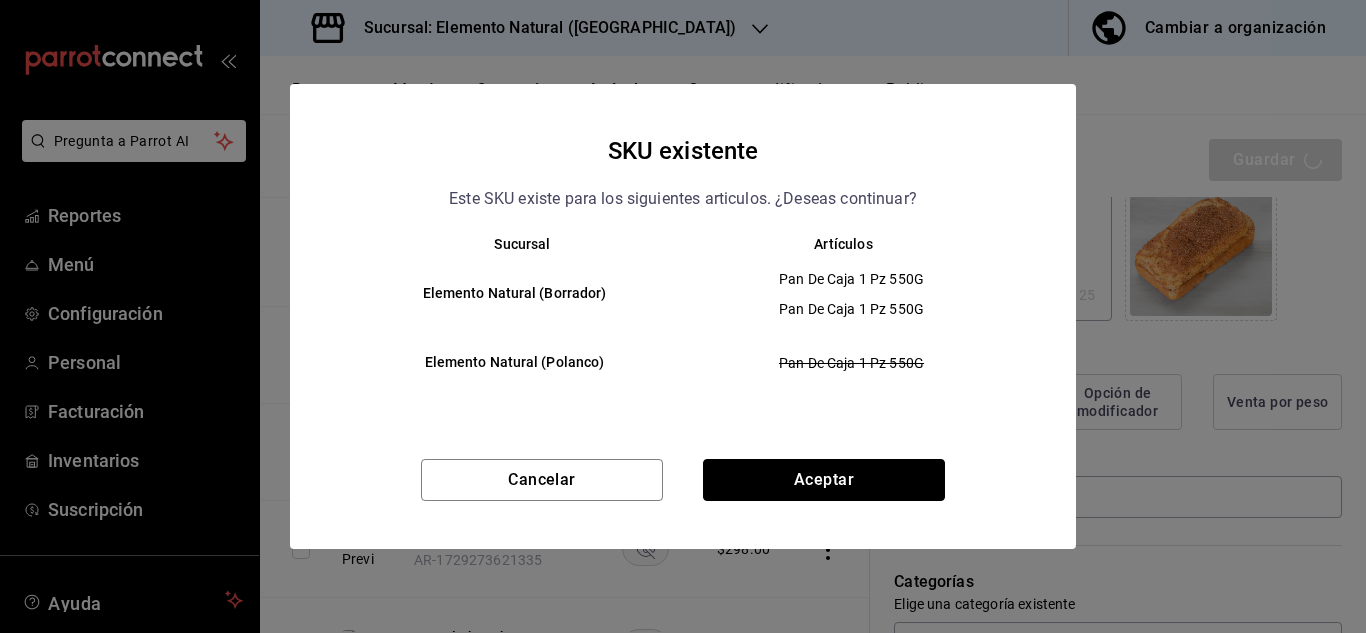 click on "Aceptar" at bounding box center [824, 480] 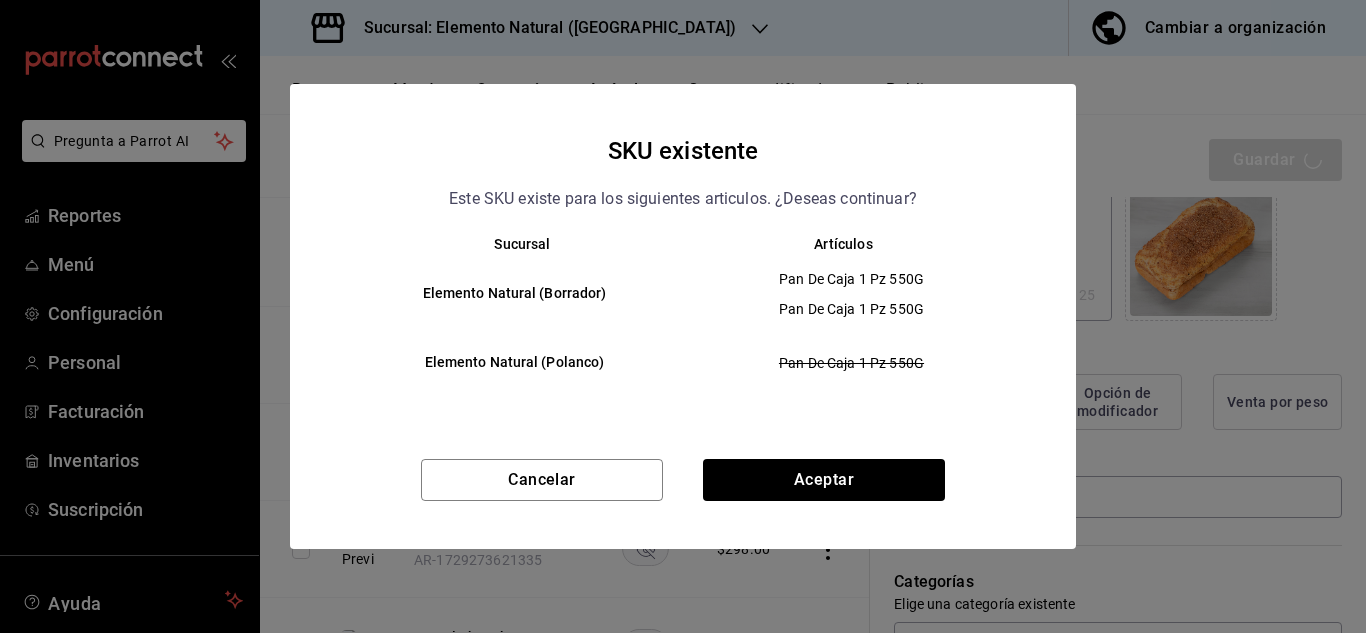 type on "x" 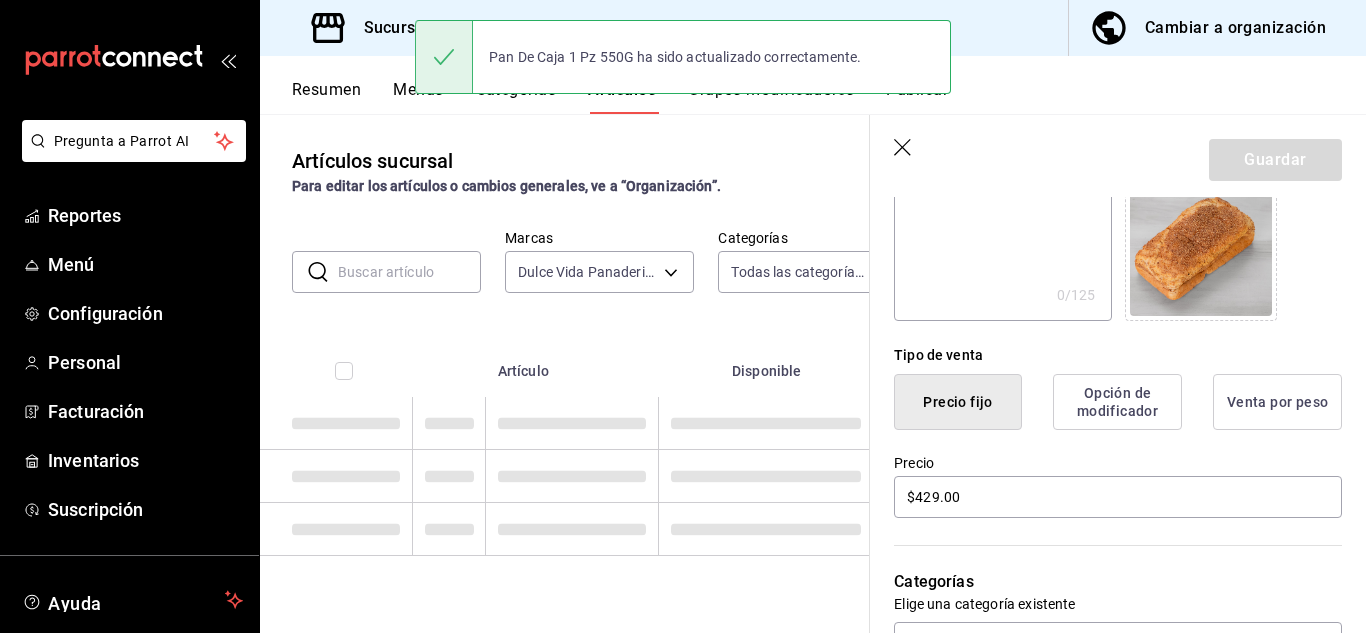 scroll, scrollTop: 0, scrollLeft: 0, axis: both 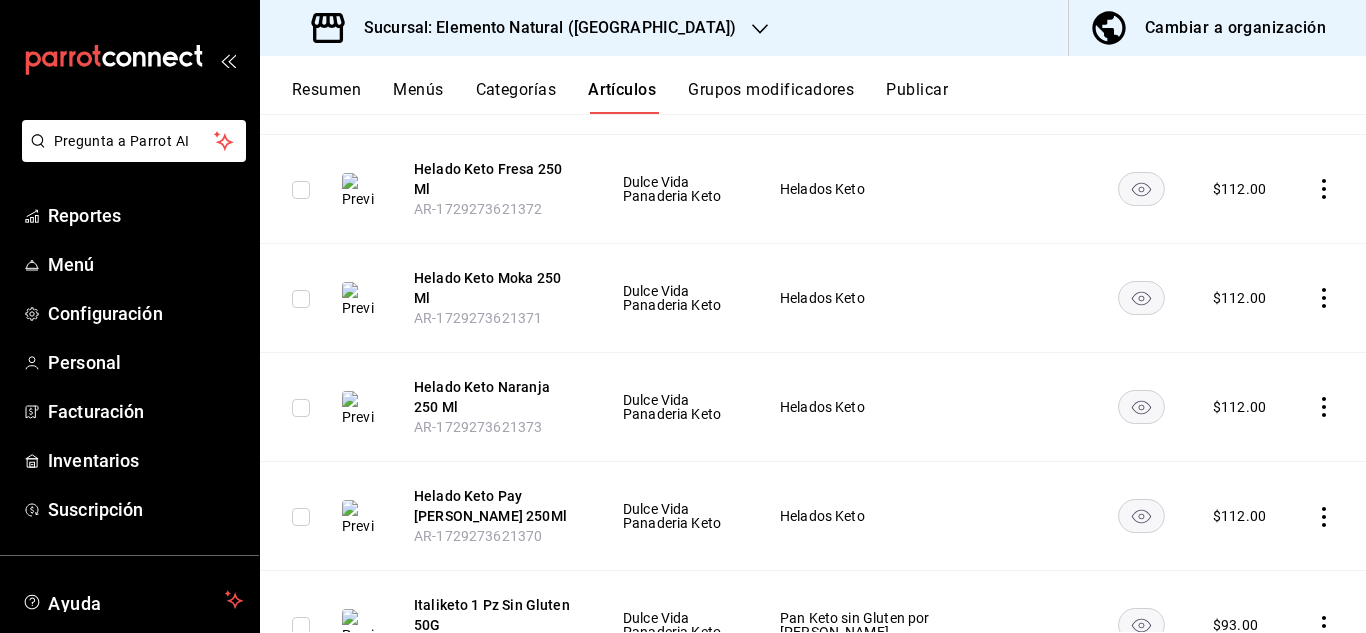 click 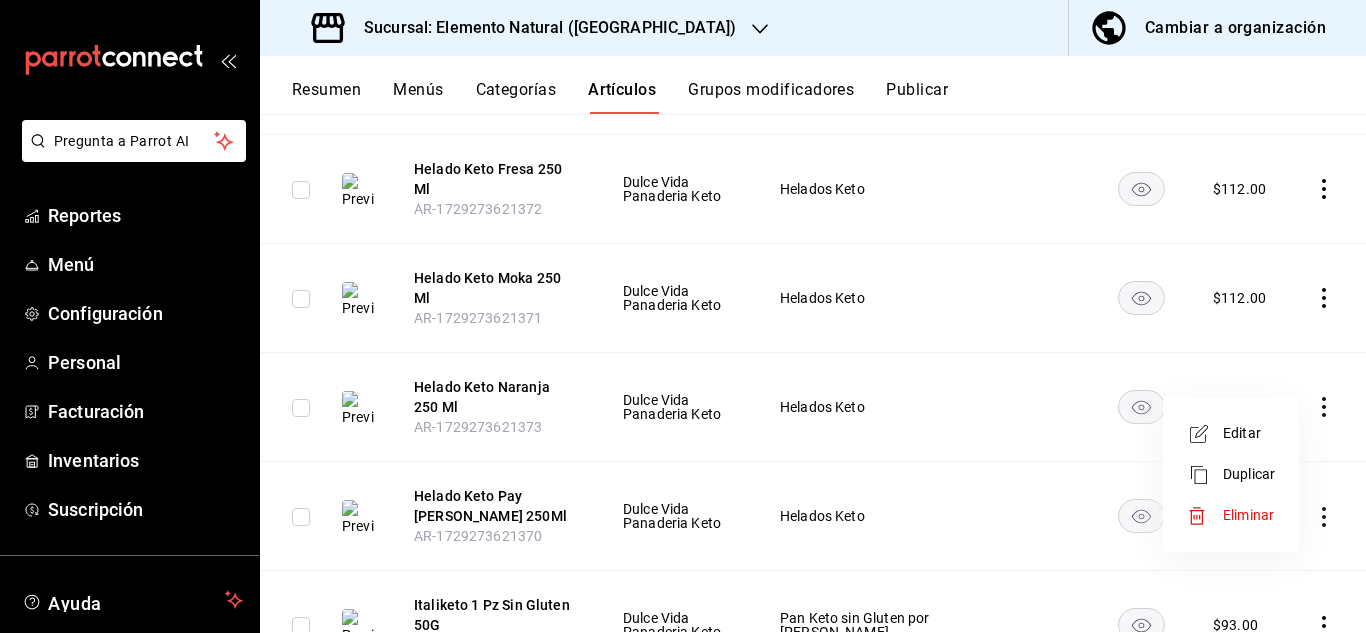 click on "Eliminar" at bounding box center (1248, 515) 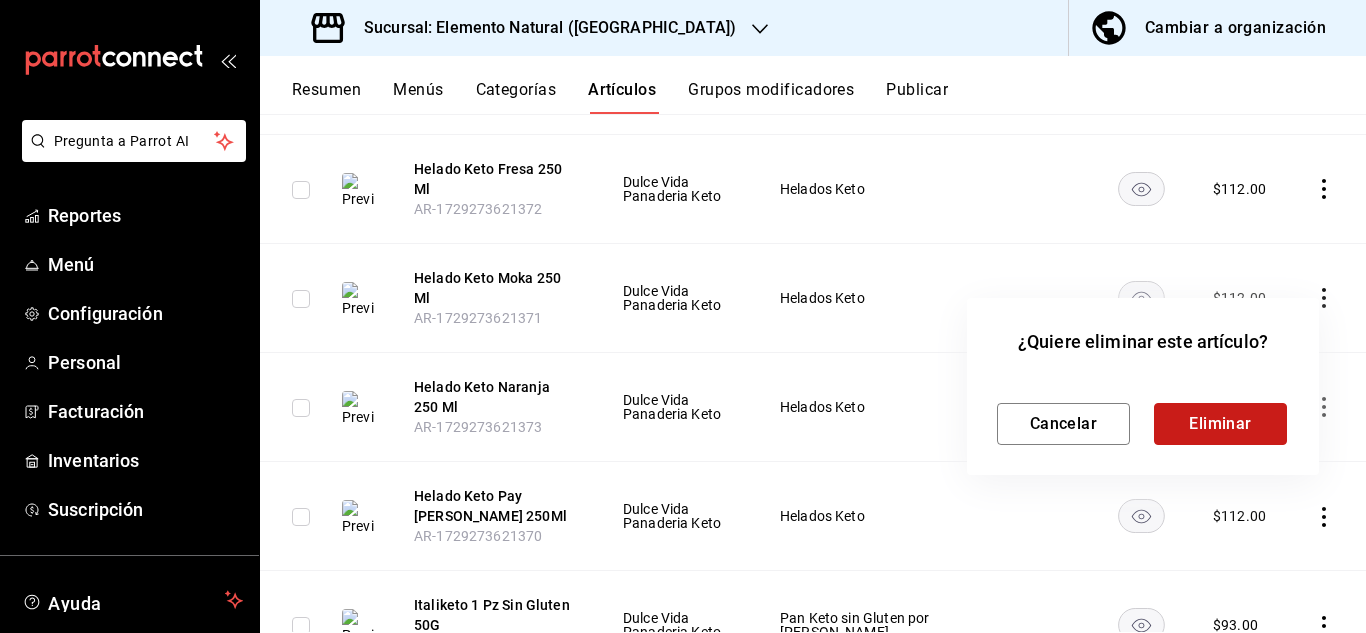 click on "Eliminar" at bounding box center [1220, 424] 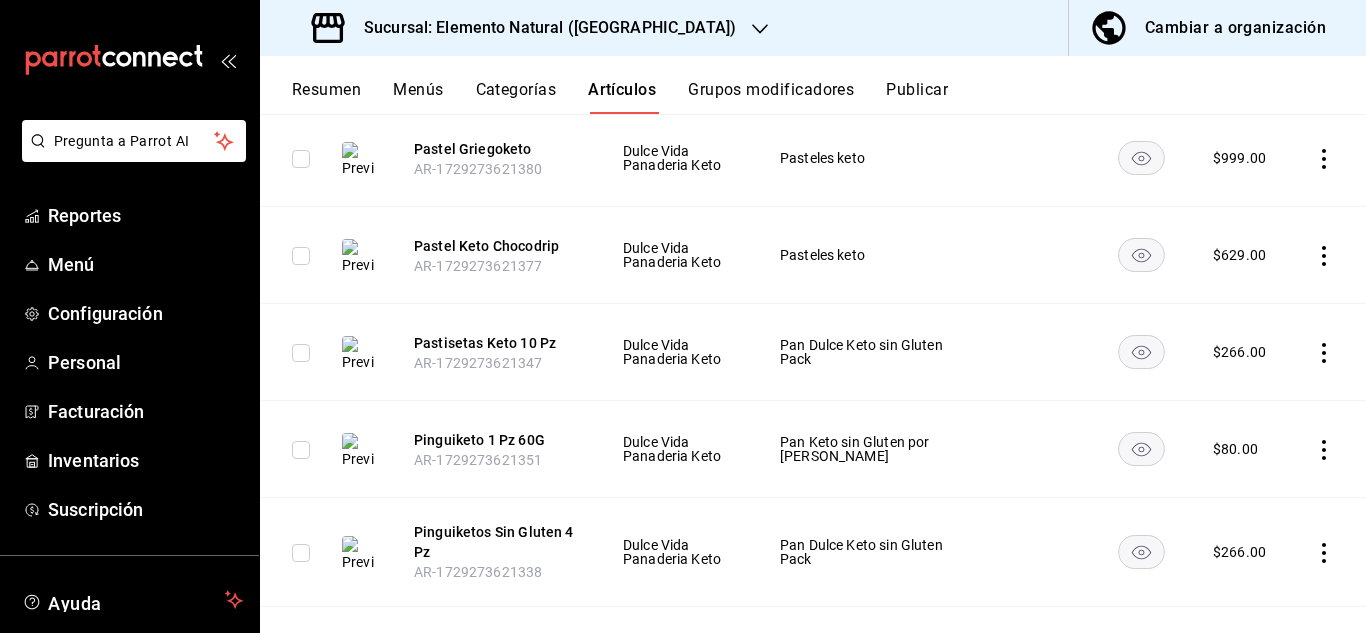 scroll, scrollTop: 3752, scrollLeft: 0, axis: vertical 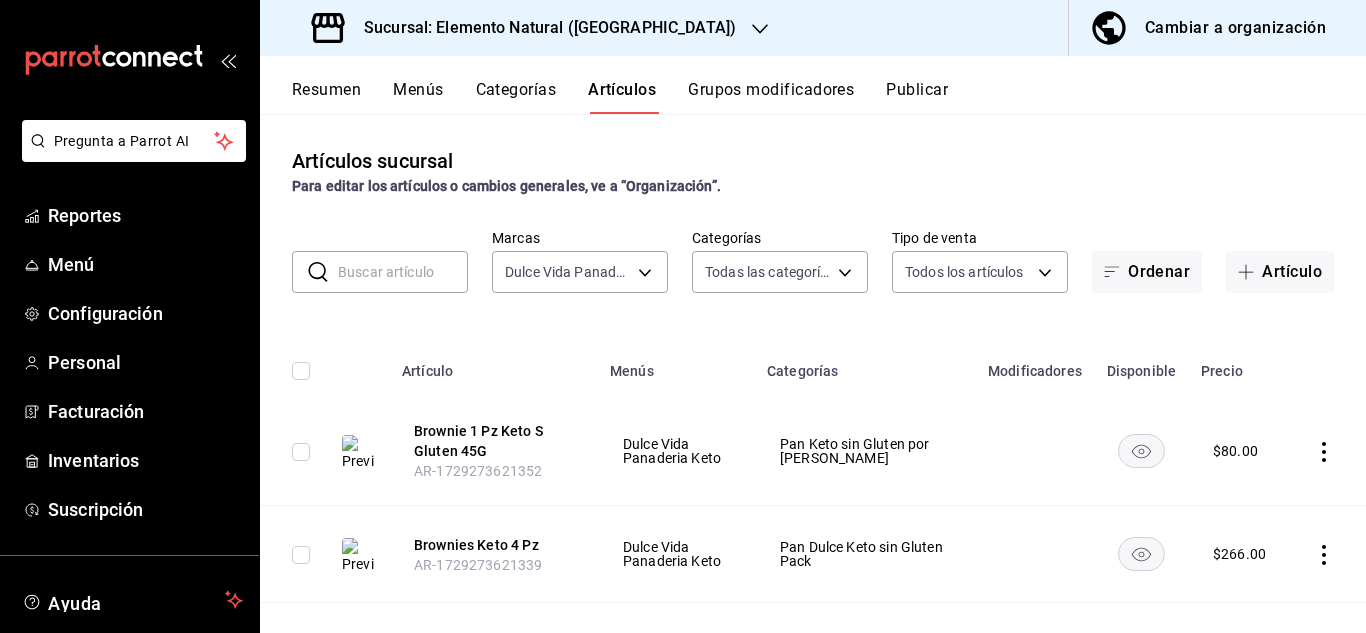 click on "Resumen" at bounding box center [326, 97] 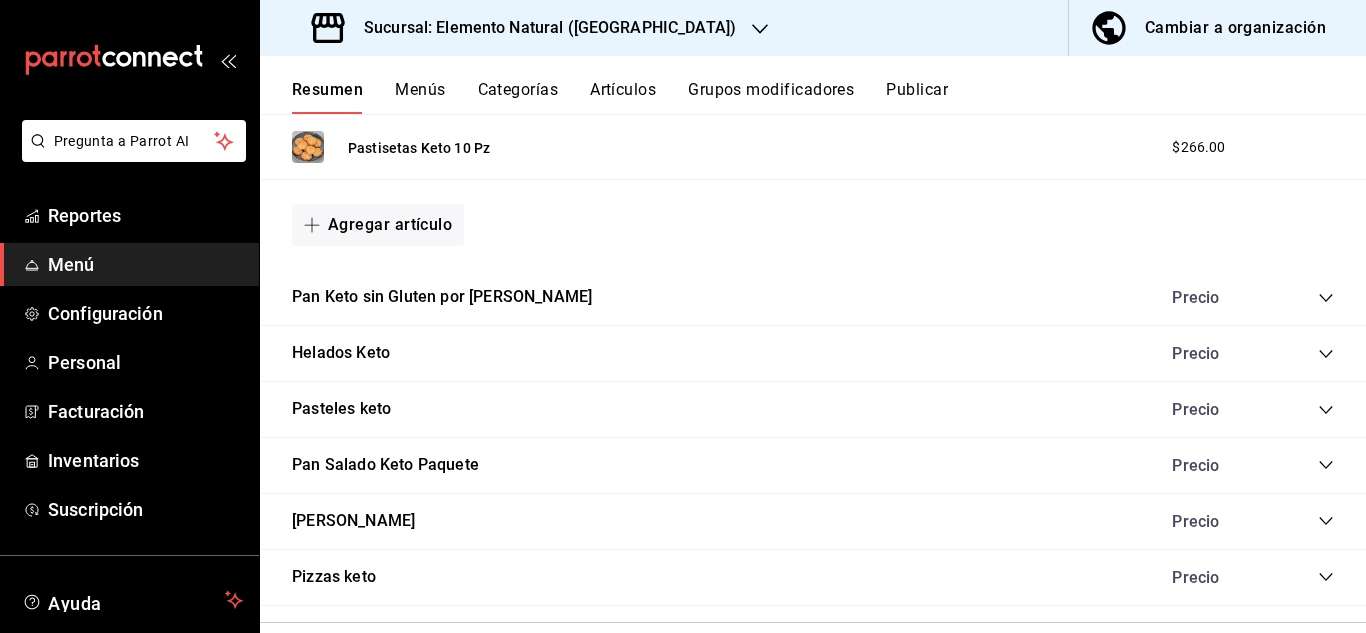 scroll, scrollTop: 1588, scrollLeft: 0, axis: vertical 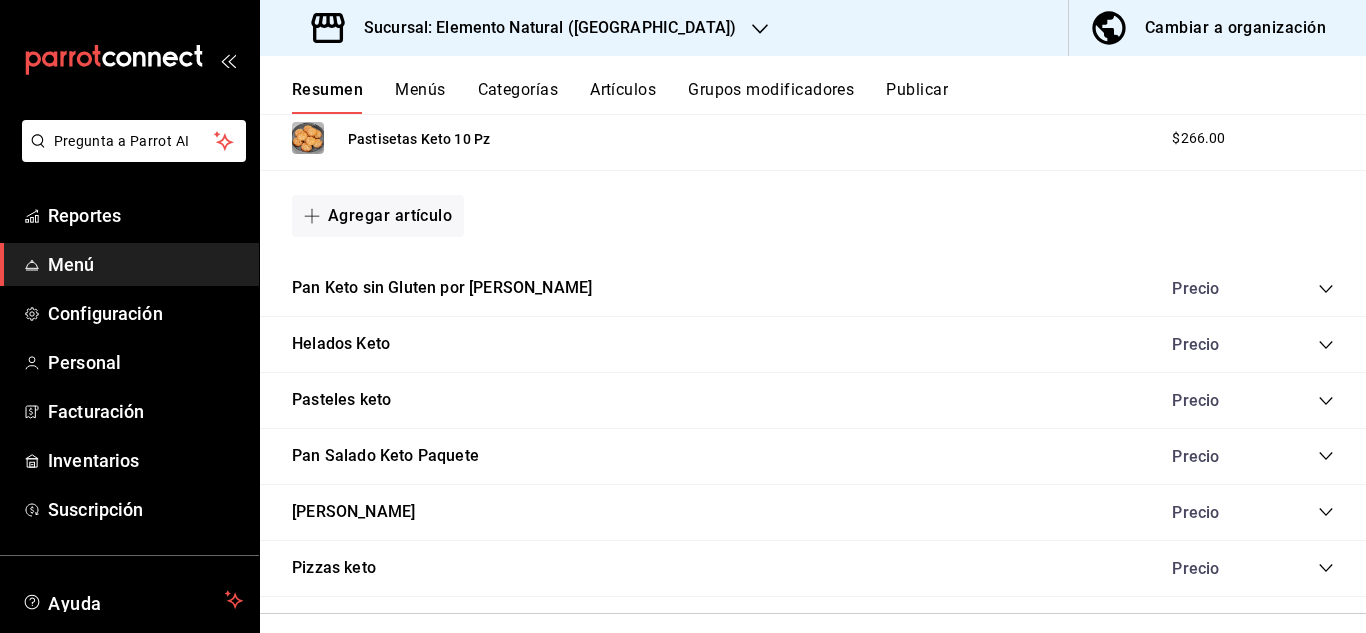 click 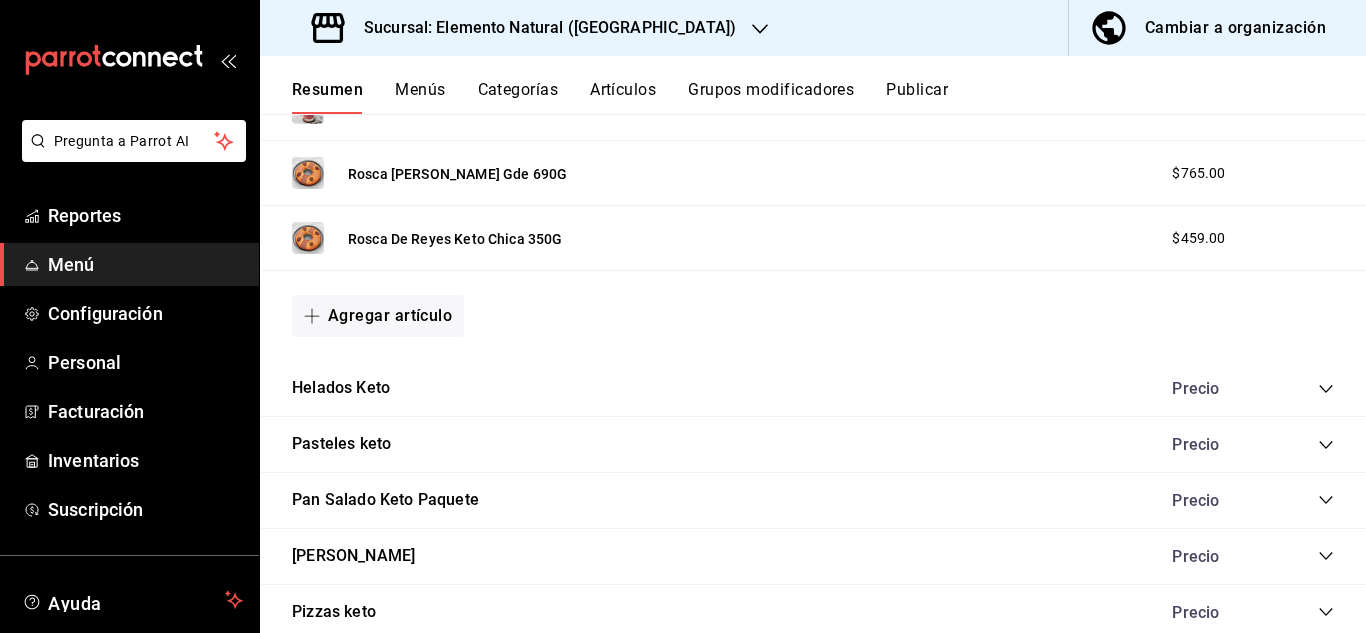scroll, scrollTop: 2780, scrollLeft: 0, axis: vertical 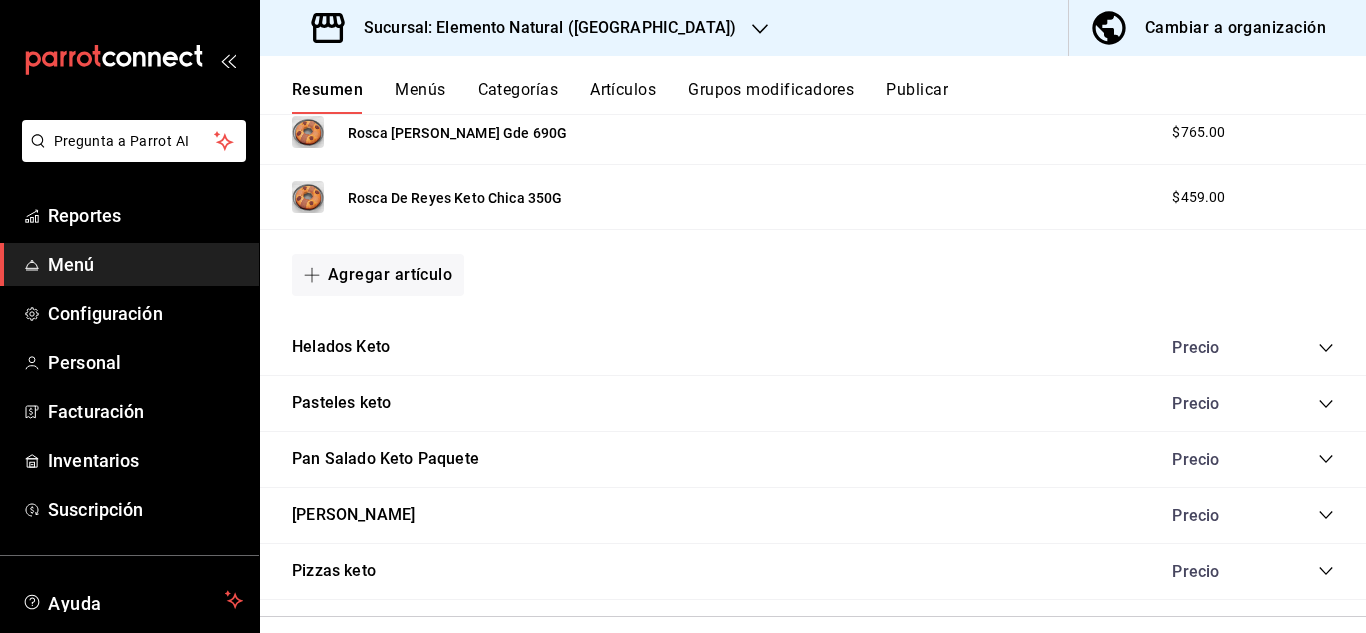 click 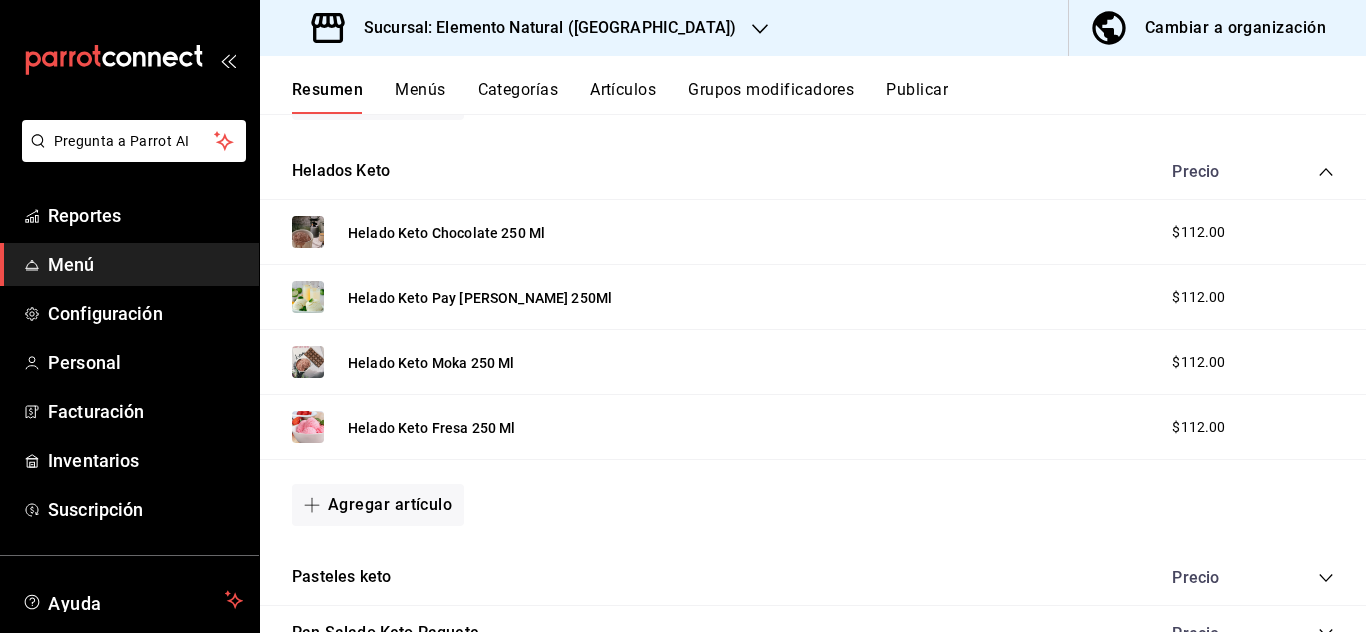 scroll, scrollTop: 3155, scrollLeft: 0, axis: vertical 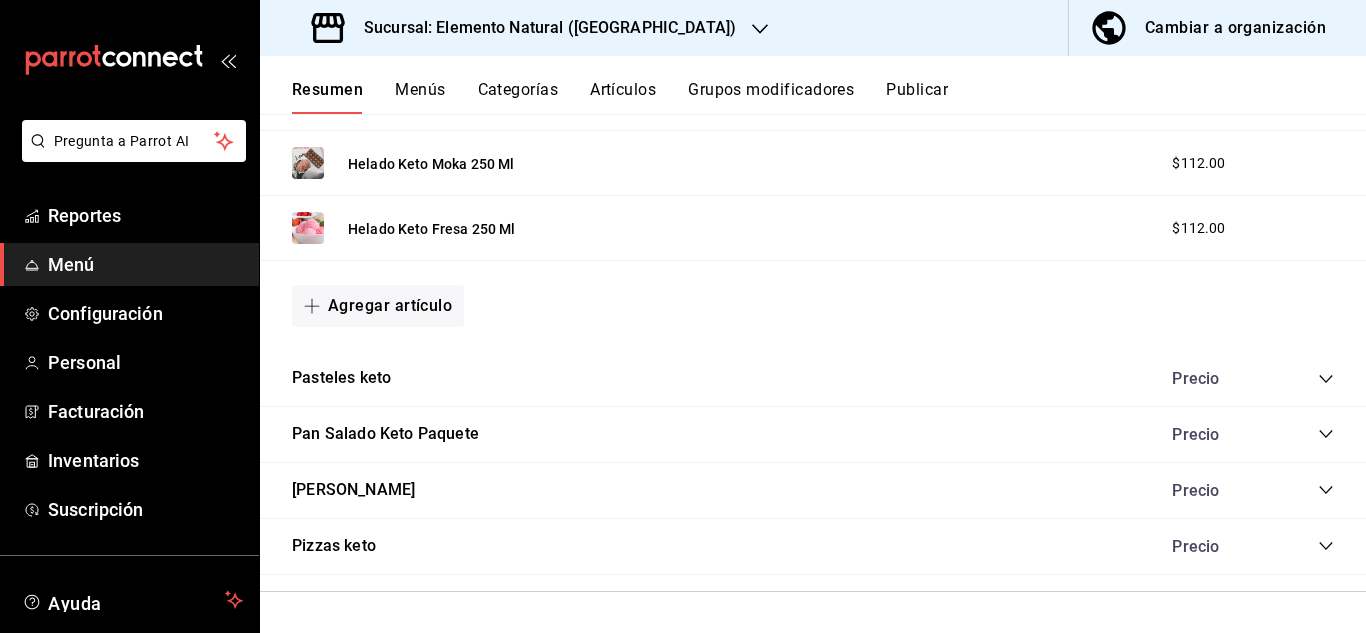 click 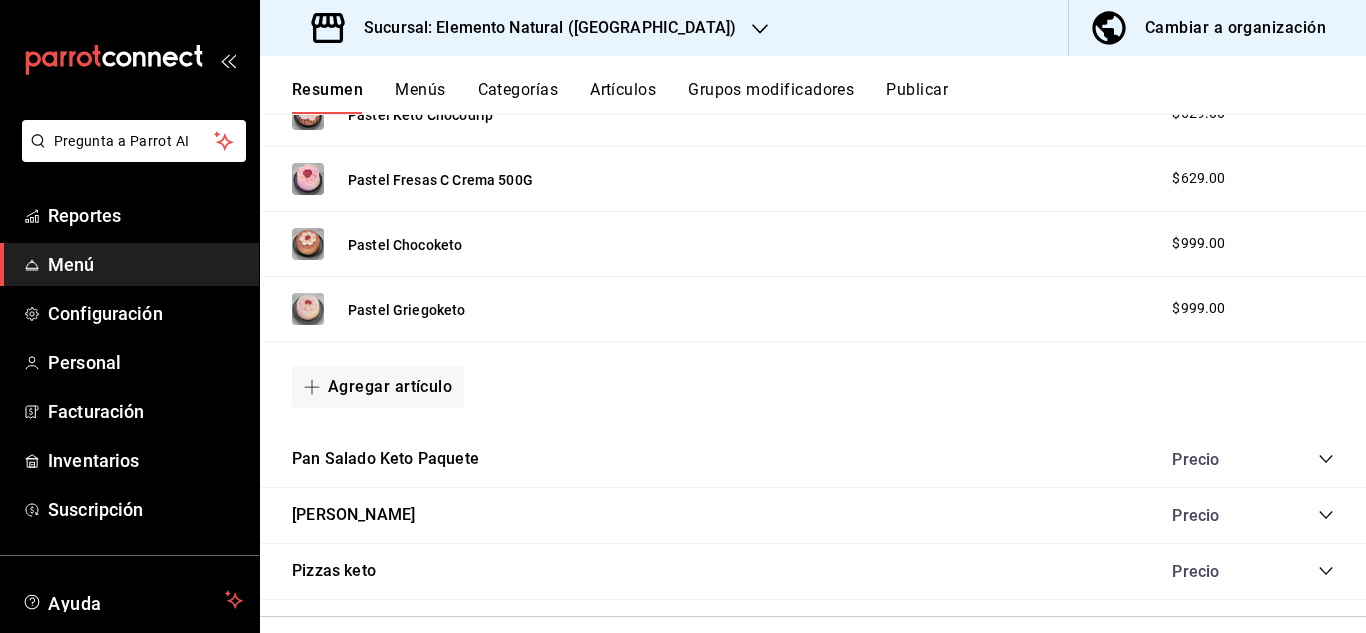 scroll, scrollTop: 3505, scrollLeft: 0, axis: vertical 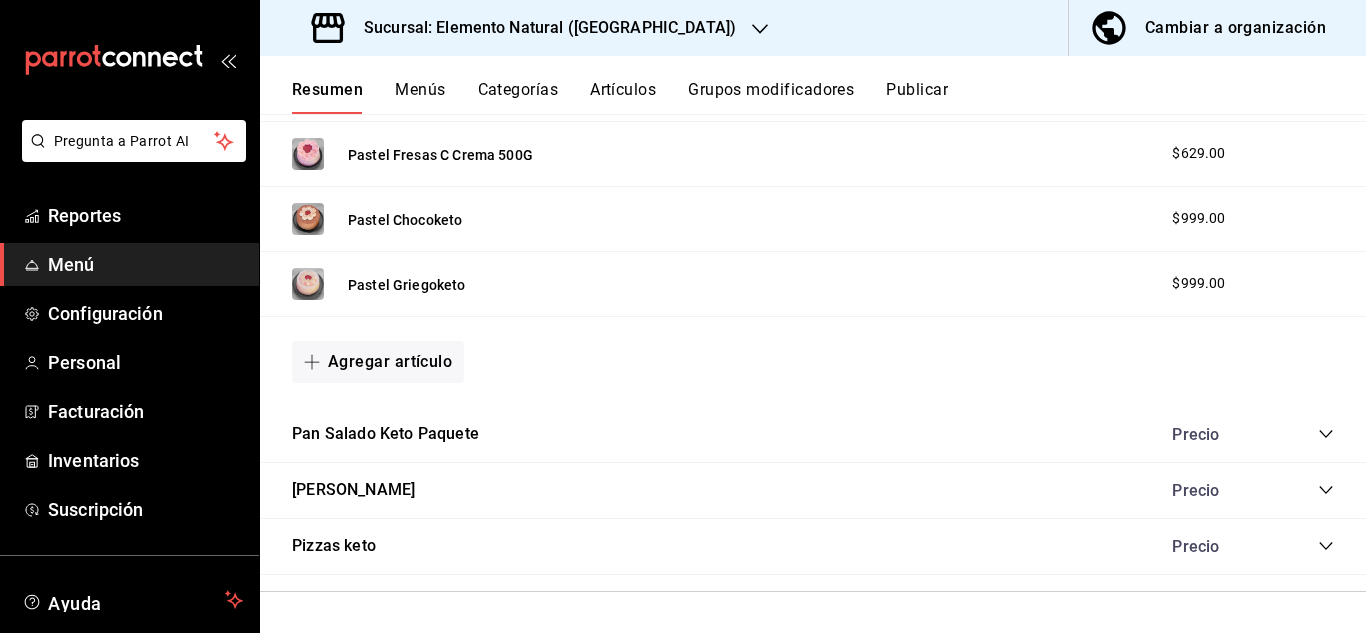 click 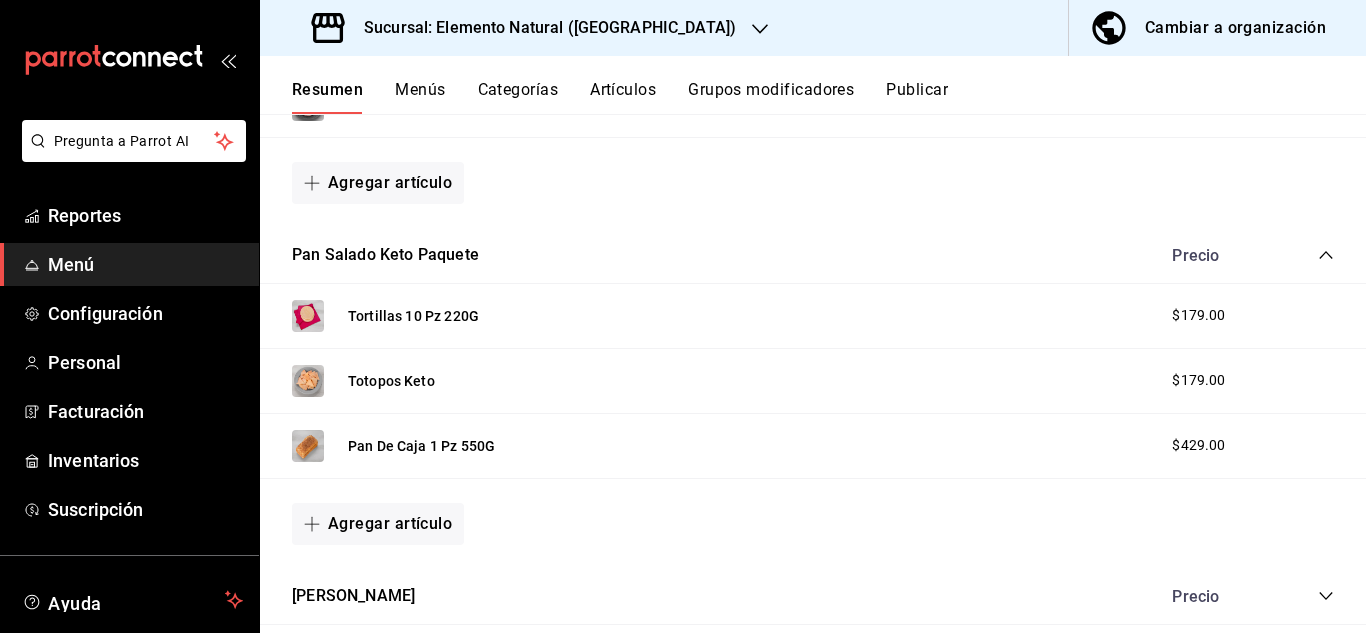 scroll, scrollTop: 3790, scrollLeft: 0, axis: vertical 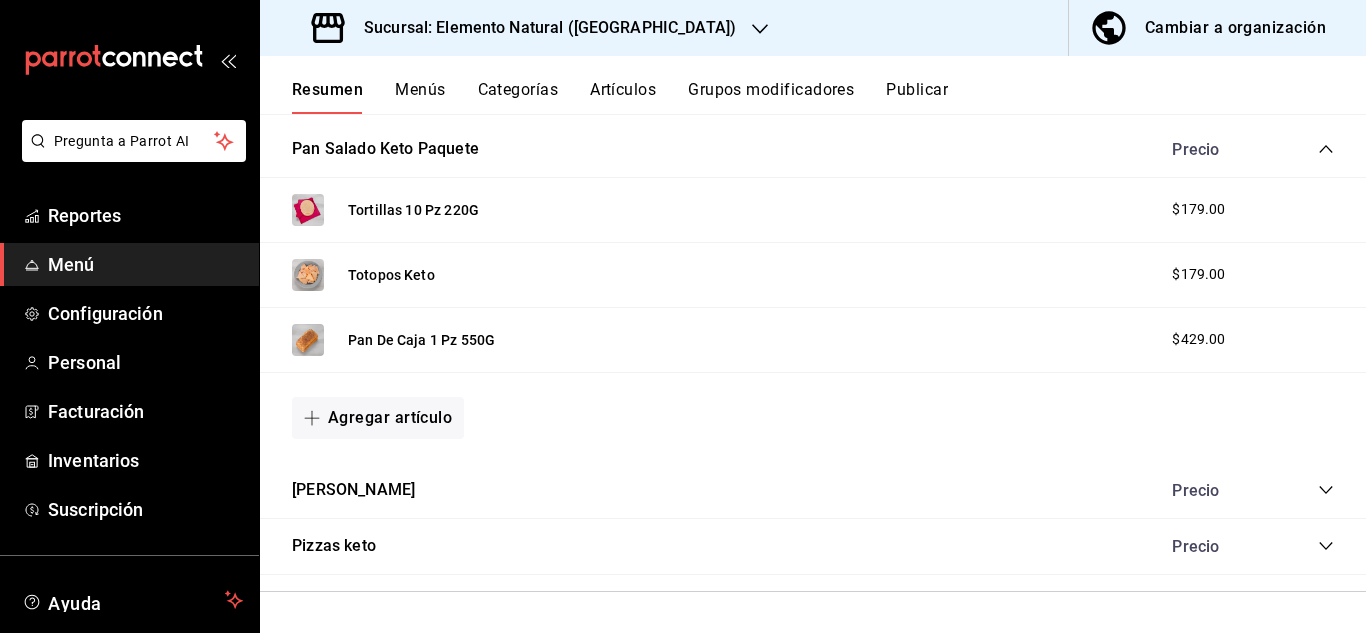 click 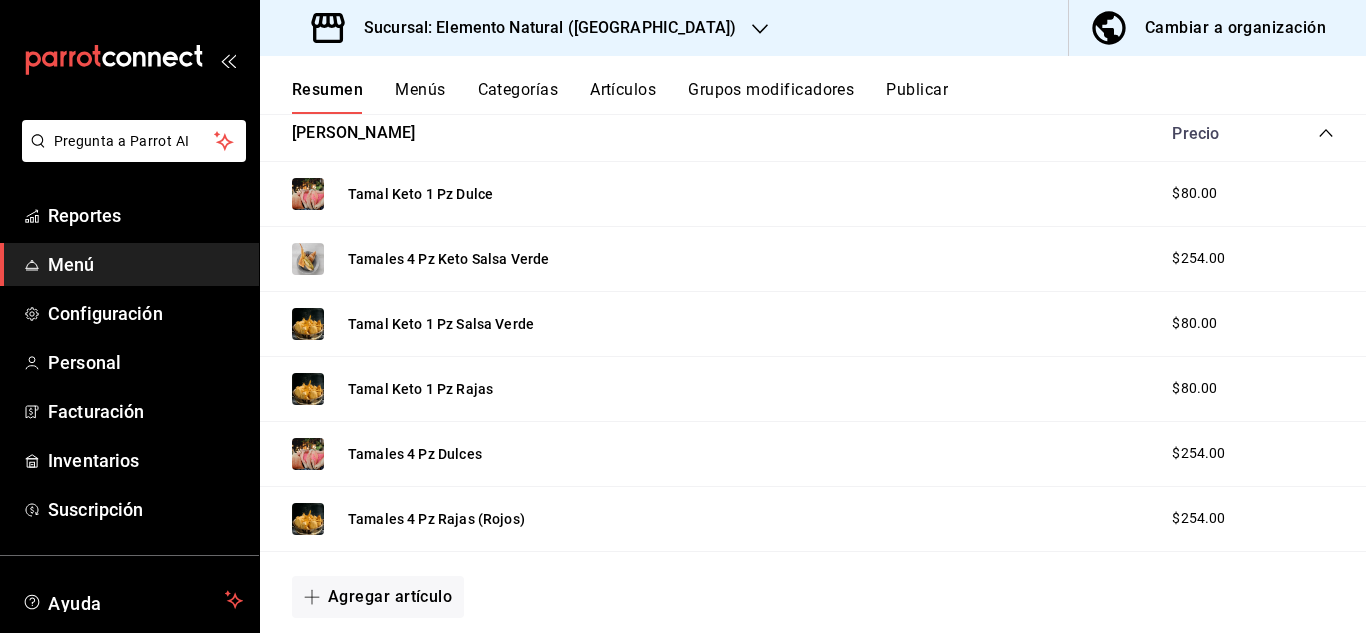 scroll, scrollTop: 4270, scrollLeft: 0, axis: vertical 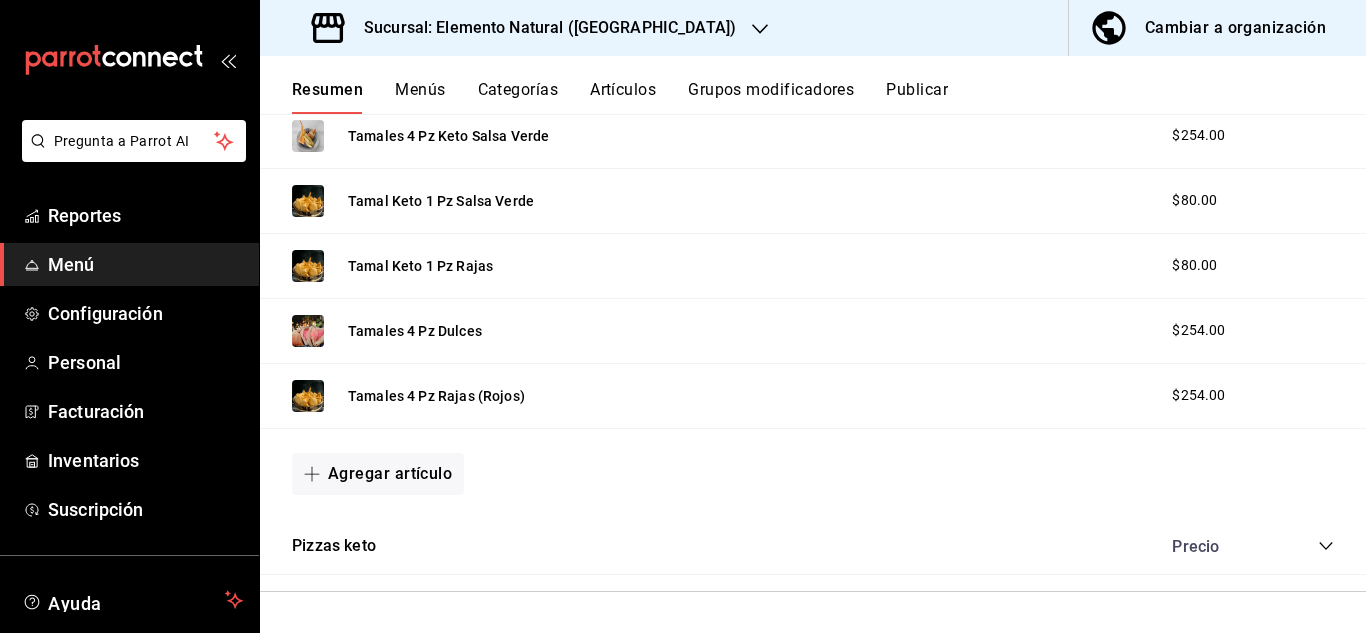 click 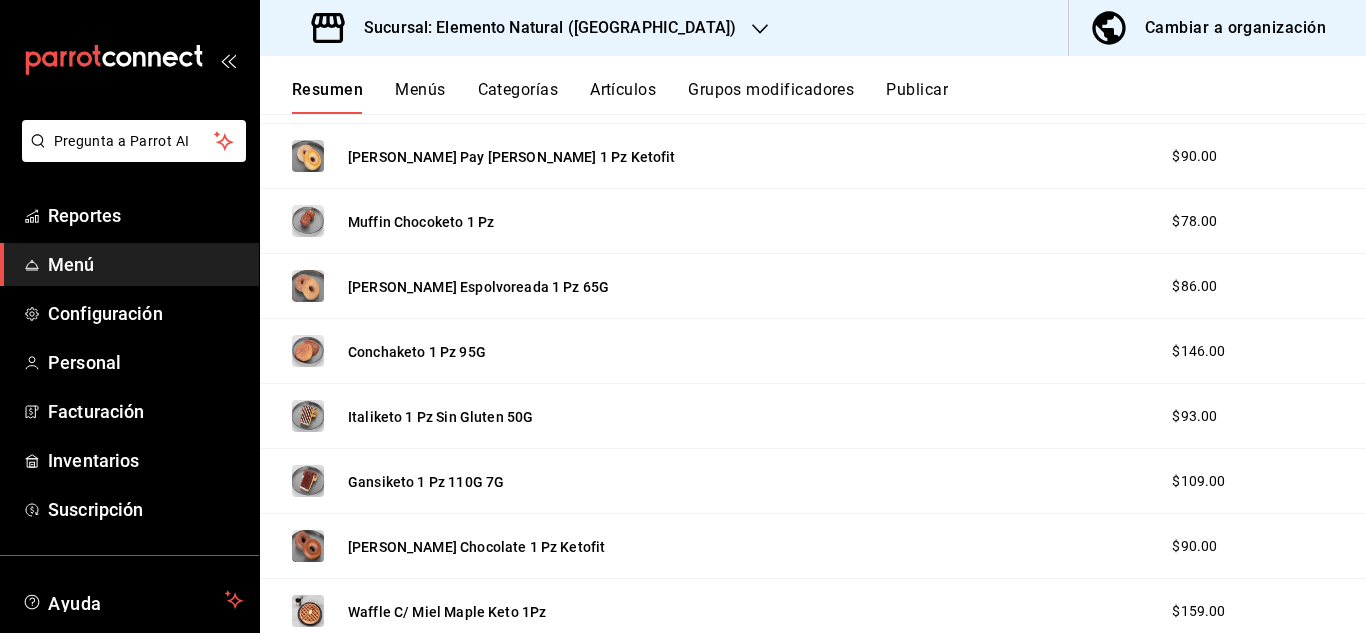 scroll, scrollTop: 0, scrollLeft: 0, axis: both 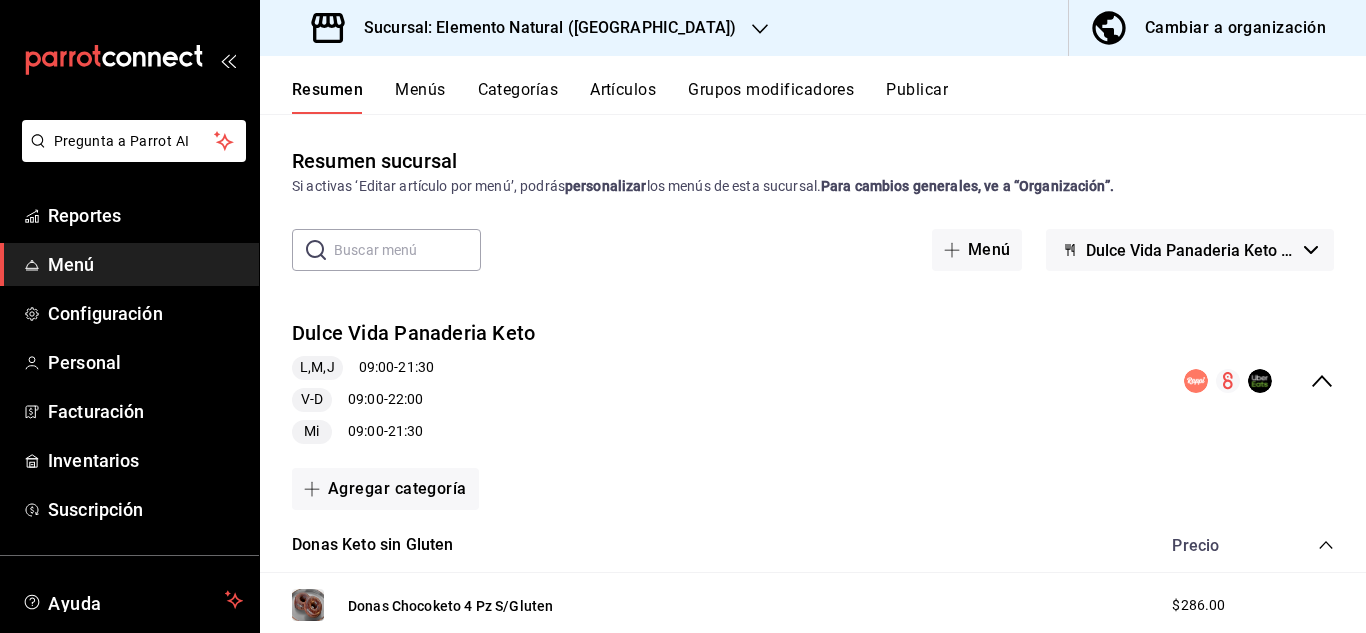 click on "Publicar" at bounding box center (917, 97) 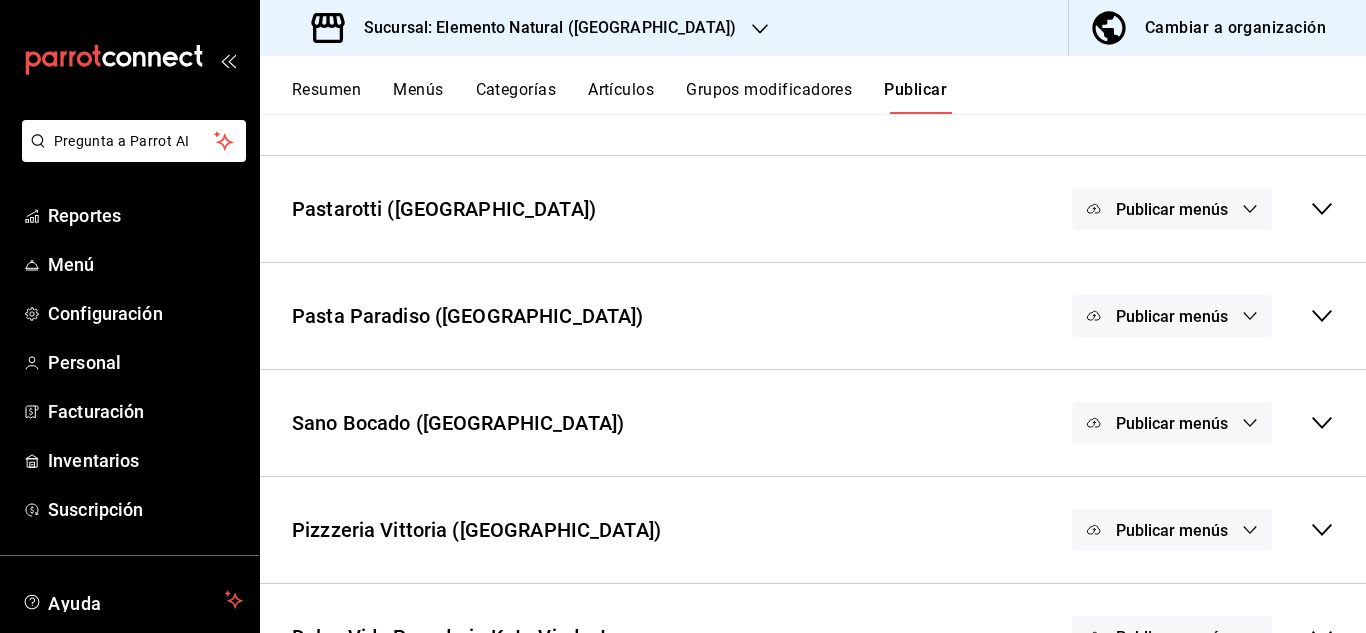 scroll, scrollTop: 1102, scrollLeft: 0, axis: vertical 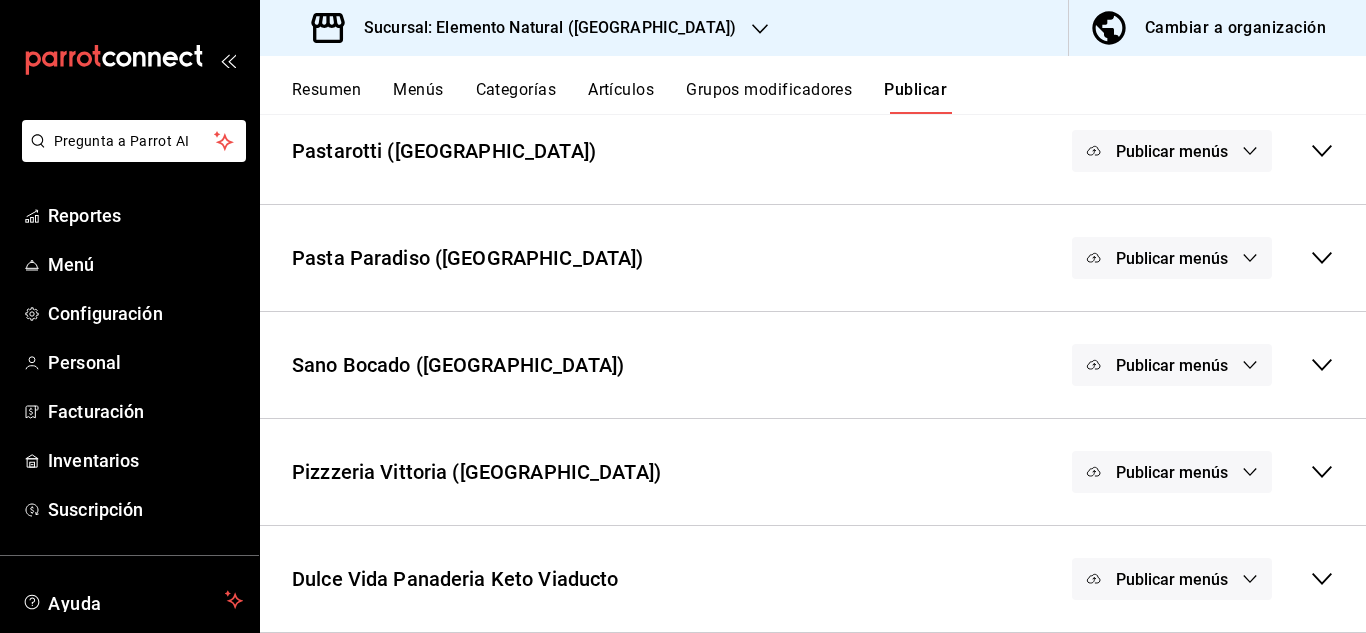 click 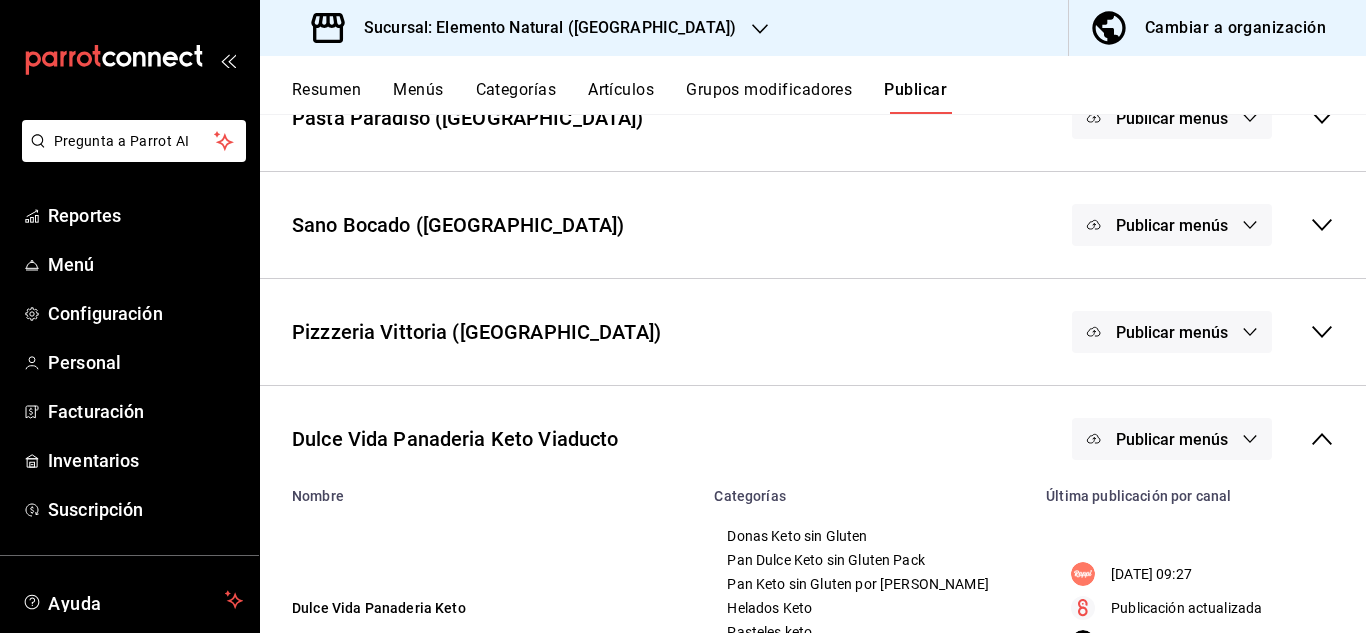 scroll, scrollTop: 1355, scrollLeft: 0, axis: vertical 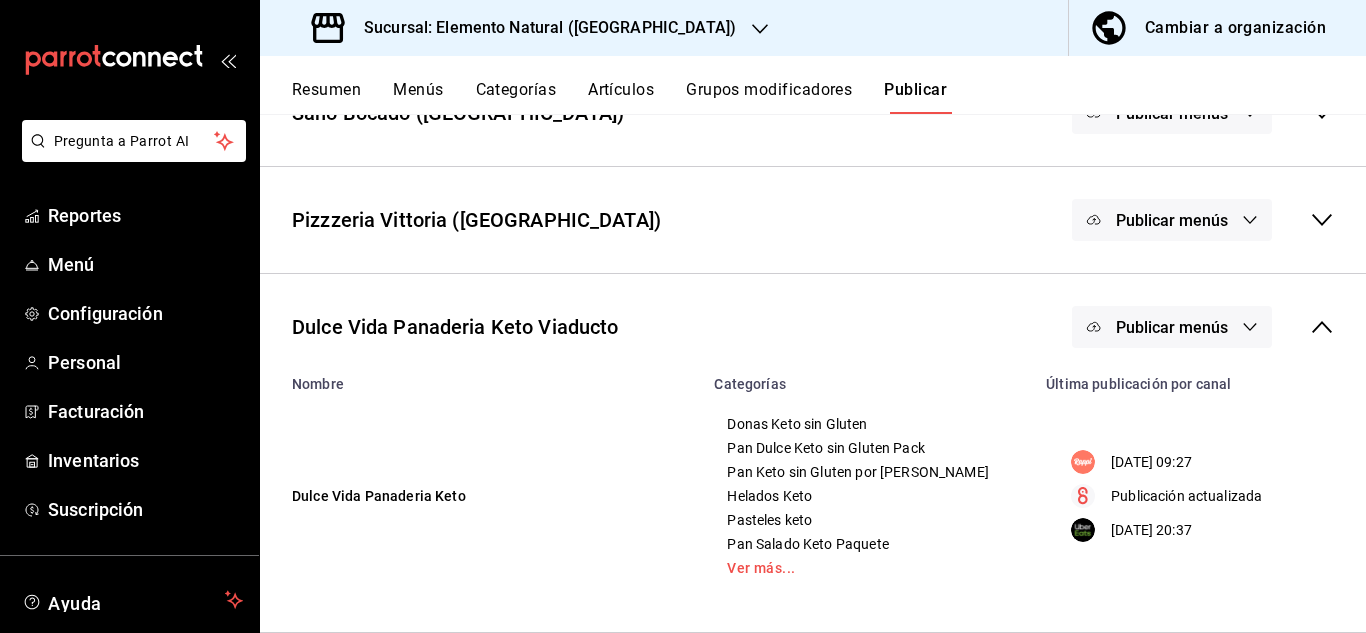 click on "Publicar menús" at bounding box center (1172, 327) 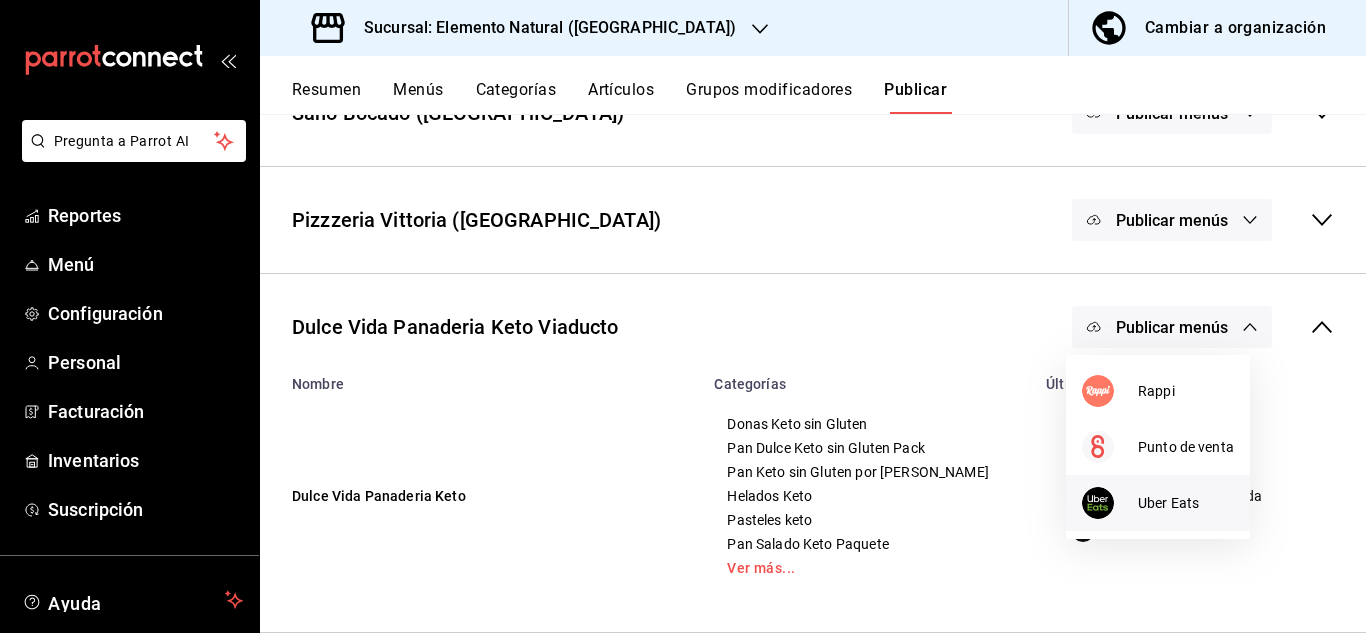 click on "Uber Eats" at bounding box center (1158, 503) 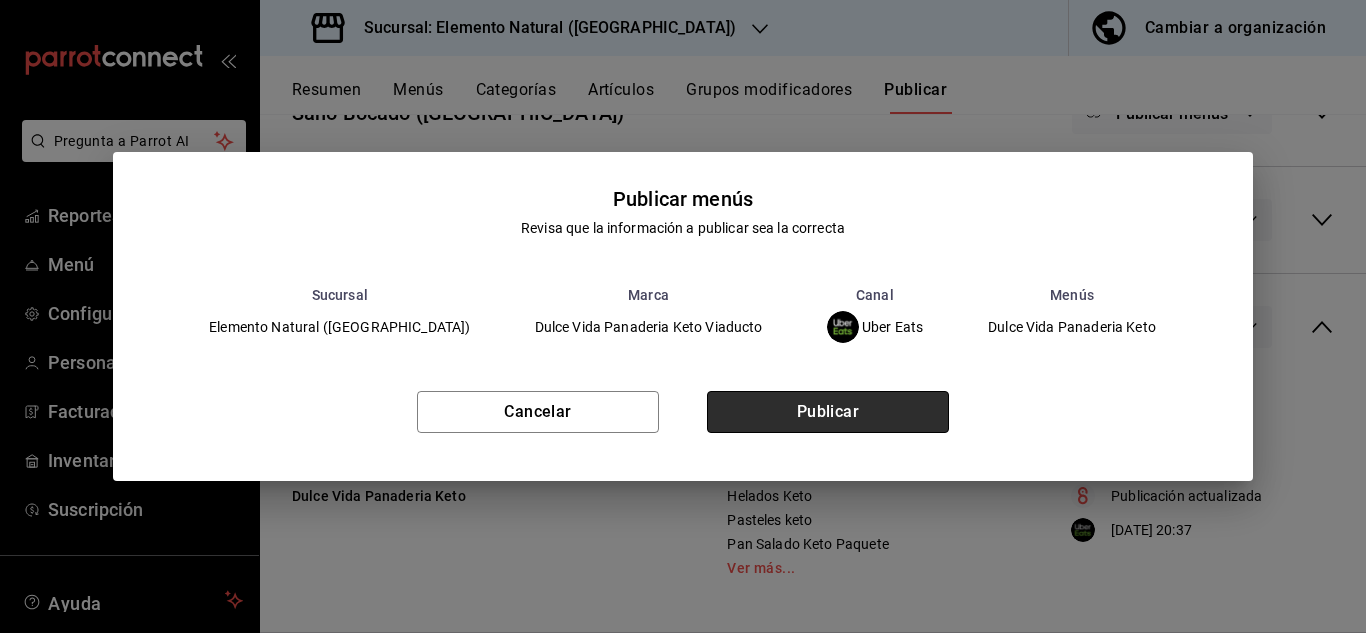 click on "Publicar" at bounding box center [828, 412] 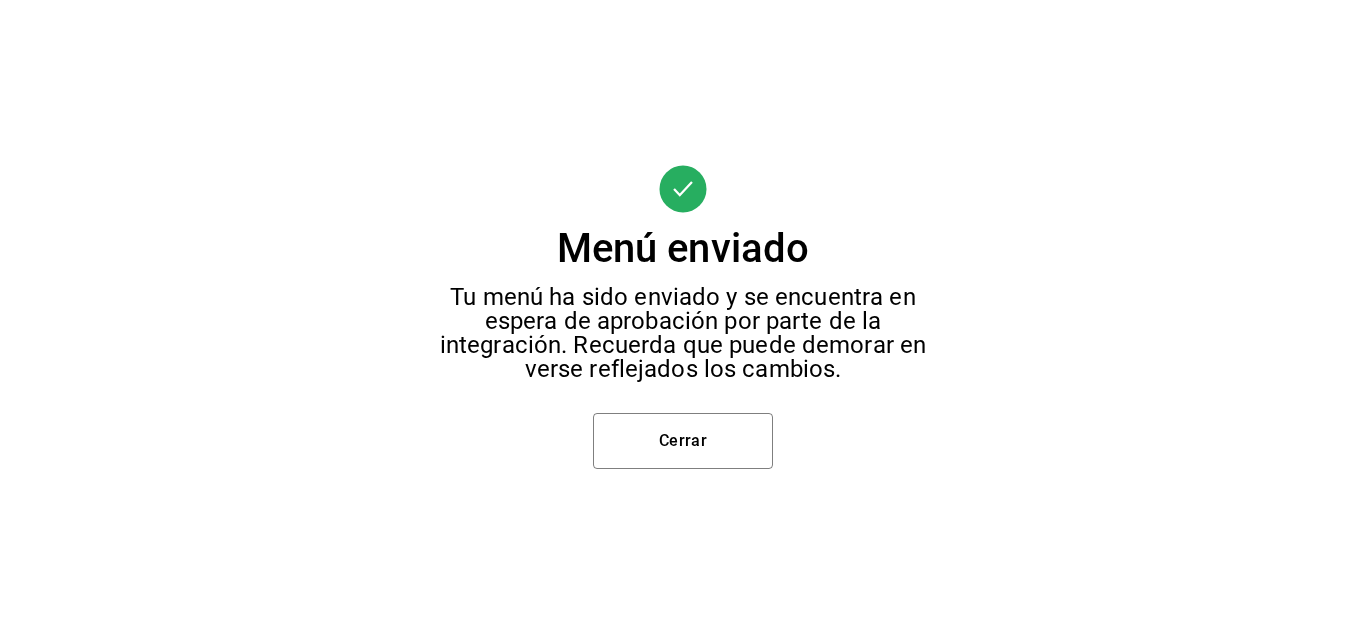 scroll, scrollTop: 144, scrollLeft: 0, axis: vertical 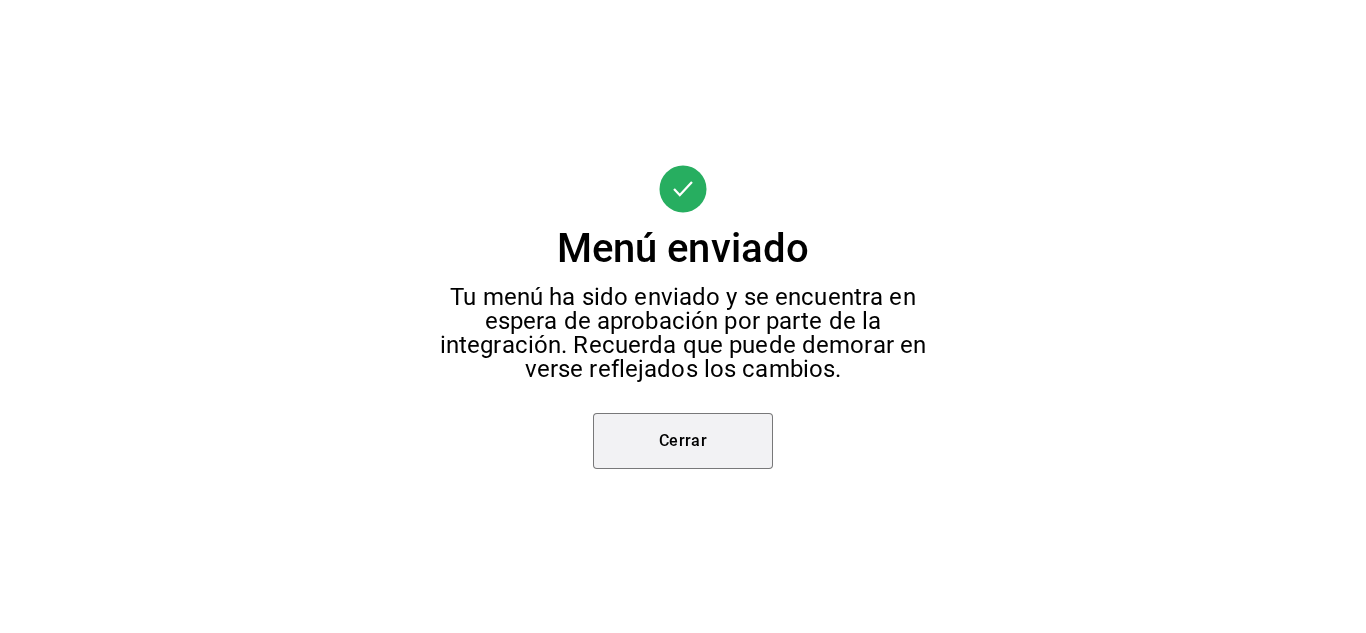 click on "Cerrar" at bounding box center [683, 441] 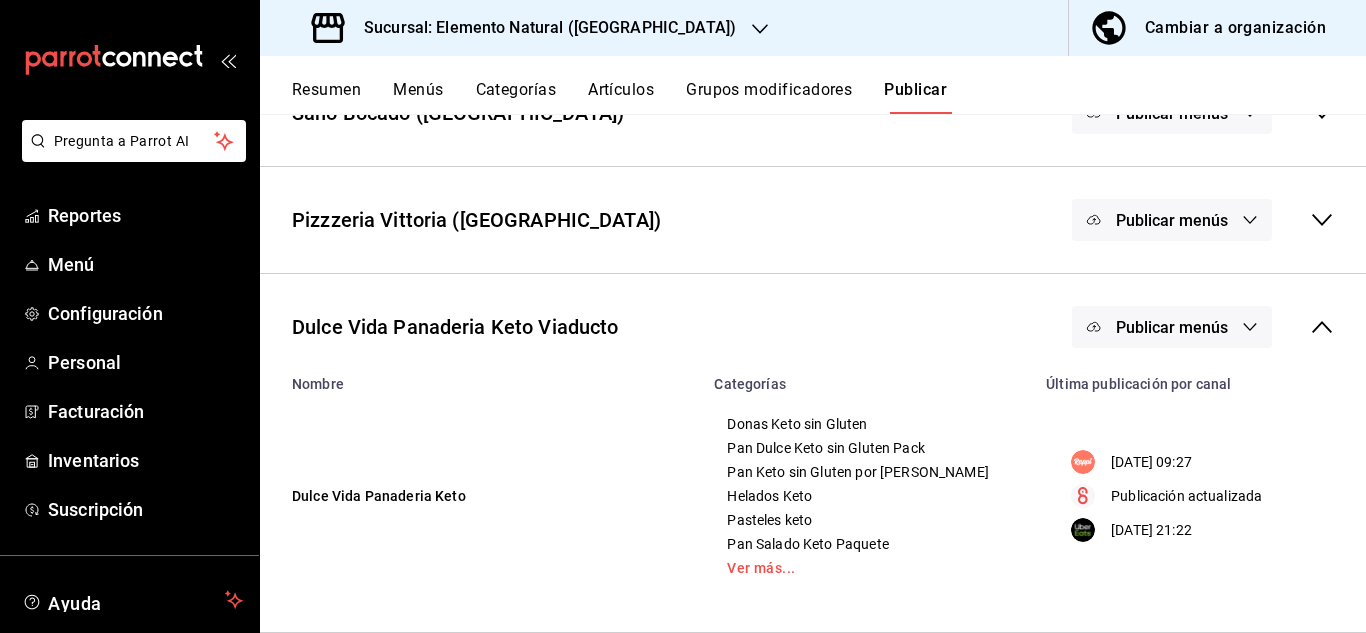 scroll, scrollTop: 457, scrollLeft: 0, axis: vertical 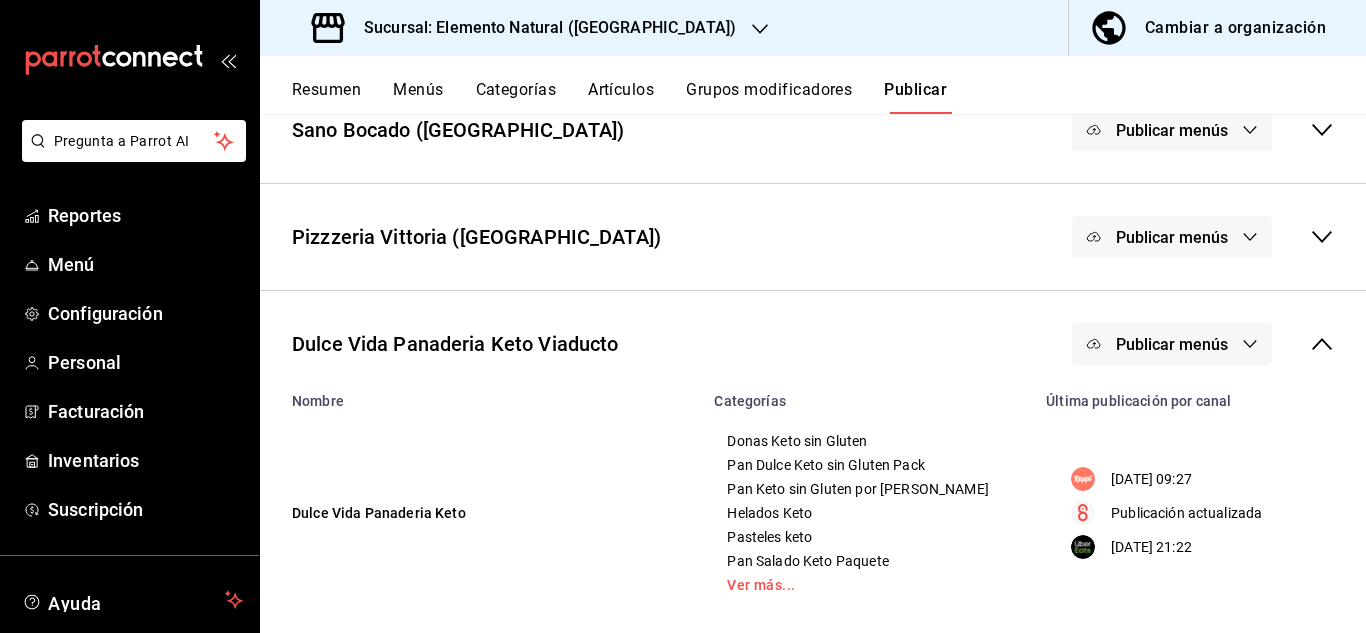 click 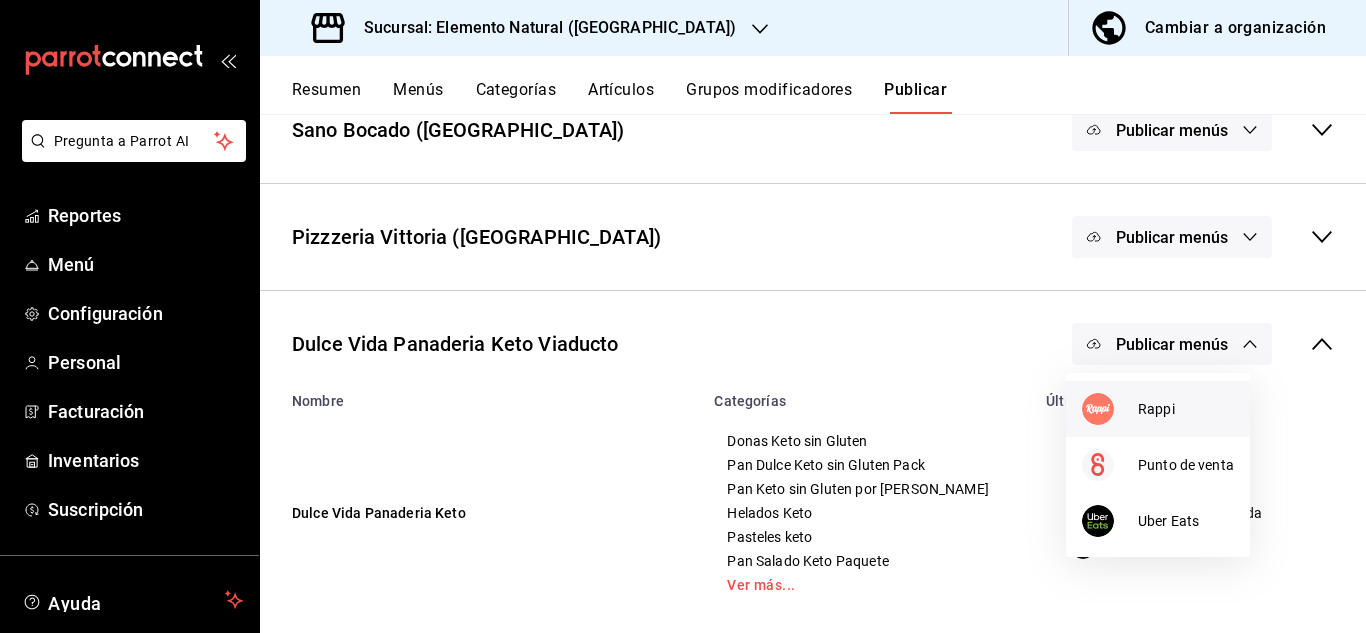 click on "Rappi" at bounding box center (1186, 409) 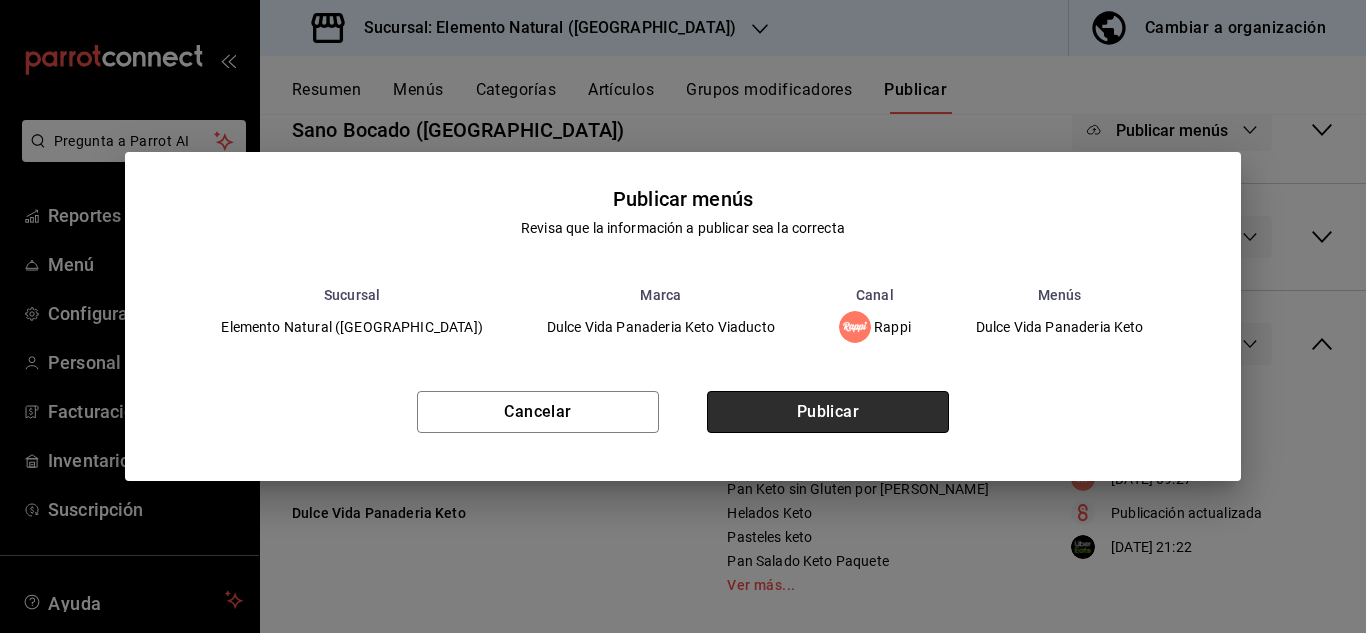 click on "Publicar" at bounding box center (828, 412) 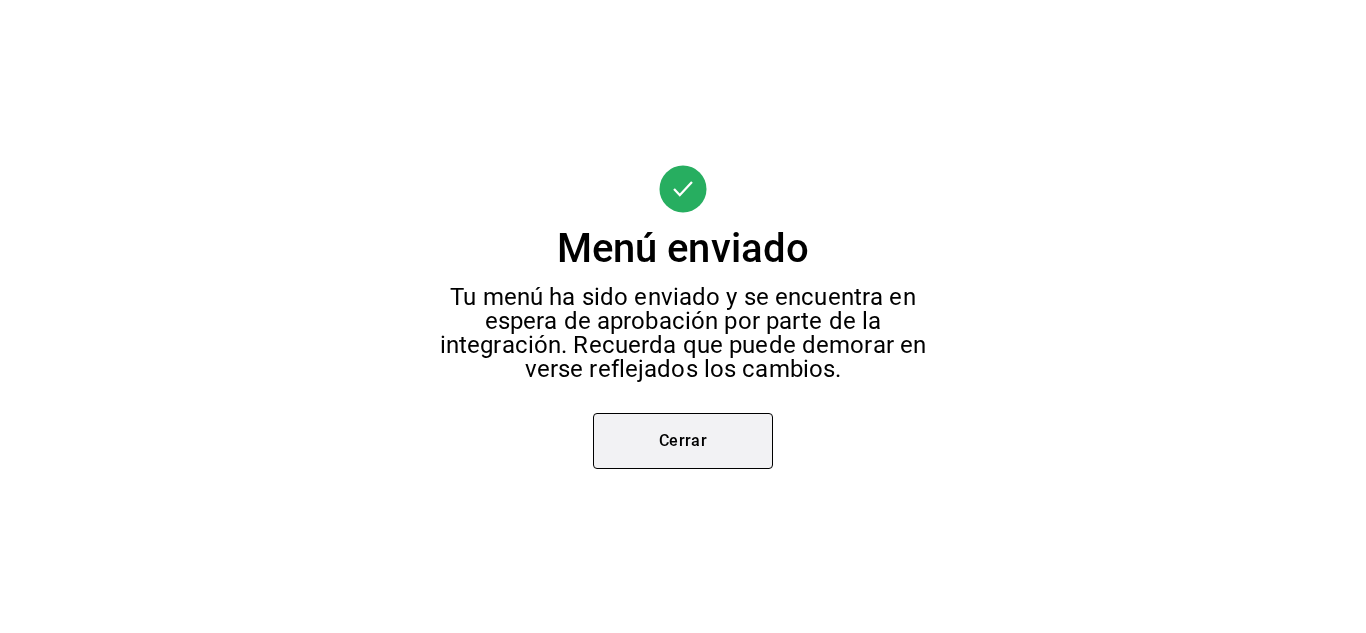 scroll, scrollTop: 457, scrollLeft: 0, axis: vertical 